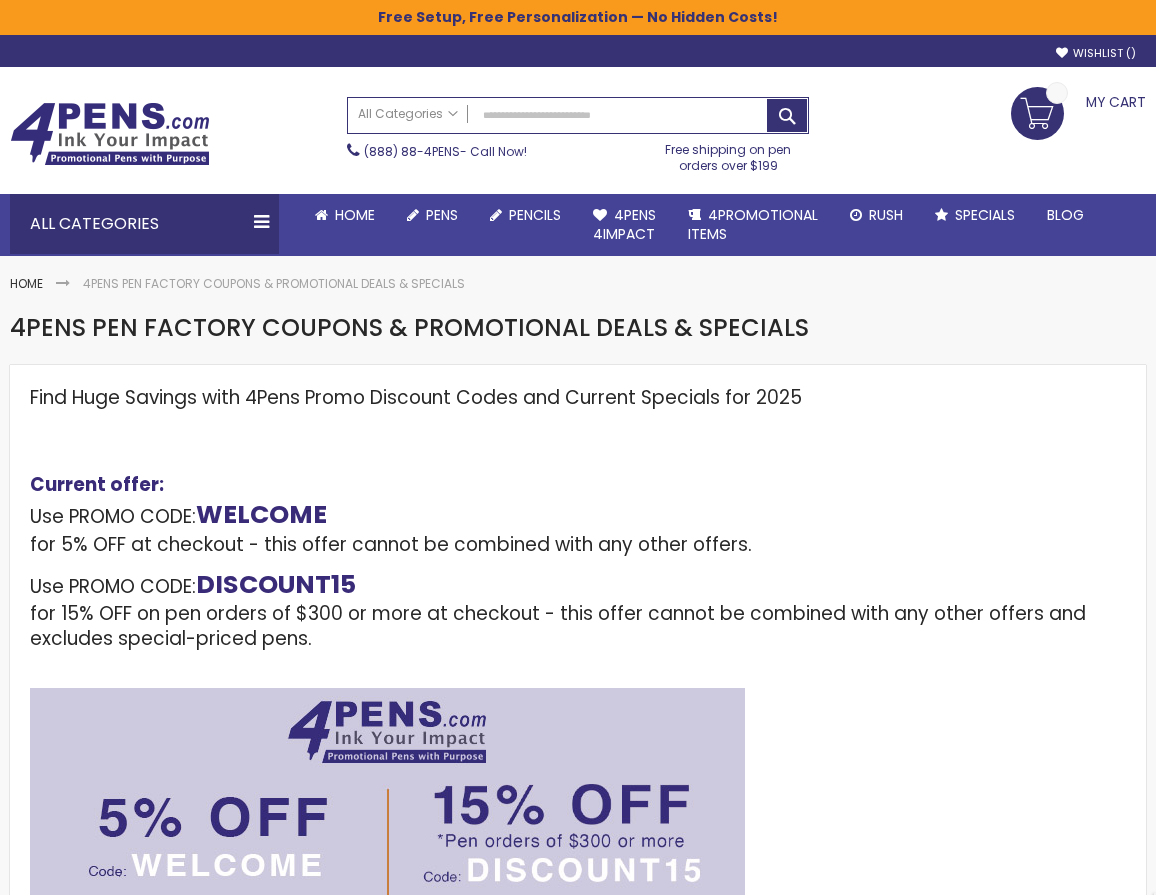 scroll, scrollTop: 0, scrollLeft: 0, axis: both 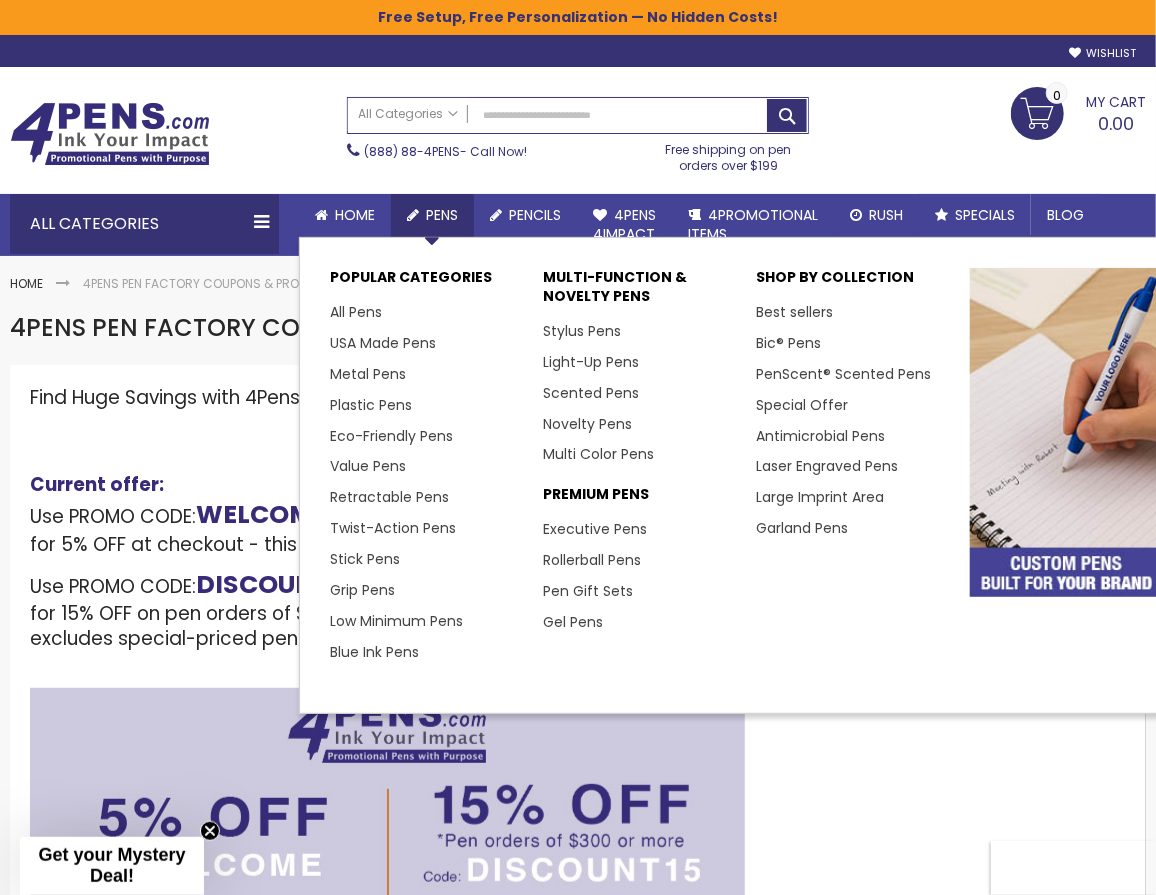 click on "Pens" at bounding box center (442, 215) 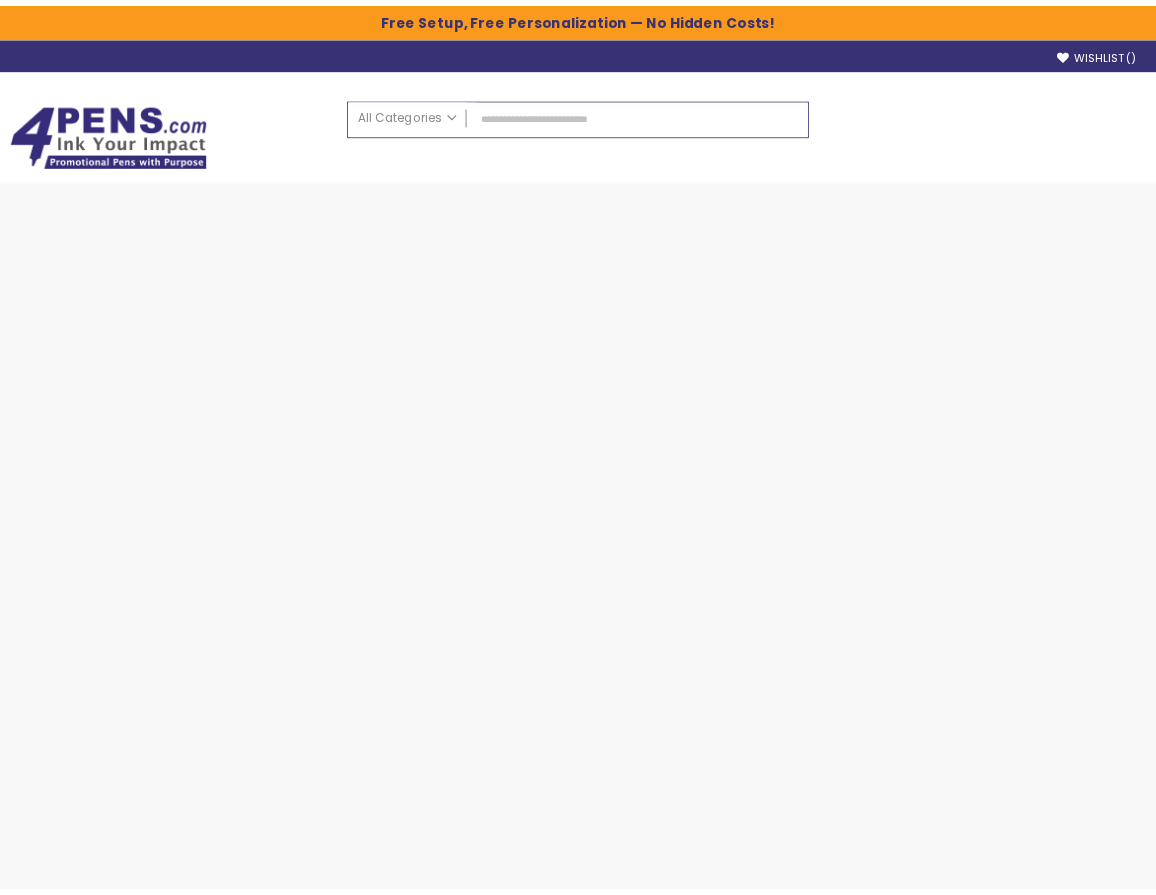 scroll, scrollTop: 0, scrollLeft: 0, axis: both 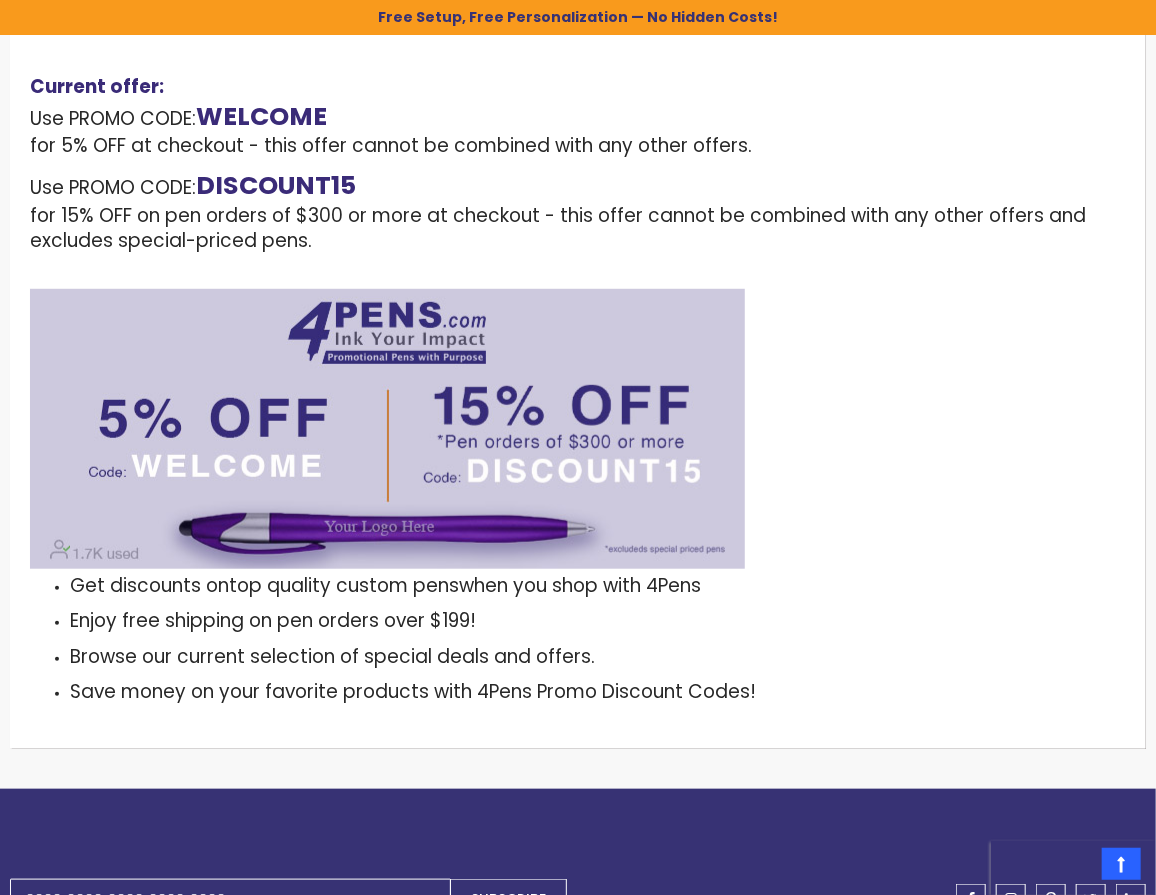 click on "Close dialog Sign up to get your Mystery Discount !
Name Send Me the Deal! >> No thanks, I don't want a discount. ******" at bounding box center [578, 447] 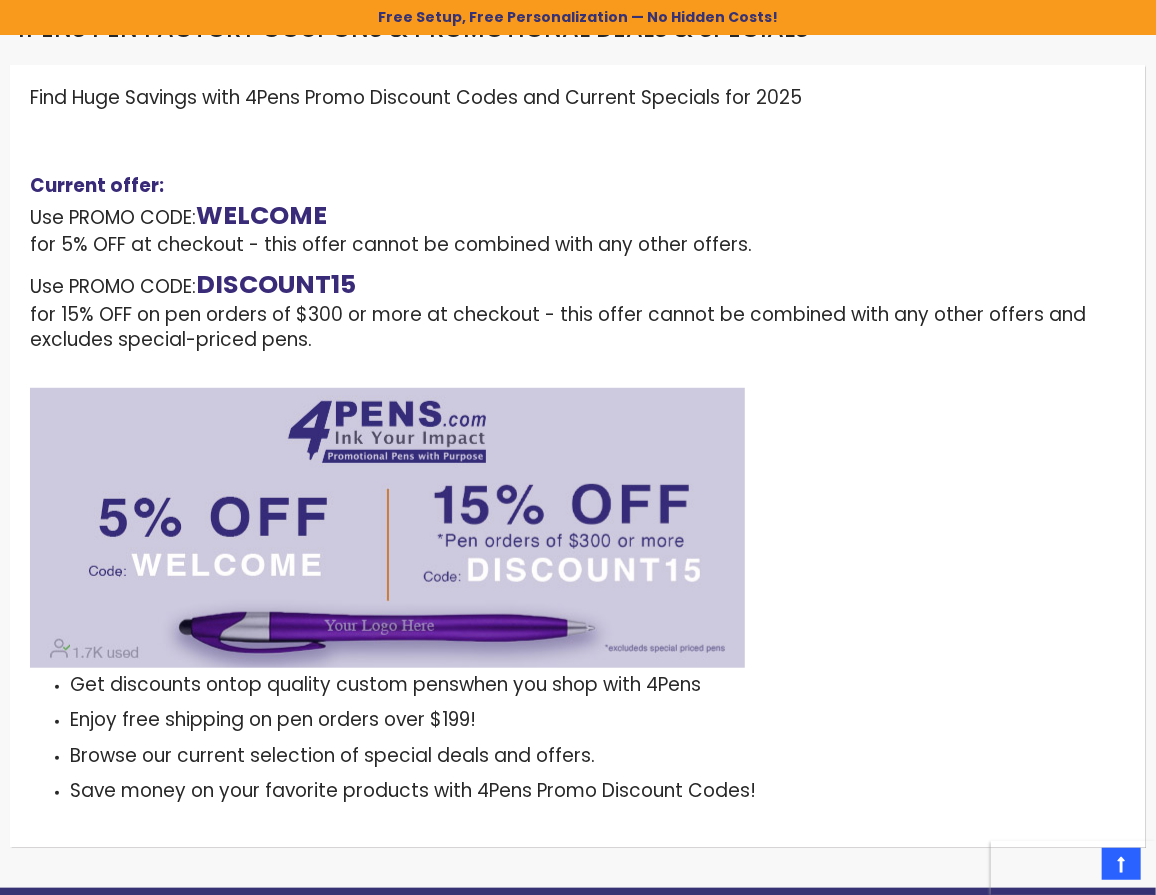 scroll, scrollTop: 0, scrollLeft: 0, axis: both 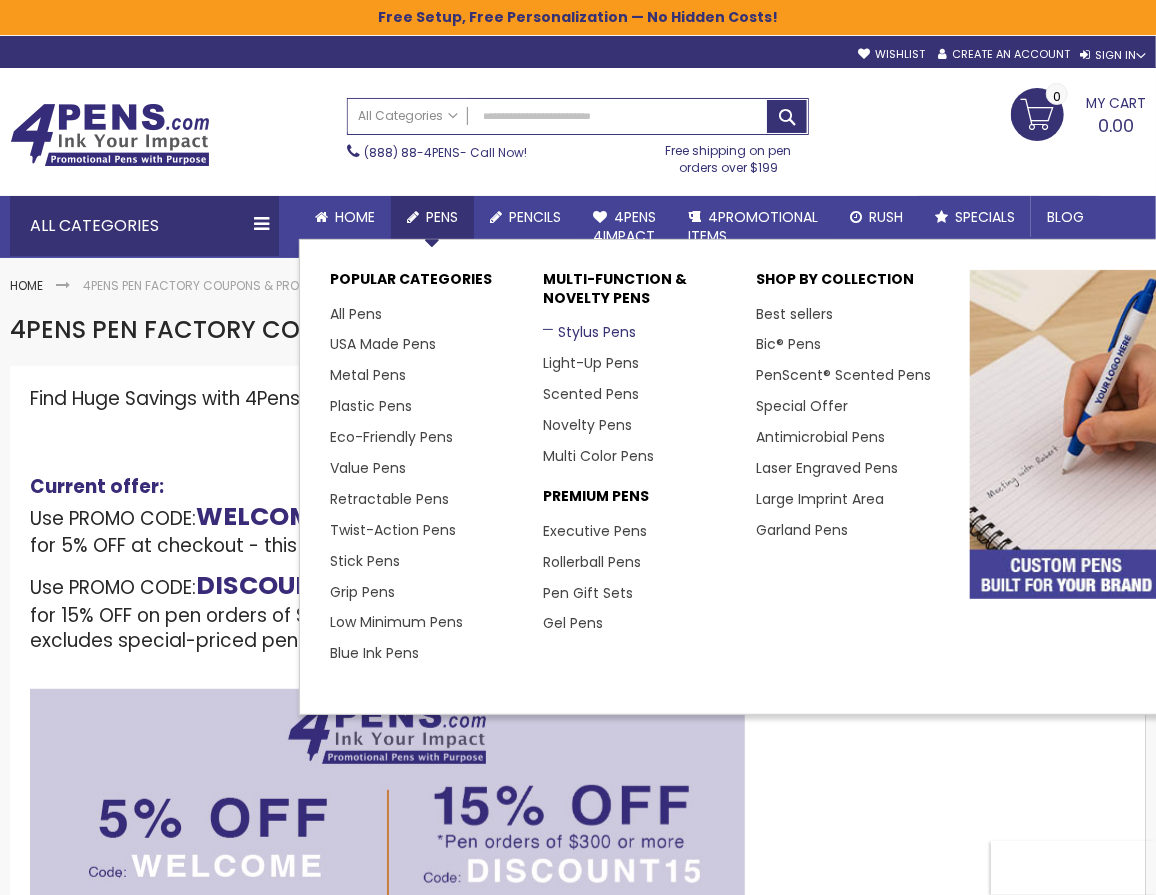 click on "Stylus Pens" at bounding box center (589, 332) 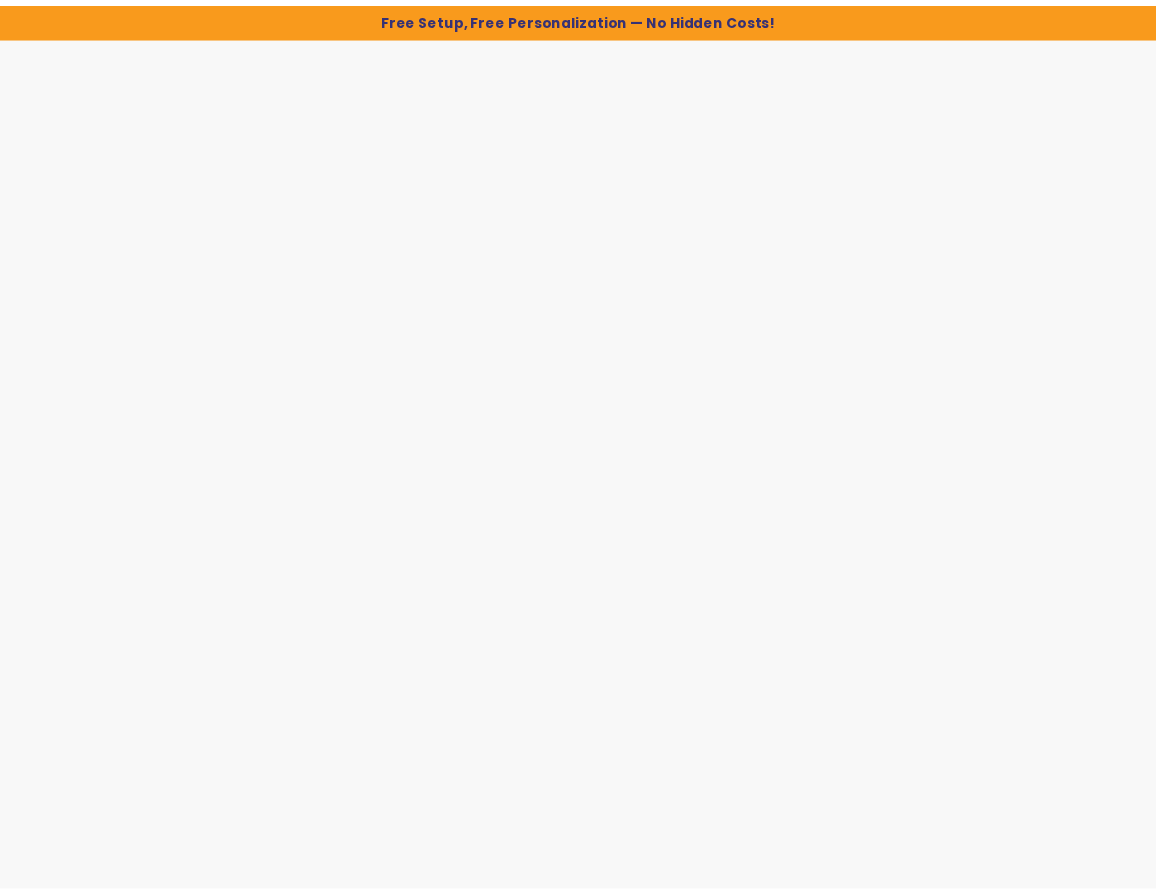 scroll, scrollTop: 0, scrollLeft: 0, axis: both 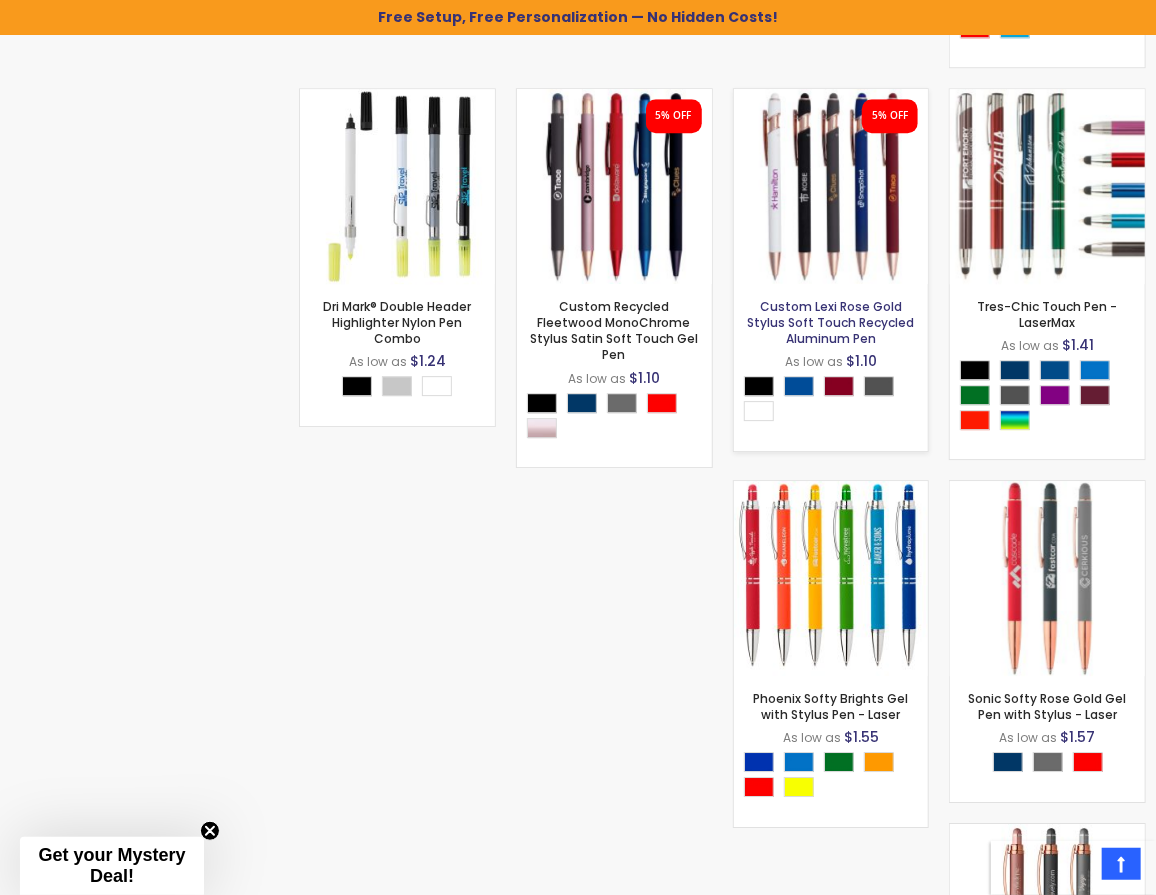 click on "Custom Lexi Rose Gold Stylus Soft Touch Recycled Aluminum Pen" at bounding box center [830, 322] 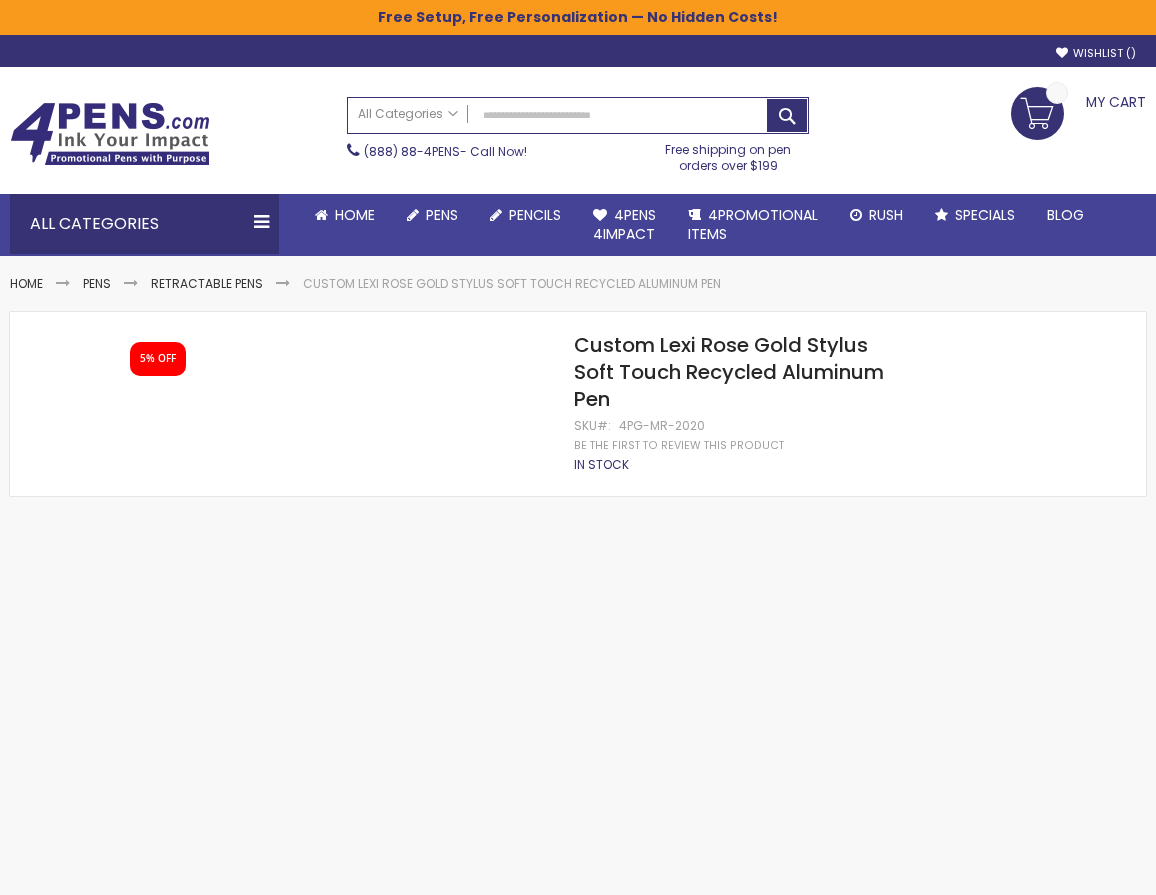 scroll, scrollTop: 0, scrollLeft: 0, axis: both 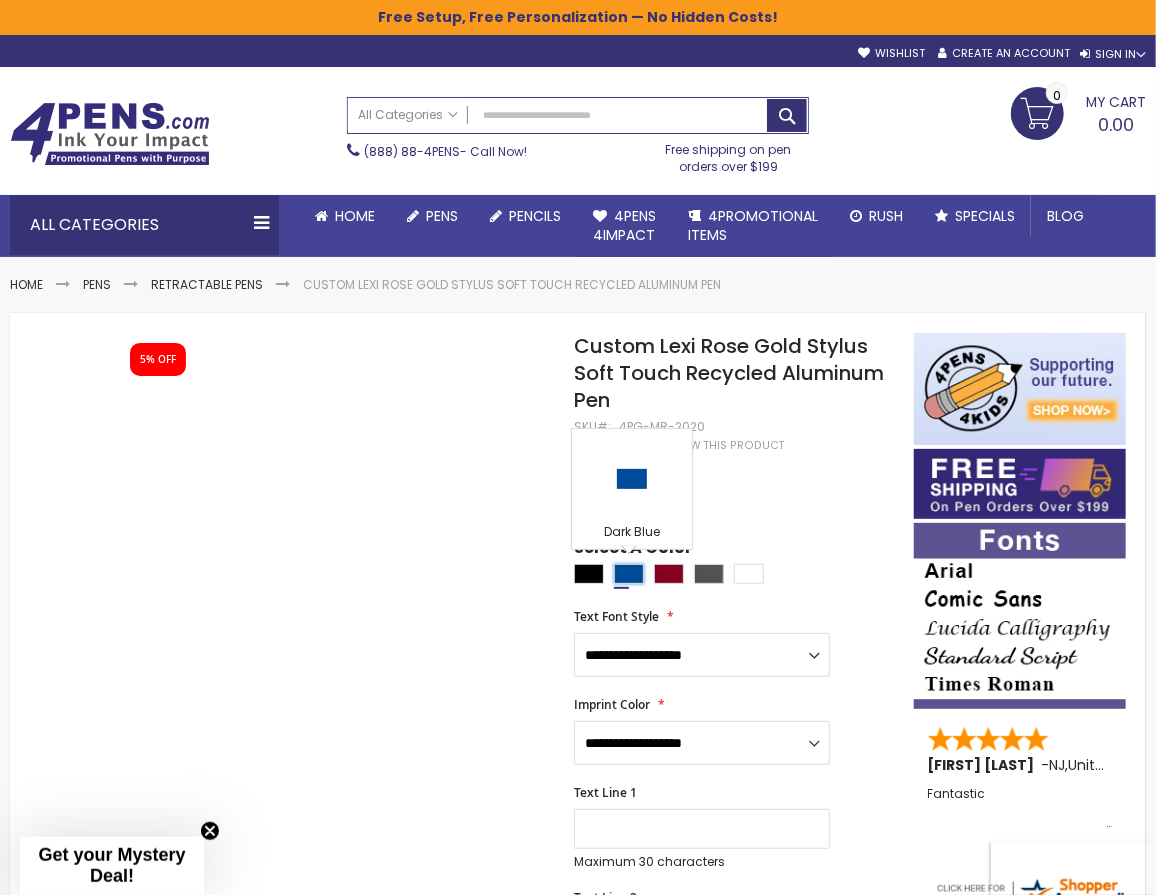 click at bounding box center (629, 574) 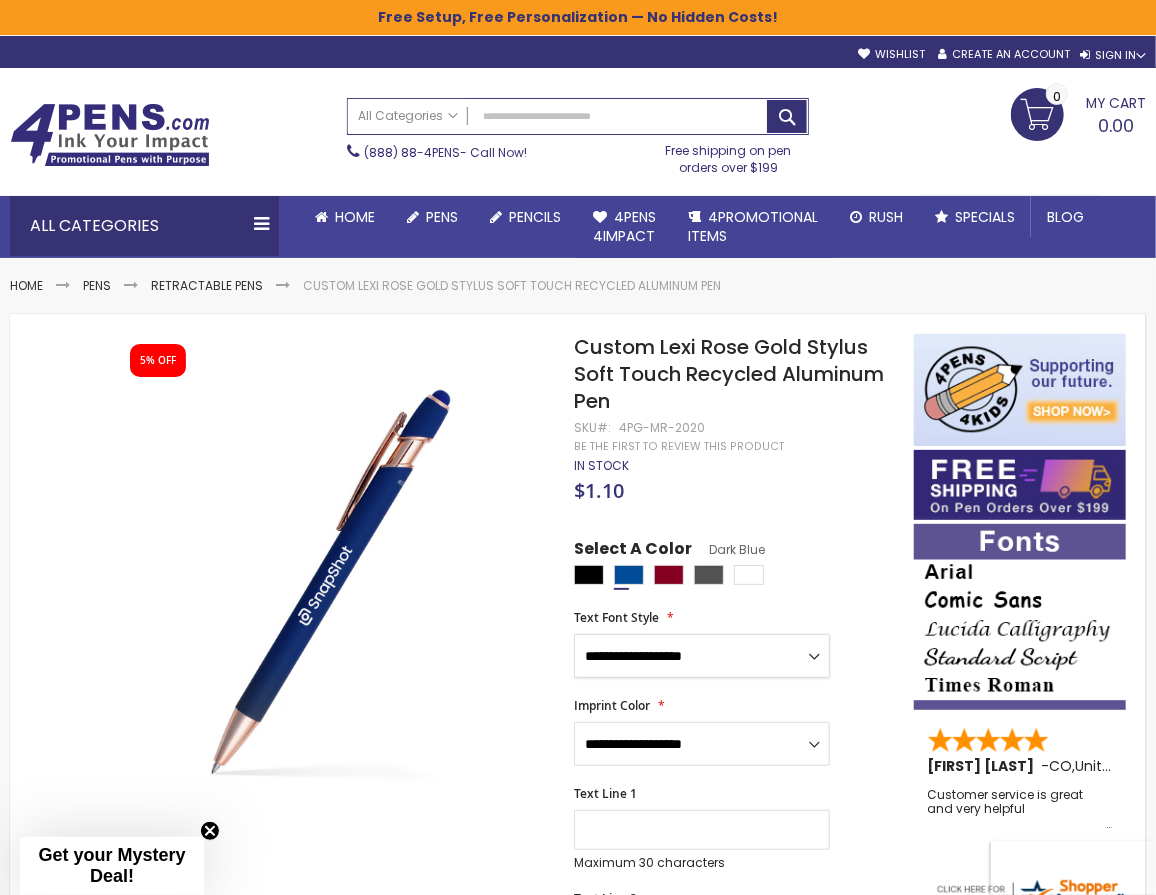 click on "**********" at bounding box center (702, 656) 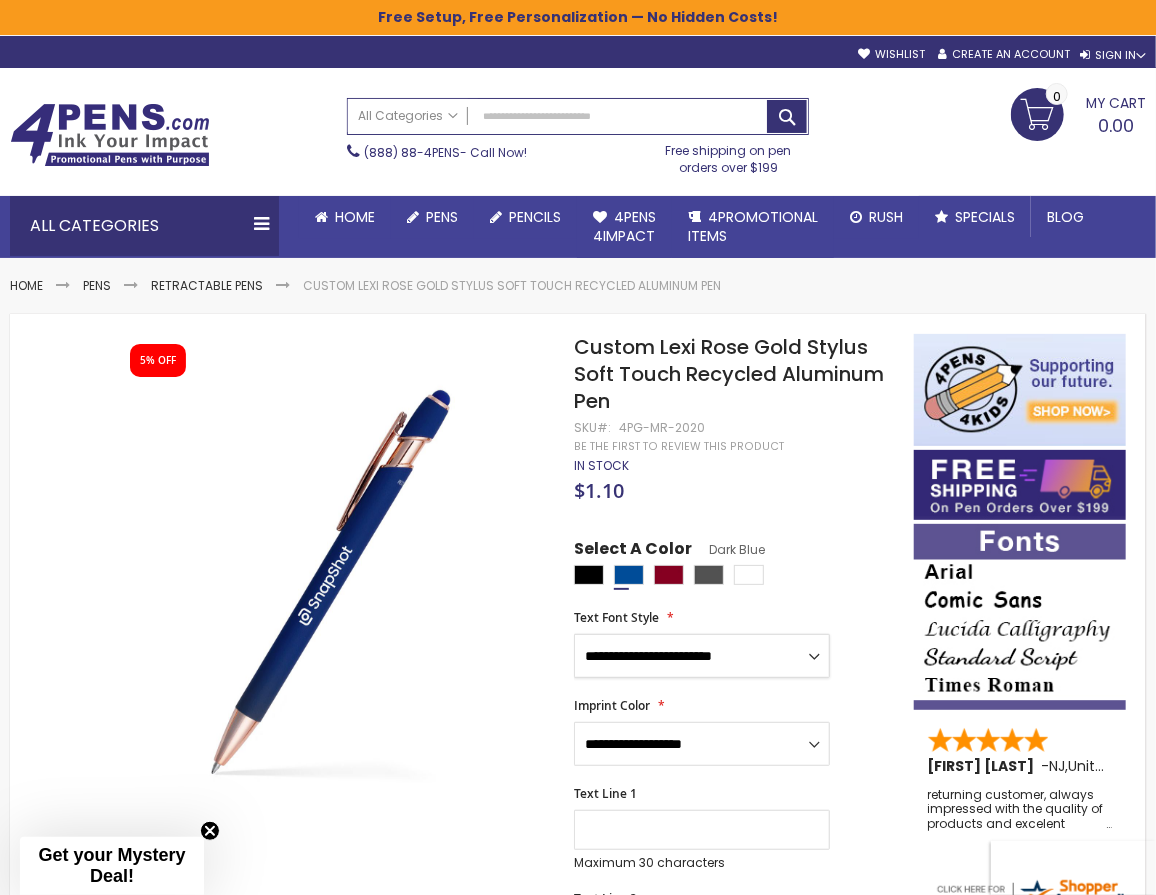 click on "**********" at bounding box center (702, 656) 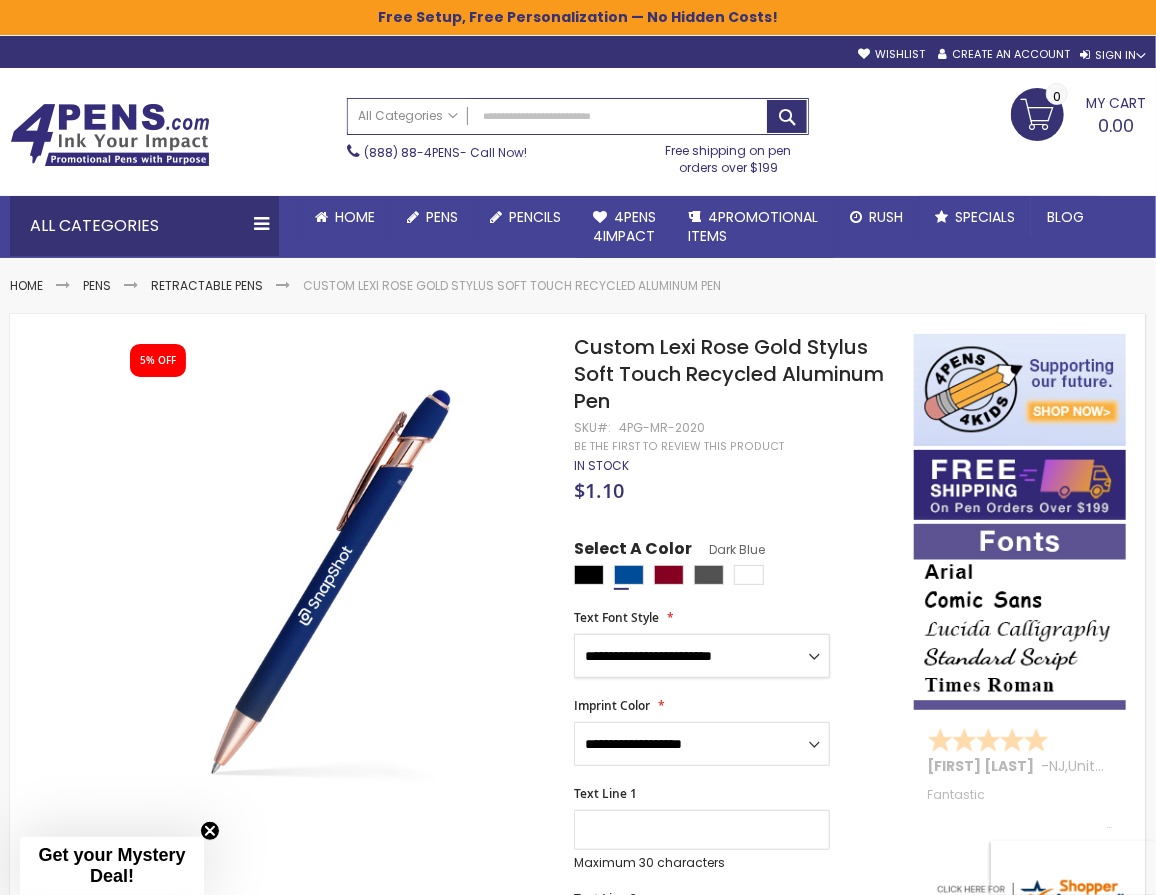 click on "**********" at bounding box center (702, 656) 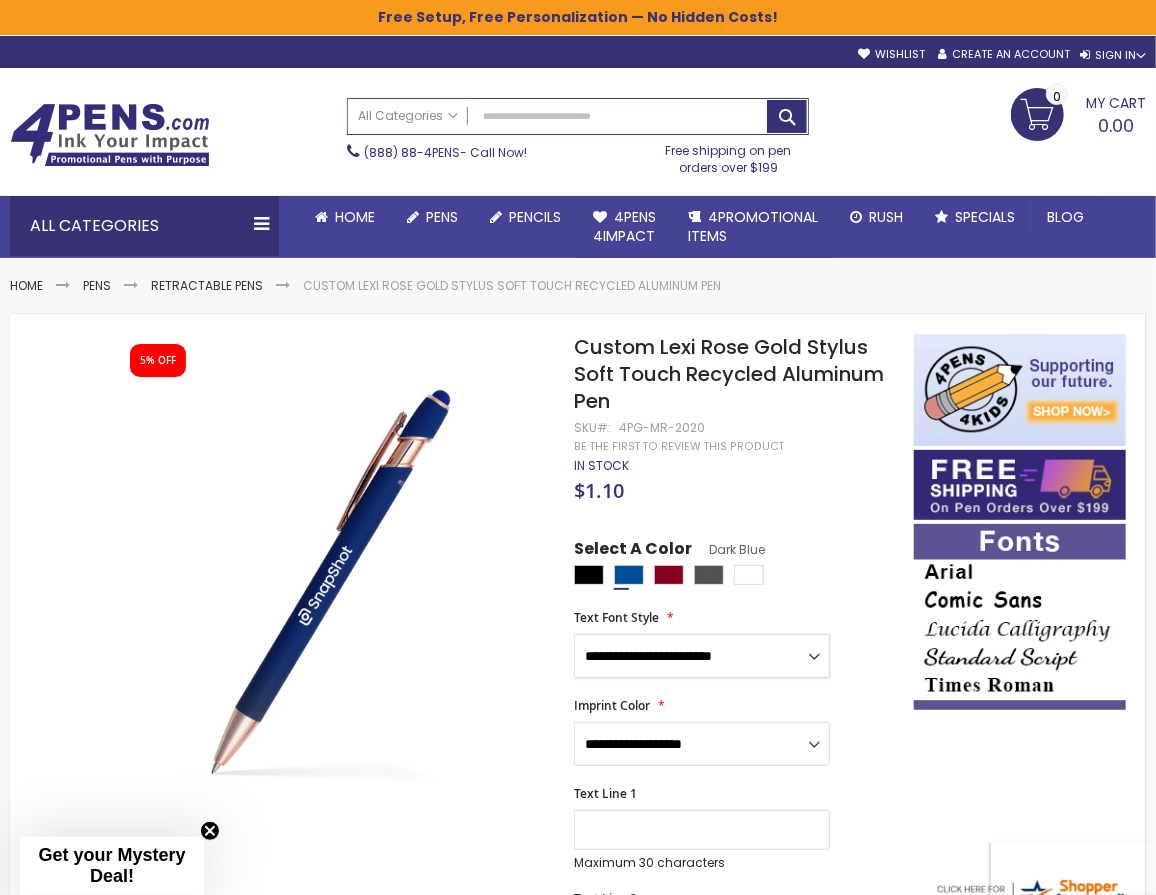select on "*****" 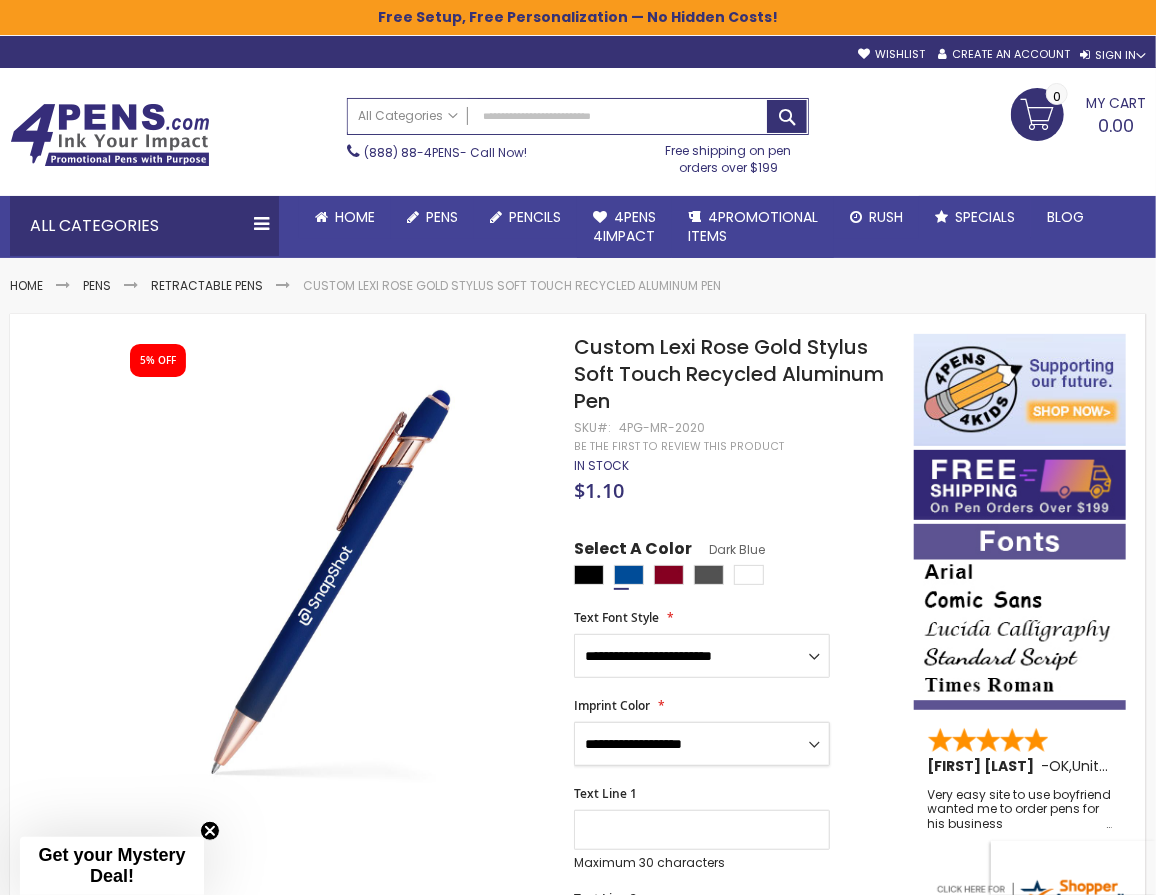 click on "**********" at bounding box center (702, 744) 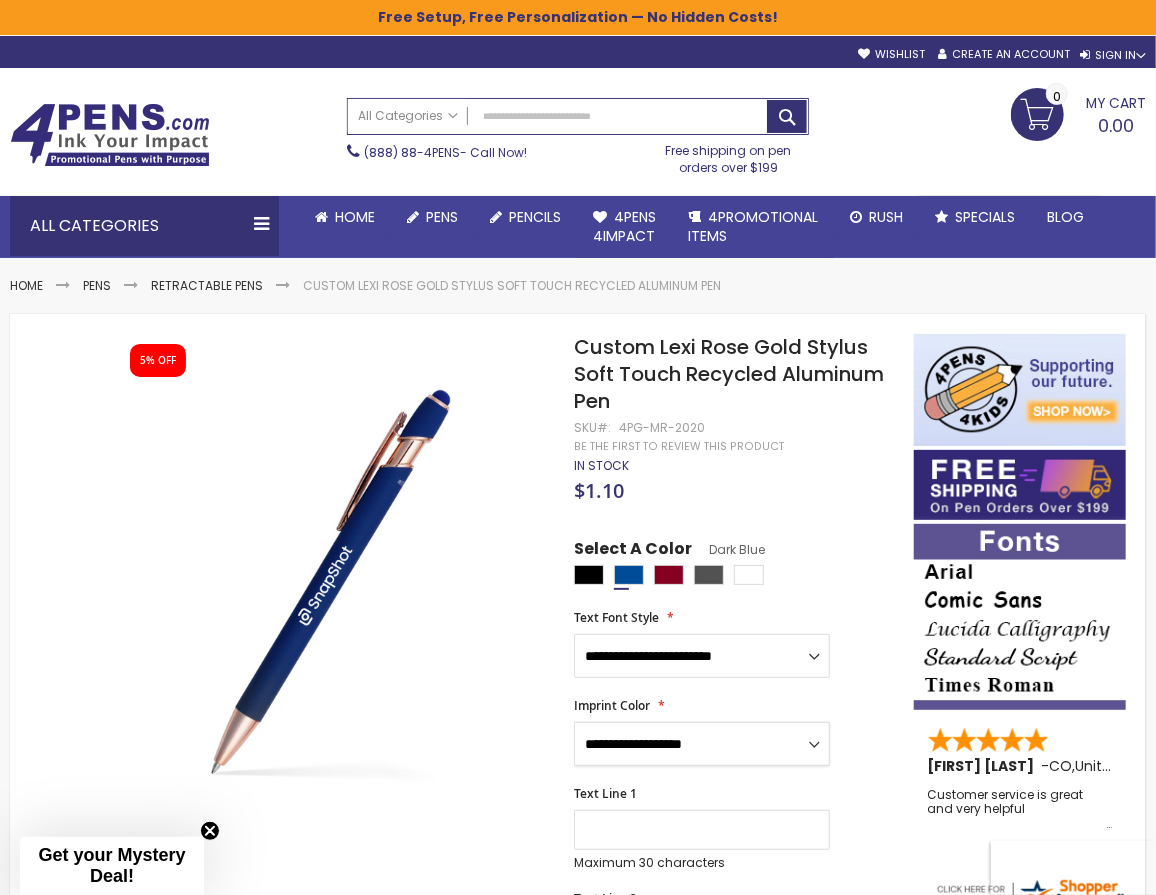 select on "*****" 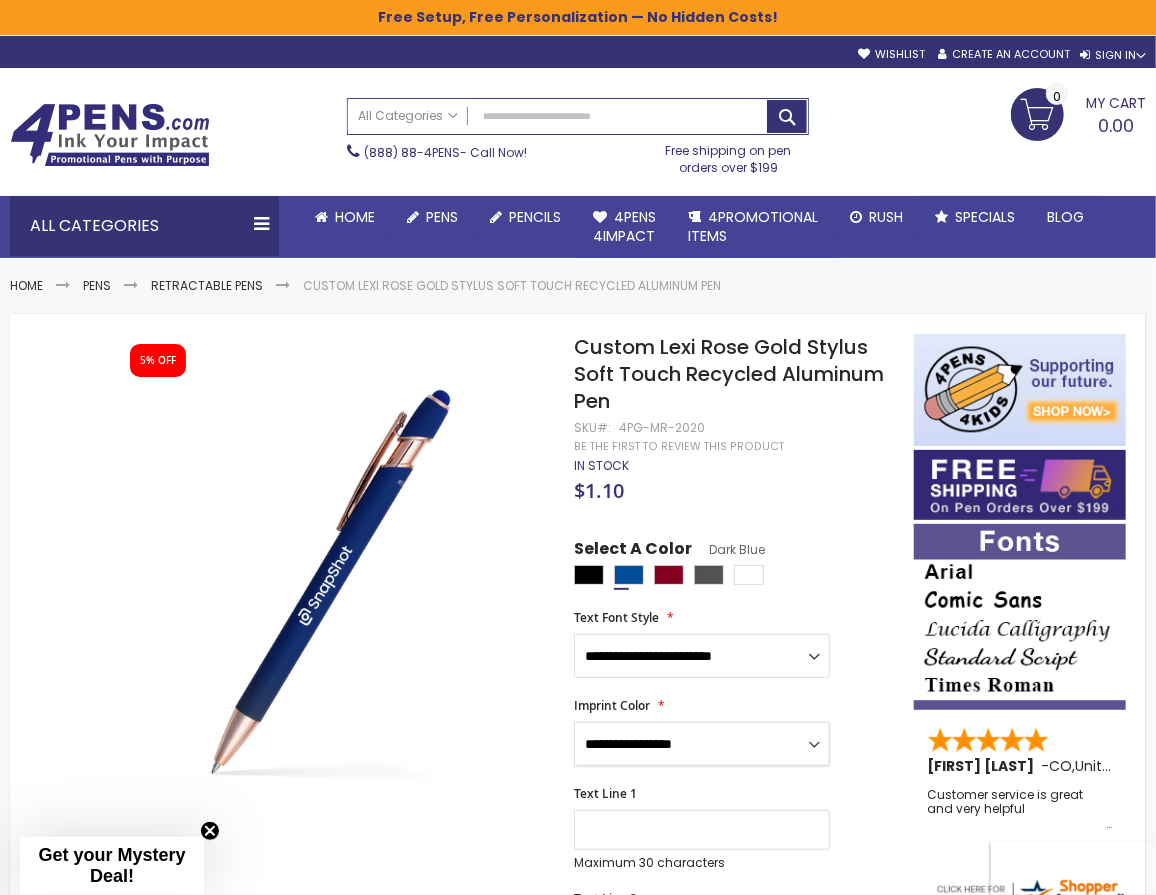 click on "**********" at bounding box center [702, 744] 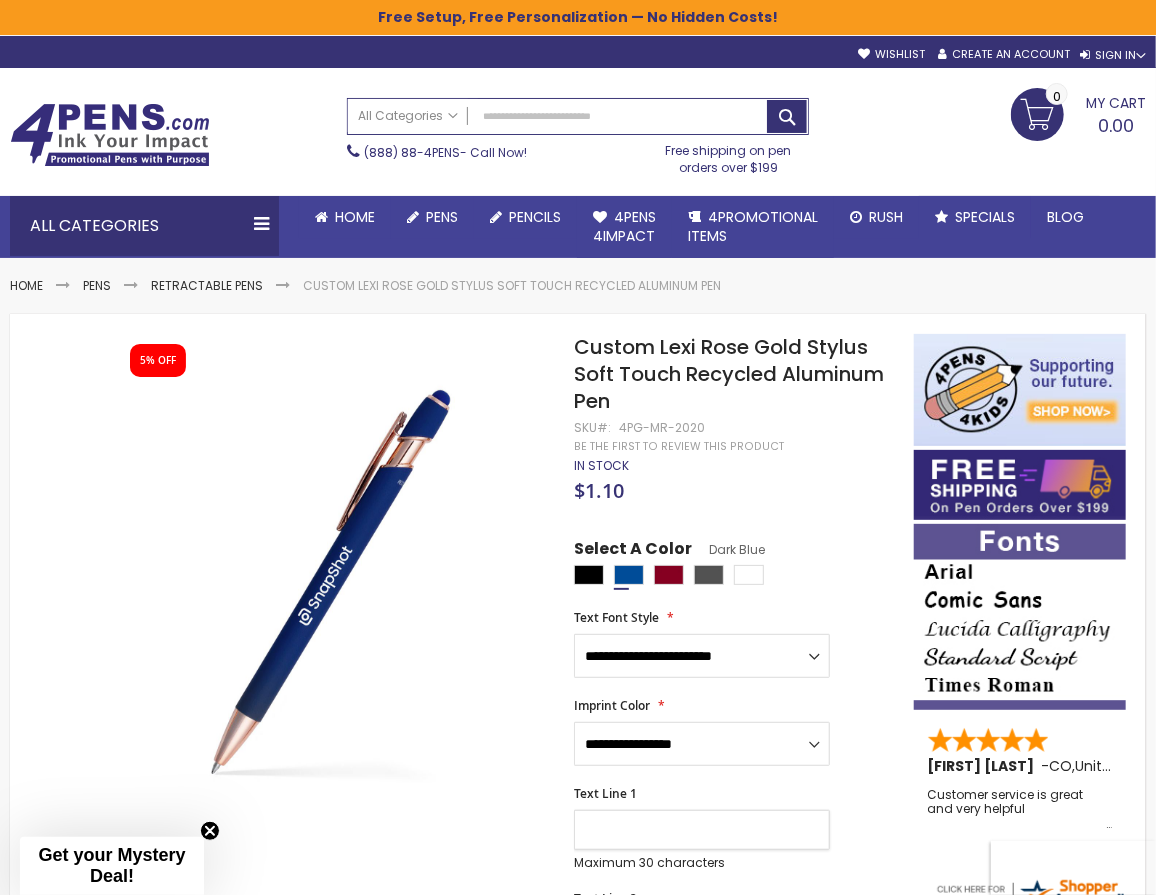 click on "Text Line 1" at bounding box center [702, 830] 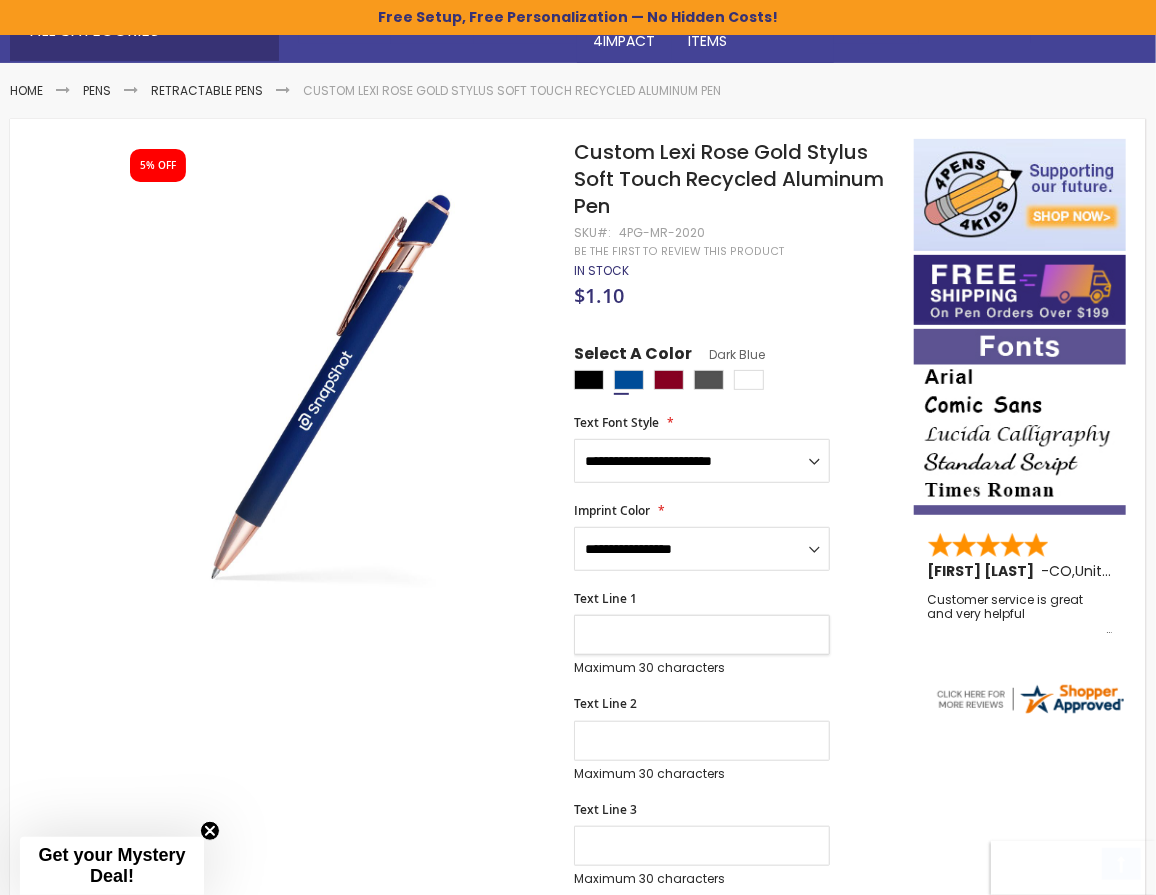 scroll, scrollTop: 200, scrollLeft: 0, axis: vertical 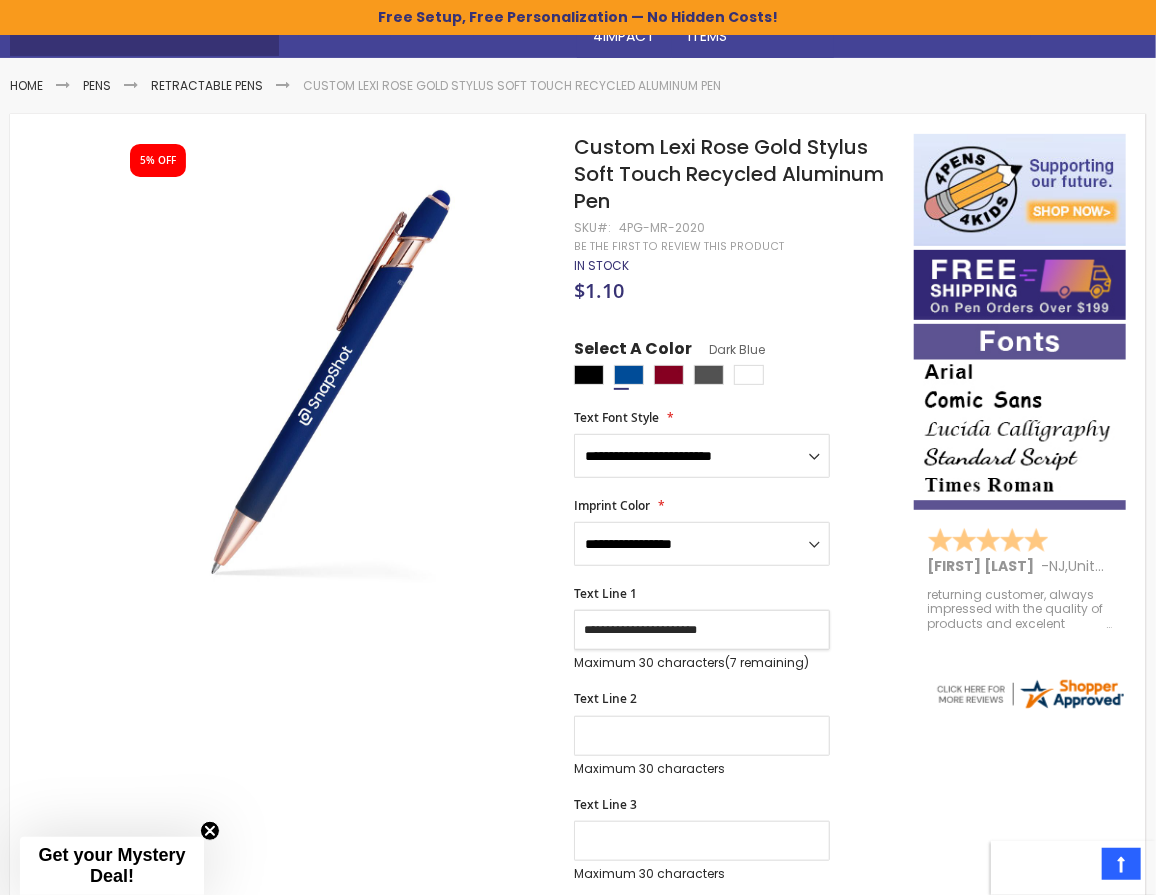 type on "**********" 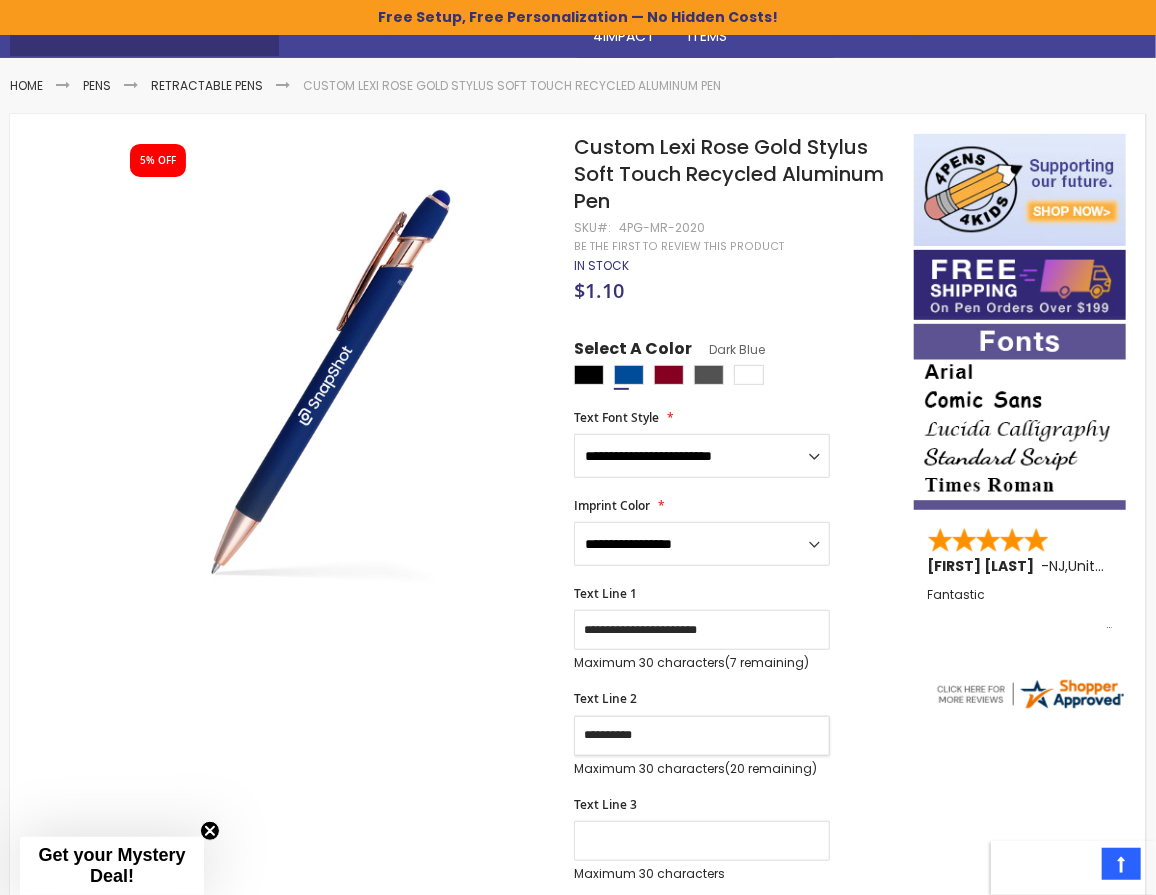 type on "**********" 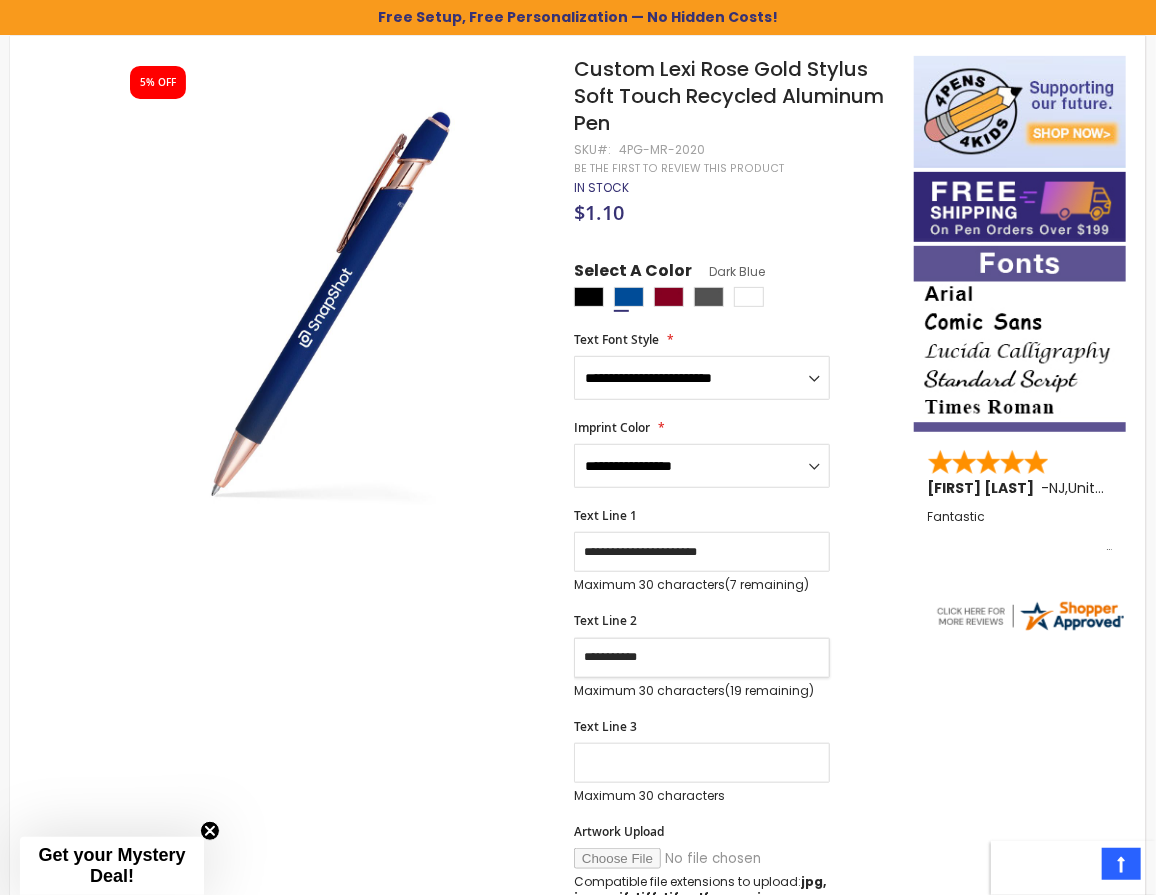 scroll, scrollTop: 600, scrollLeft: 0, axis: vertical 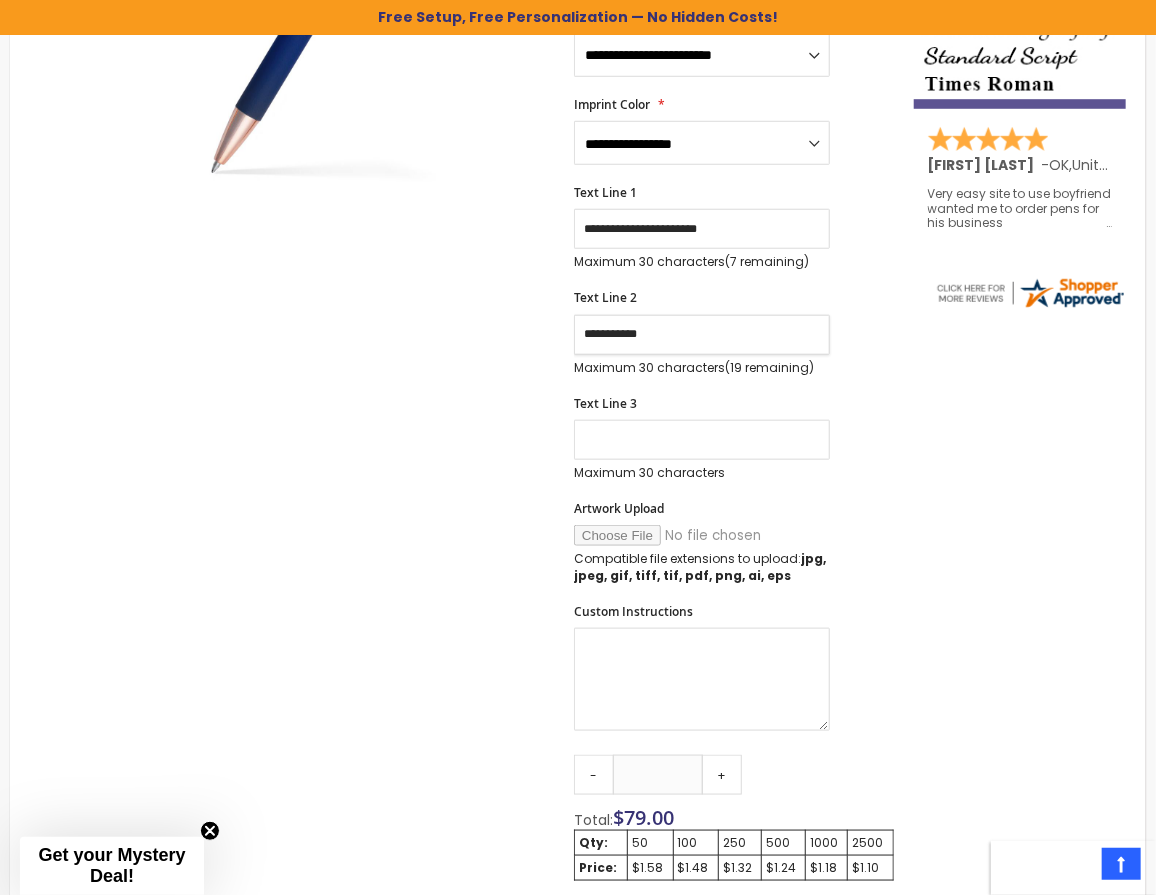 drag, startPoint x: 680, startPoint y: 342, endPoint x: 509, endPoint y: 333, distance: 171.23668 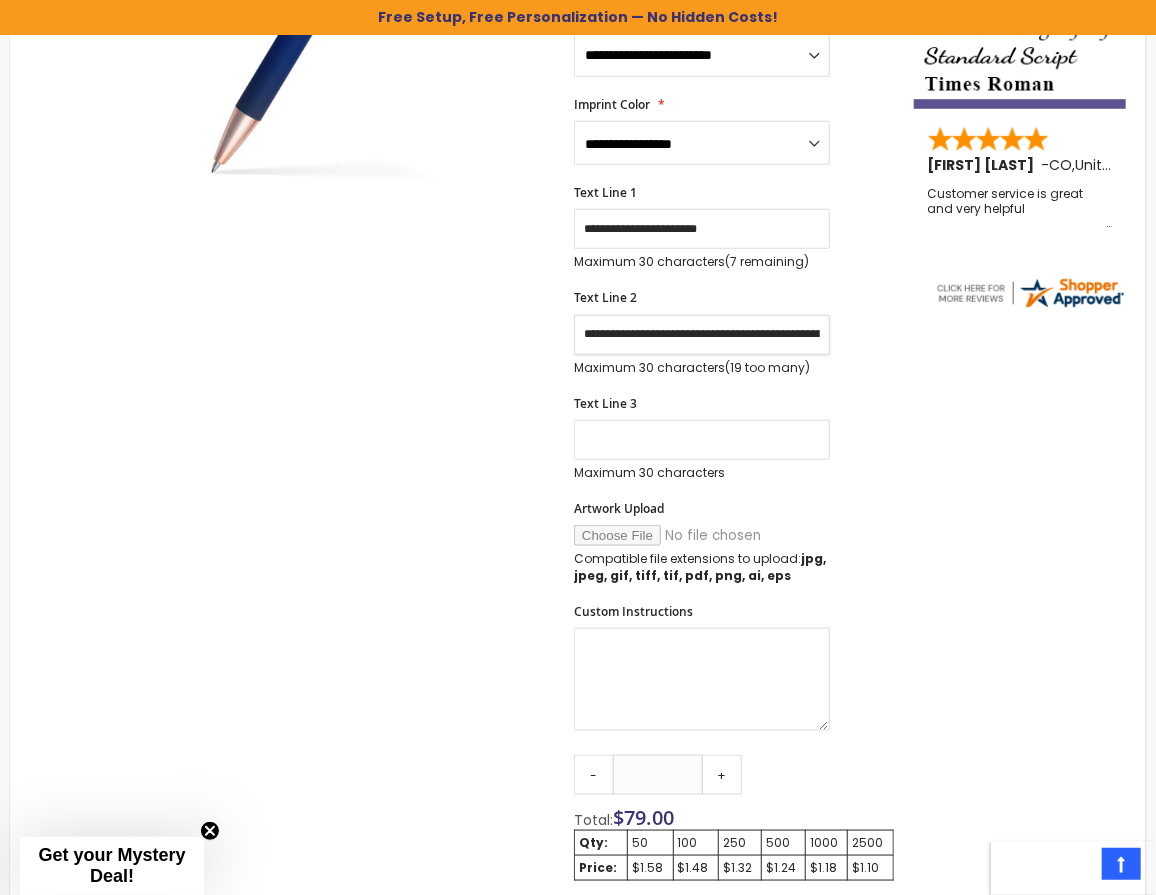 type on "**********" 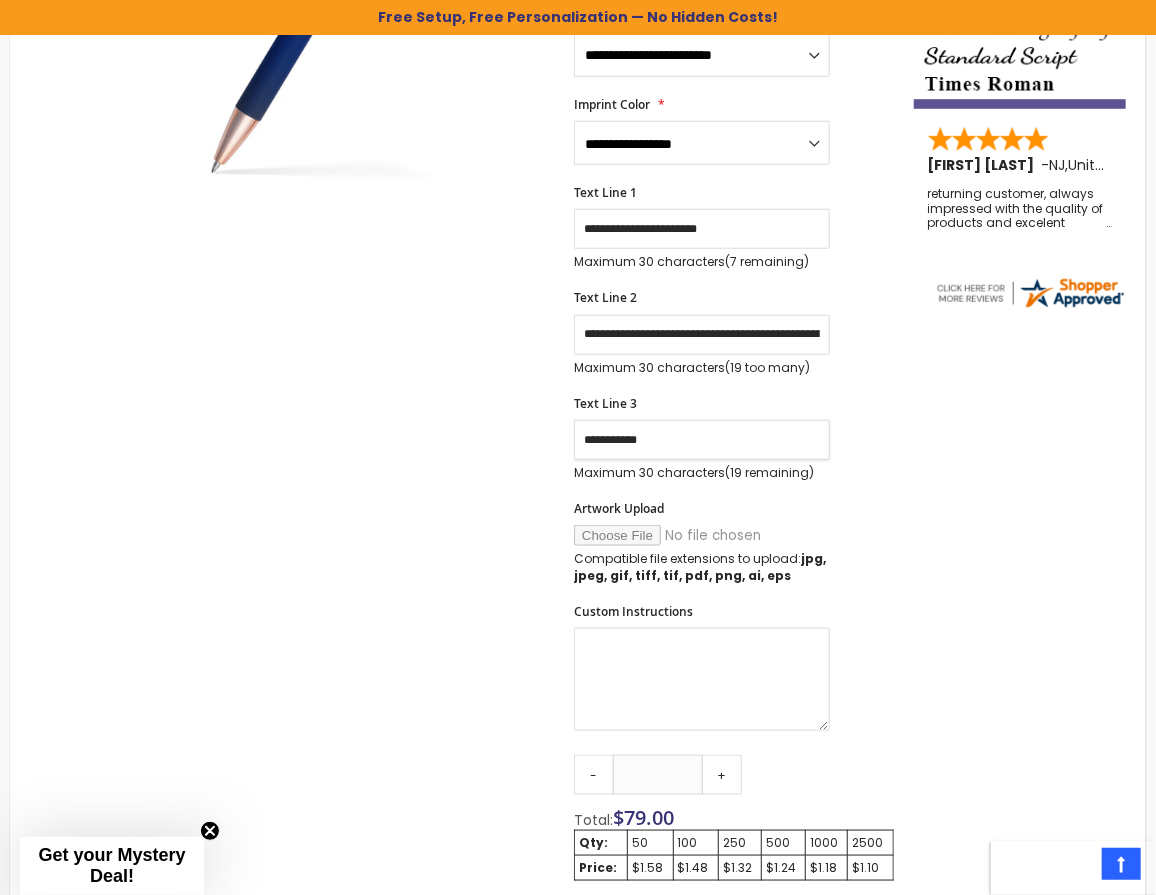 type on "**********" 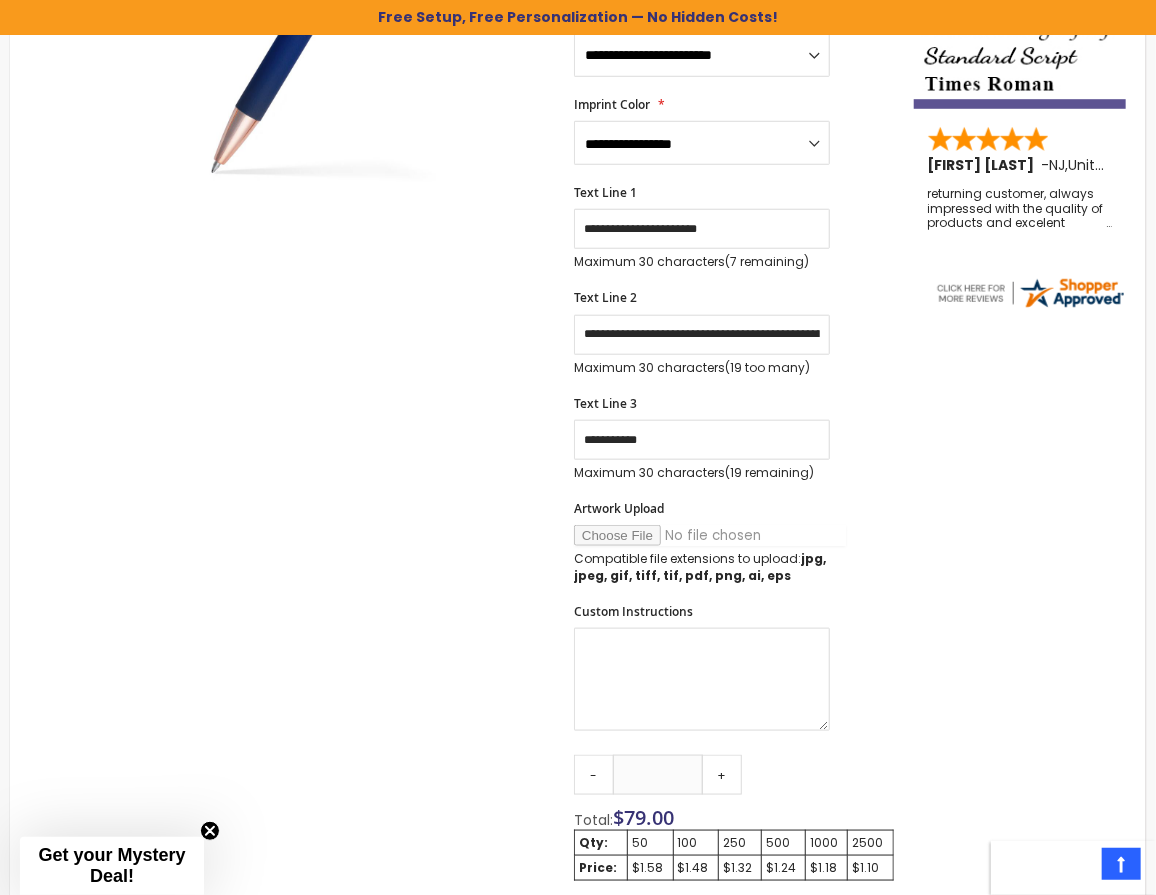 click on "Artwork Upload" at bounding box center [710, 535] 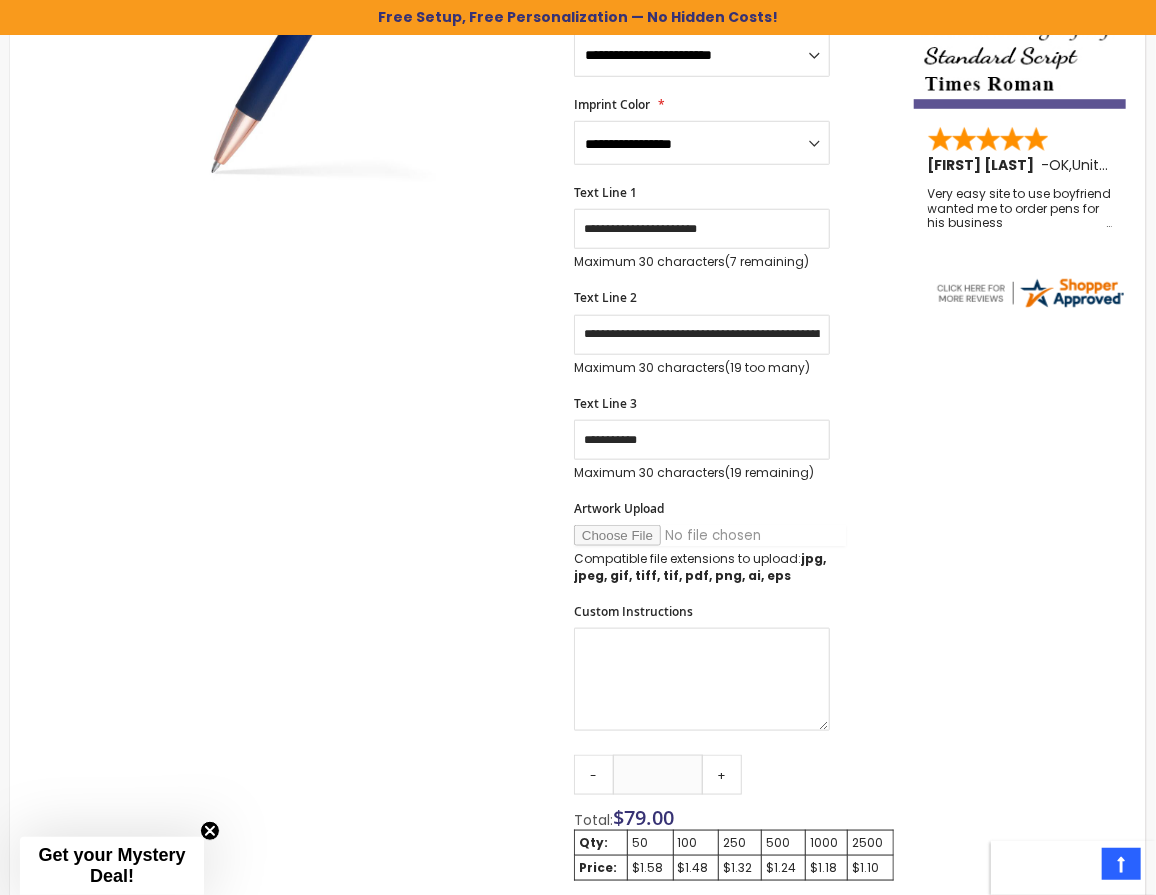 type on "**********" 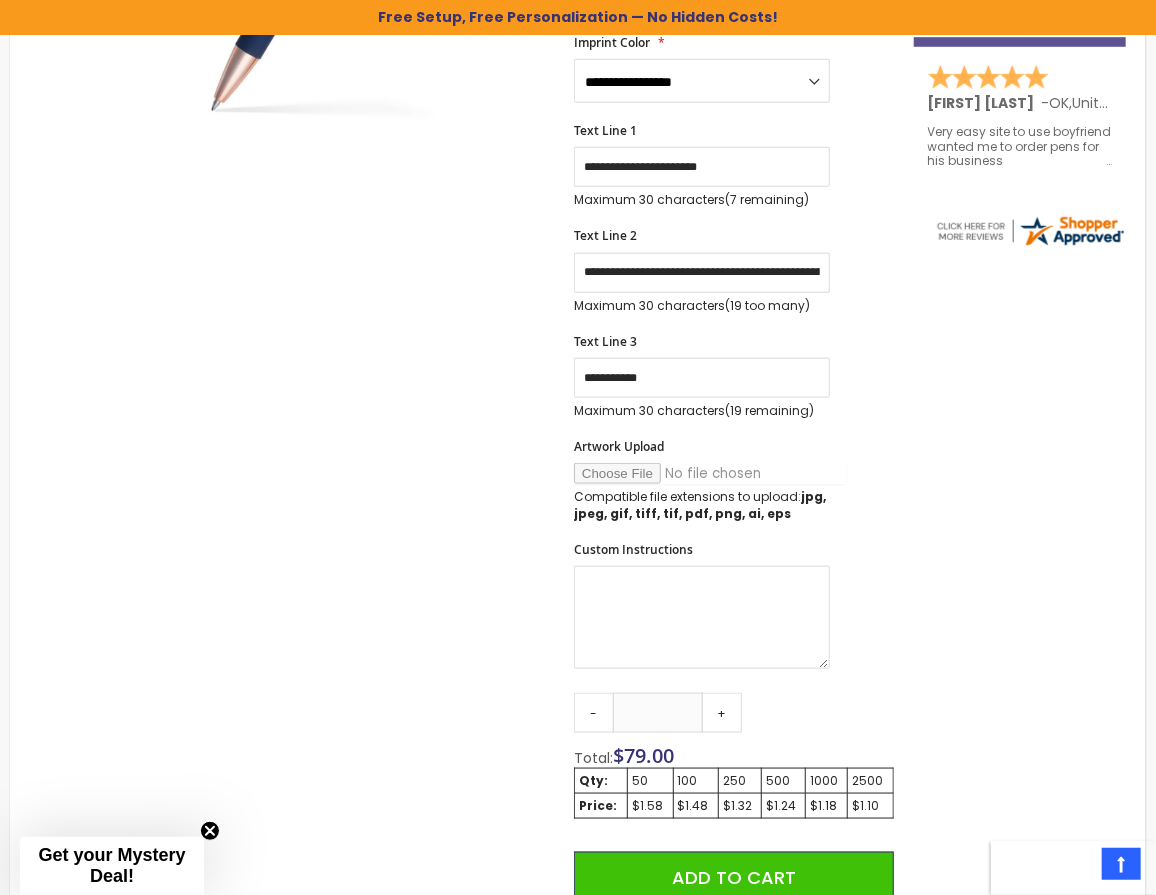 scroll, scrollTop: 800, scrollLeft: 0, axis: vertical 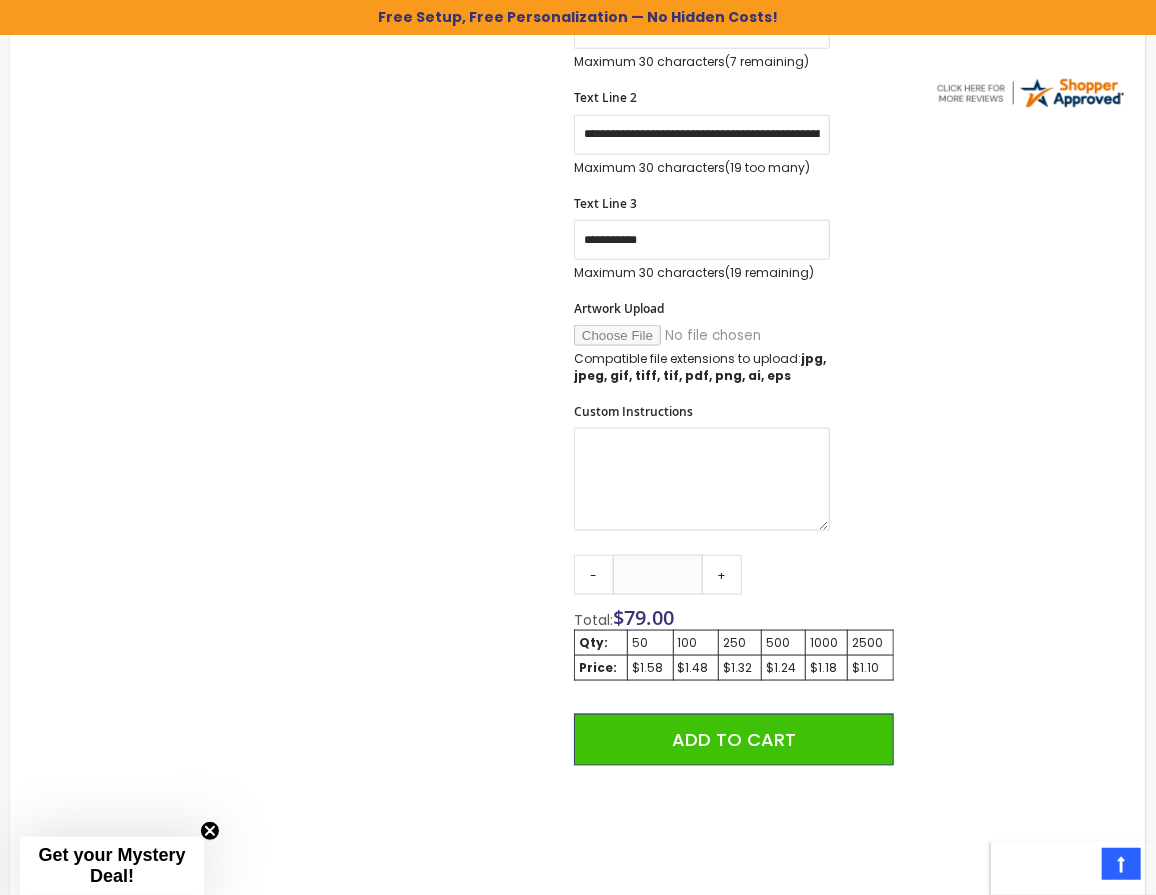 click on "$1.48" at bounding box center (696, 668) 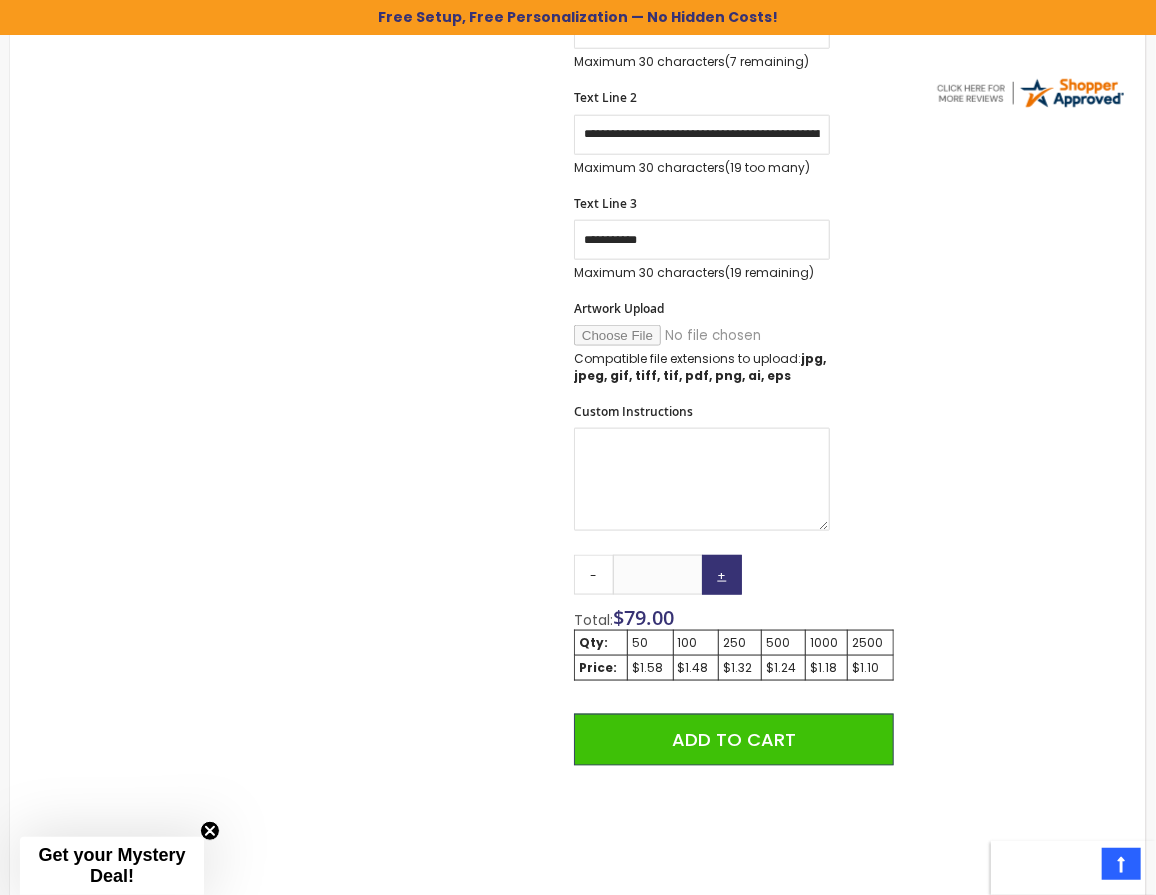 click on "+" at bounding box center (722, 575) 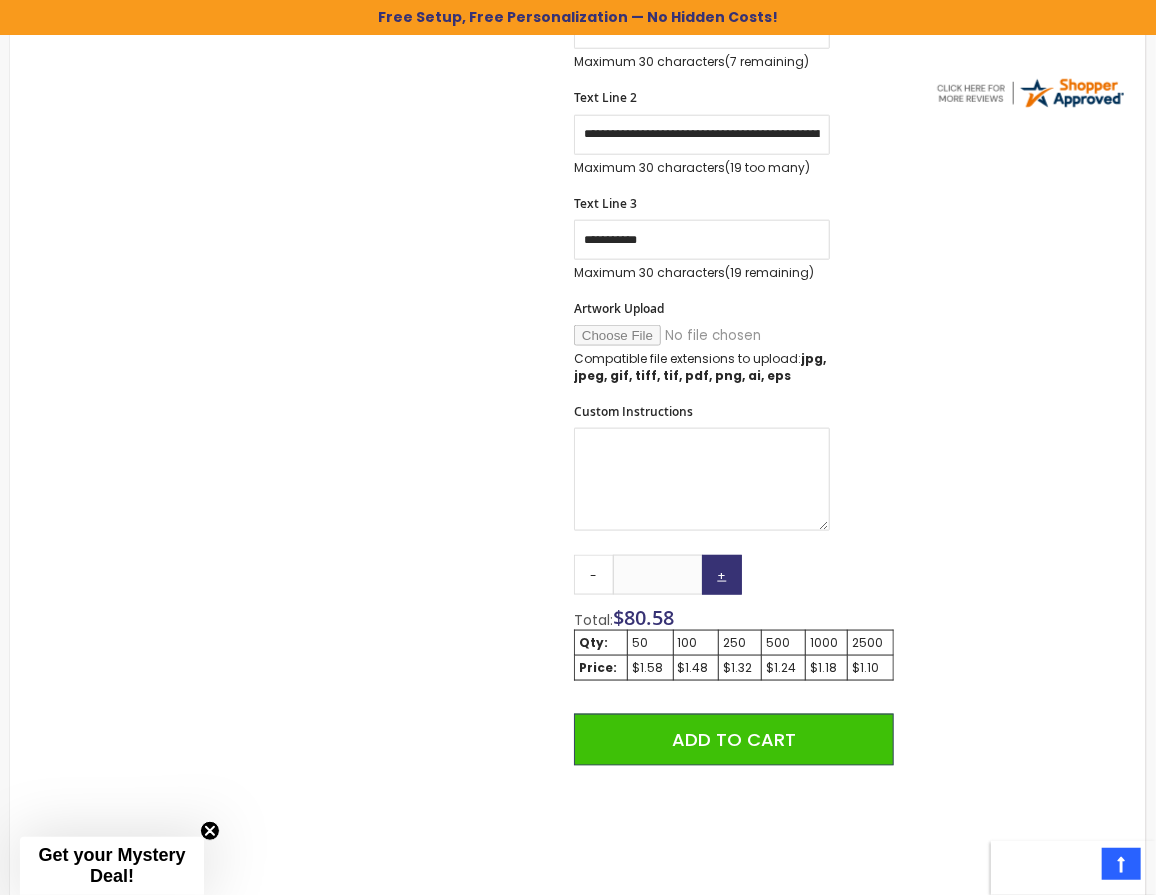 click on "+" at bounding box center (722, 575) 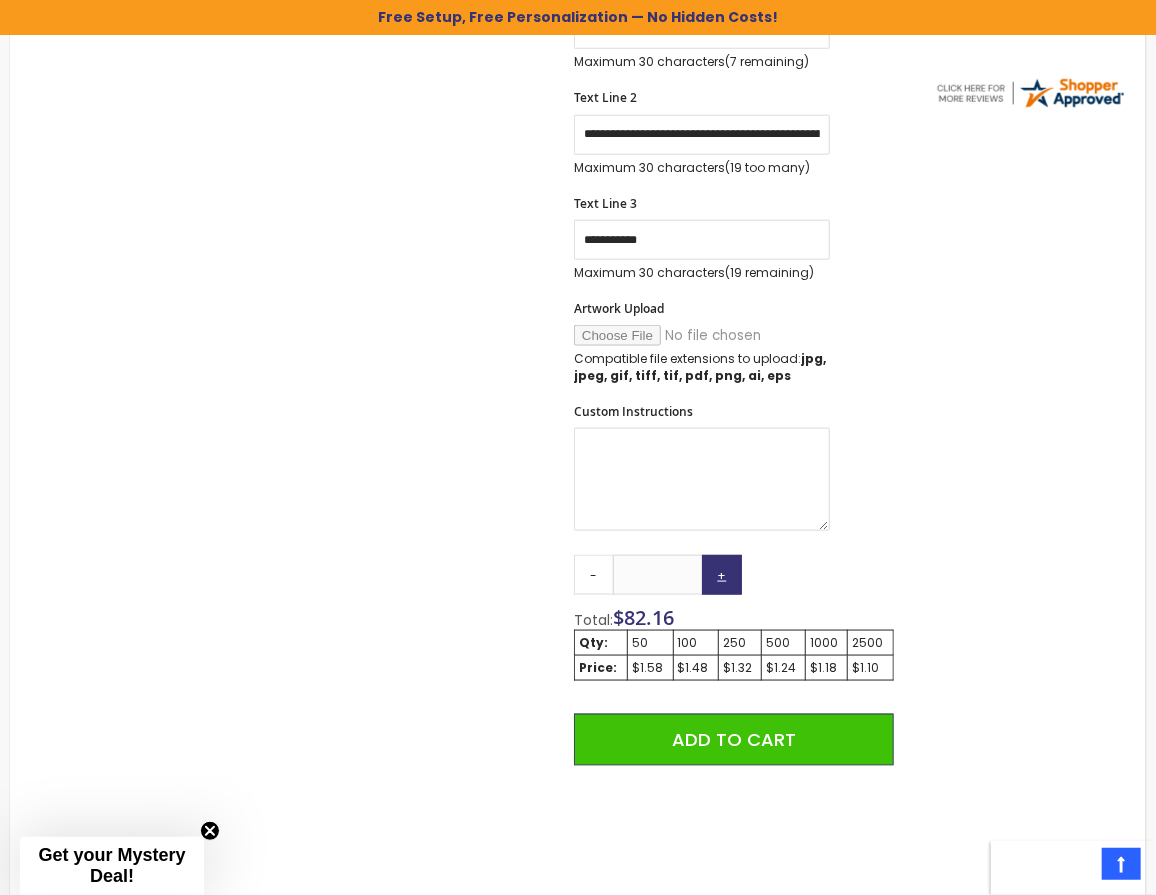 click on "+" at bounding box center [722, 575] 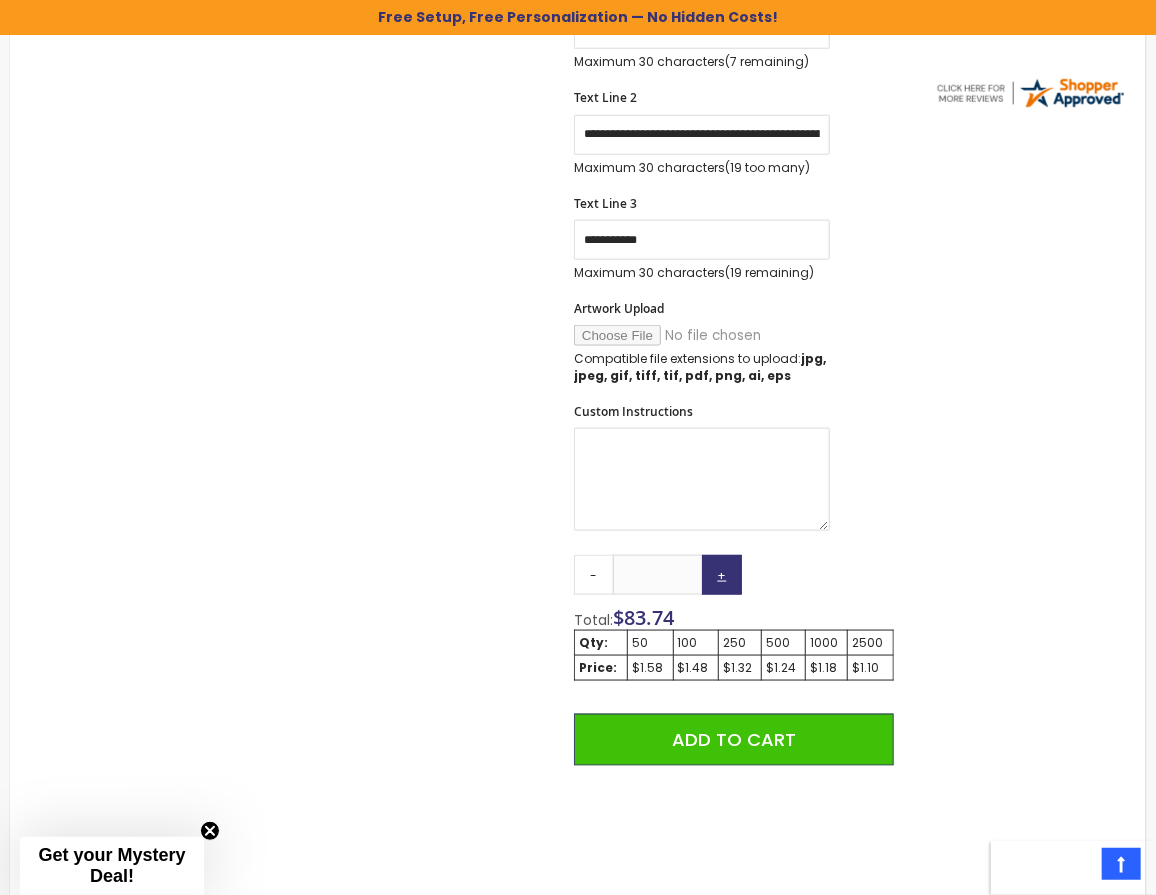click on "+" at bounding box center [722, 575] 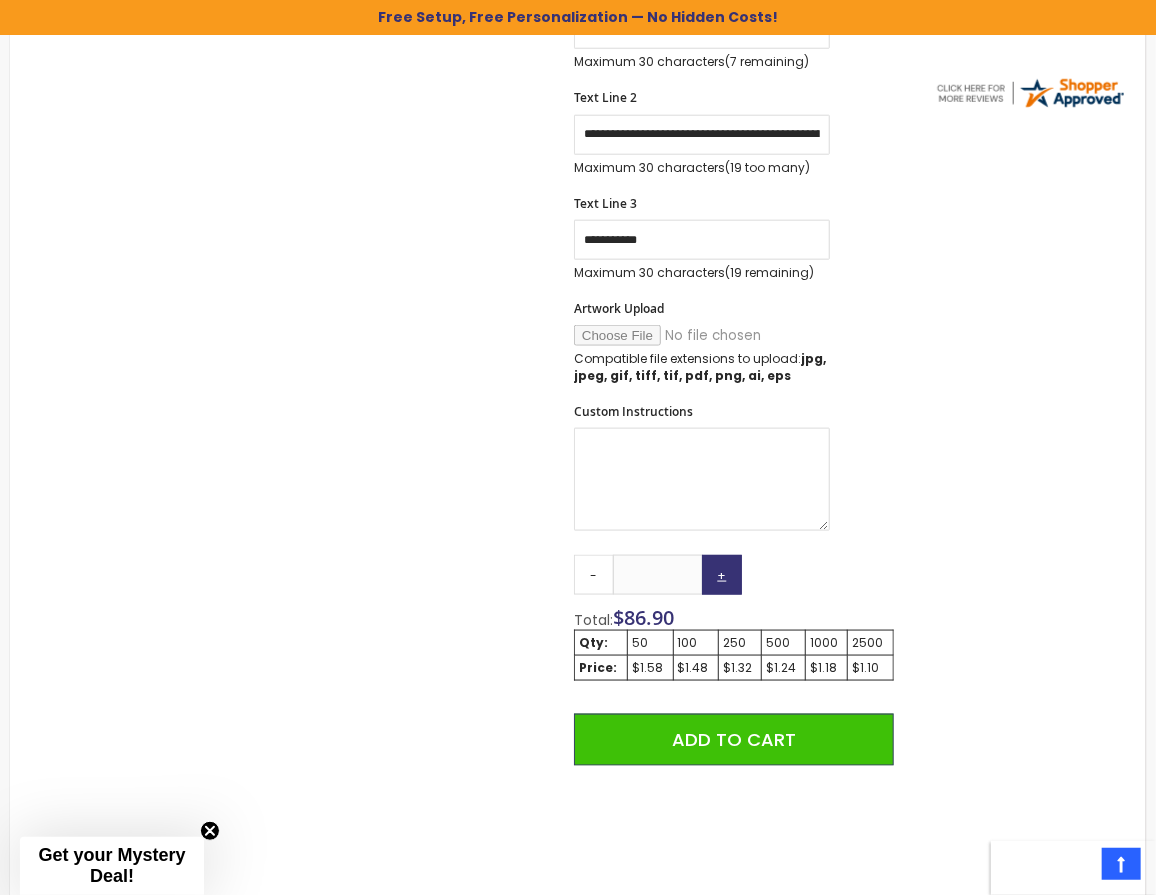 click on "+" at bounding box center [722, 575] 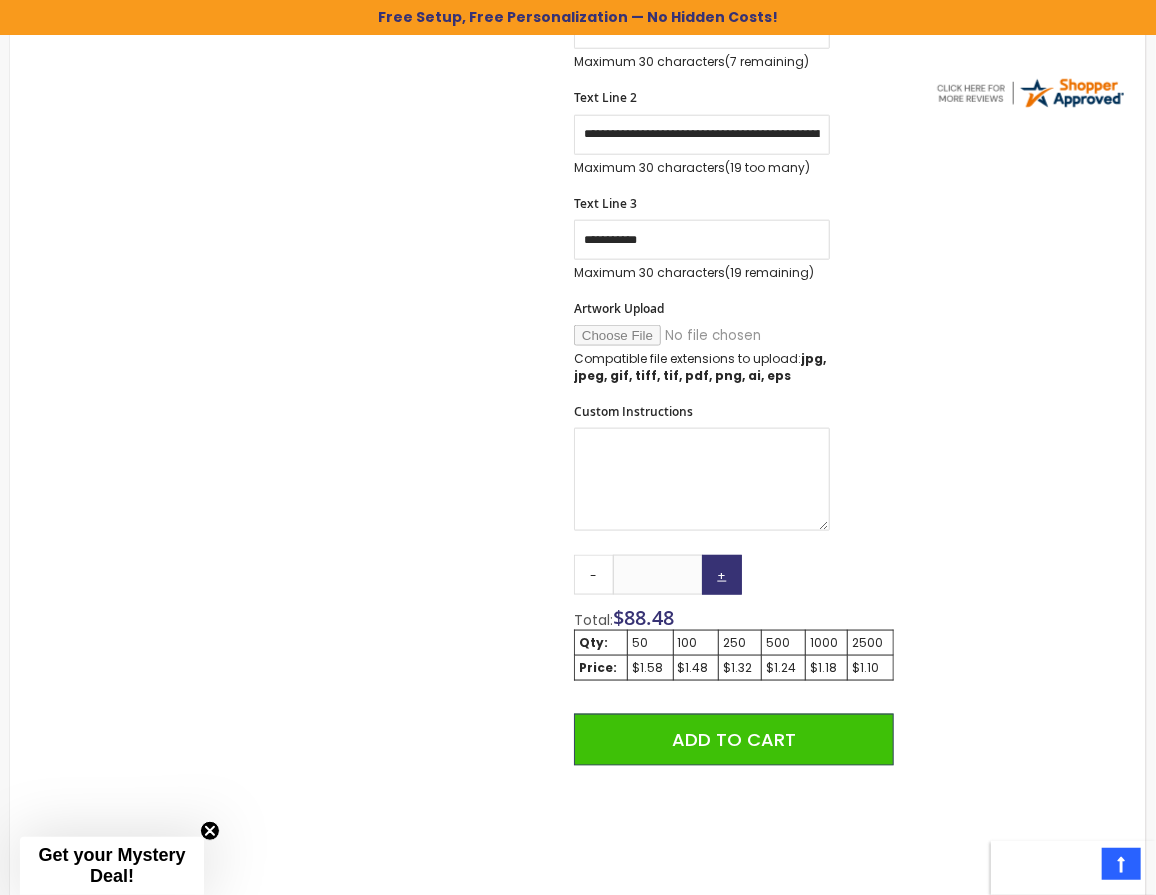 click on "+" at bounding box center (722, 575) 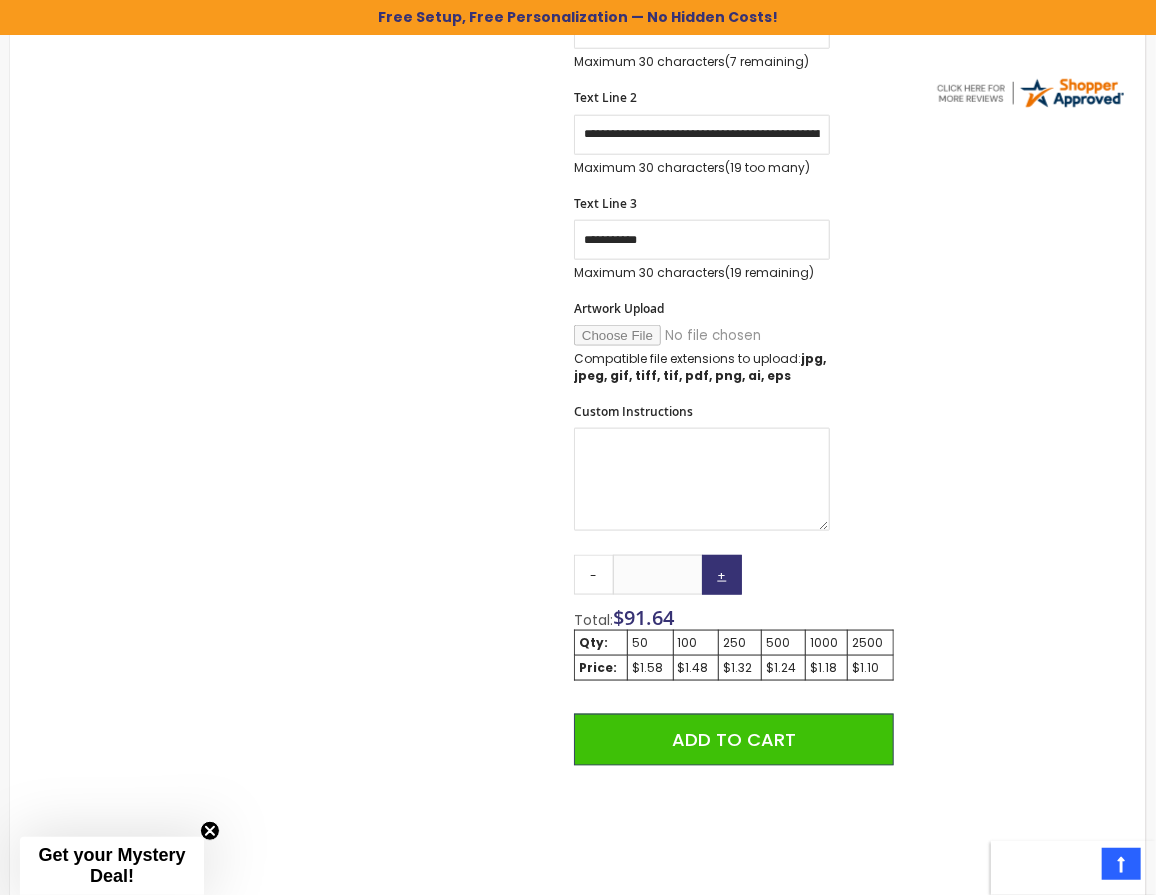 click on "+" at bounding box center [722, 575] 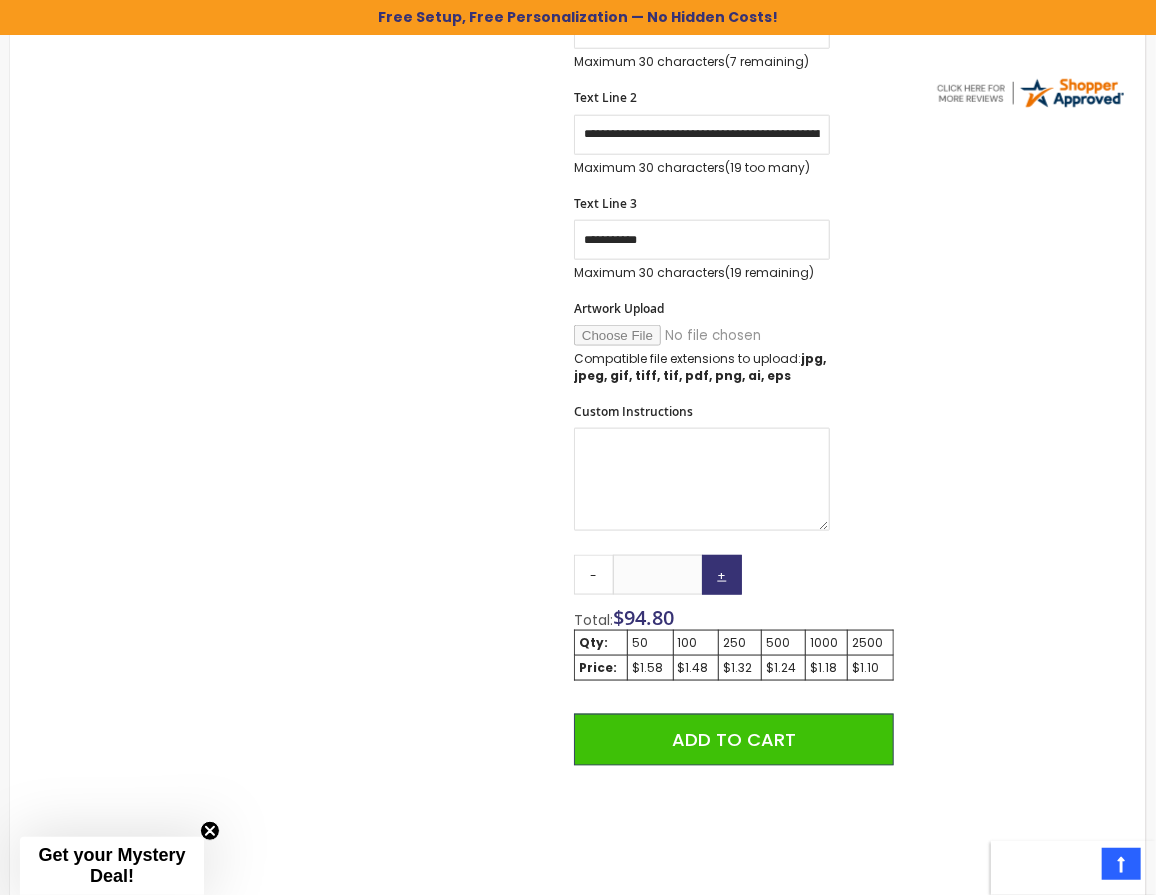click on "+" at bounding box center (722, 575) 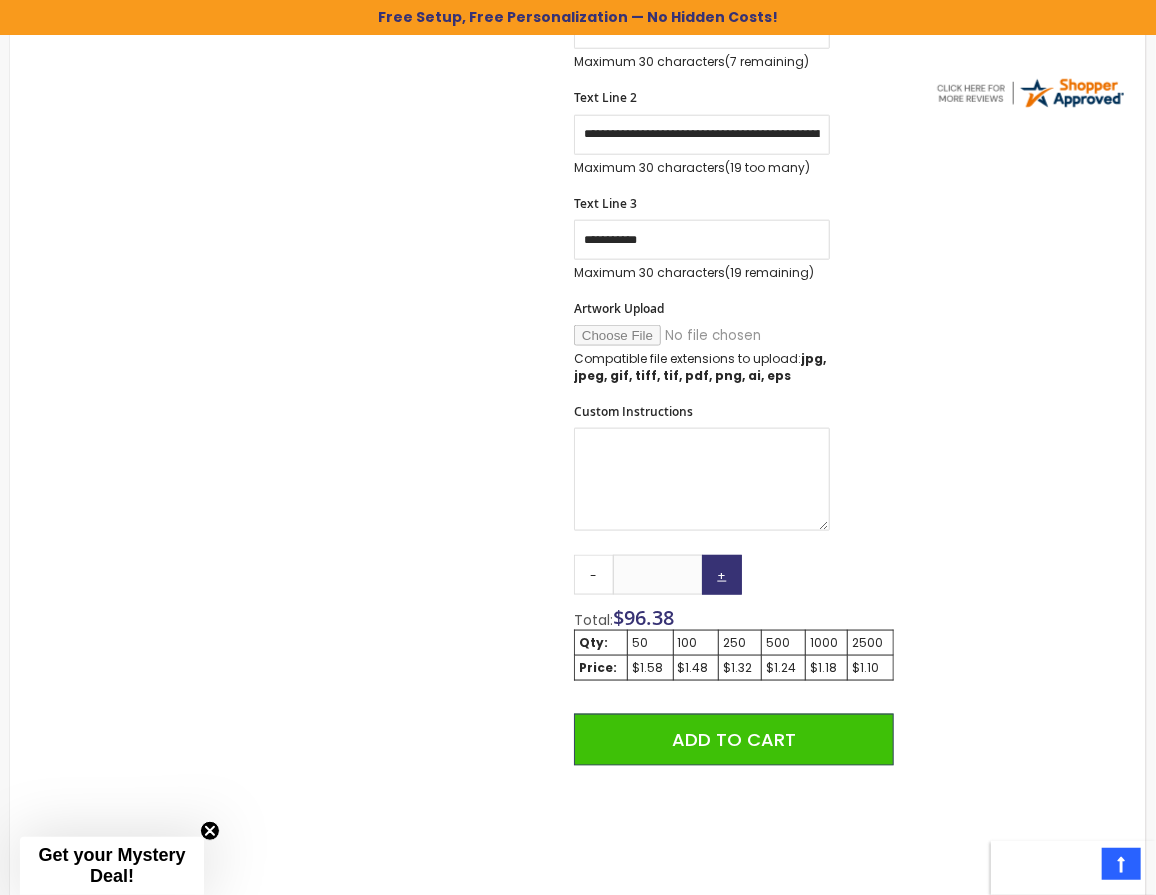 click on "+" at bounding box center [722, 575] 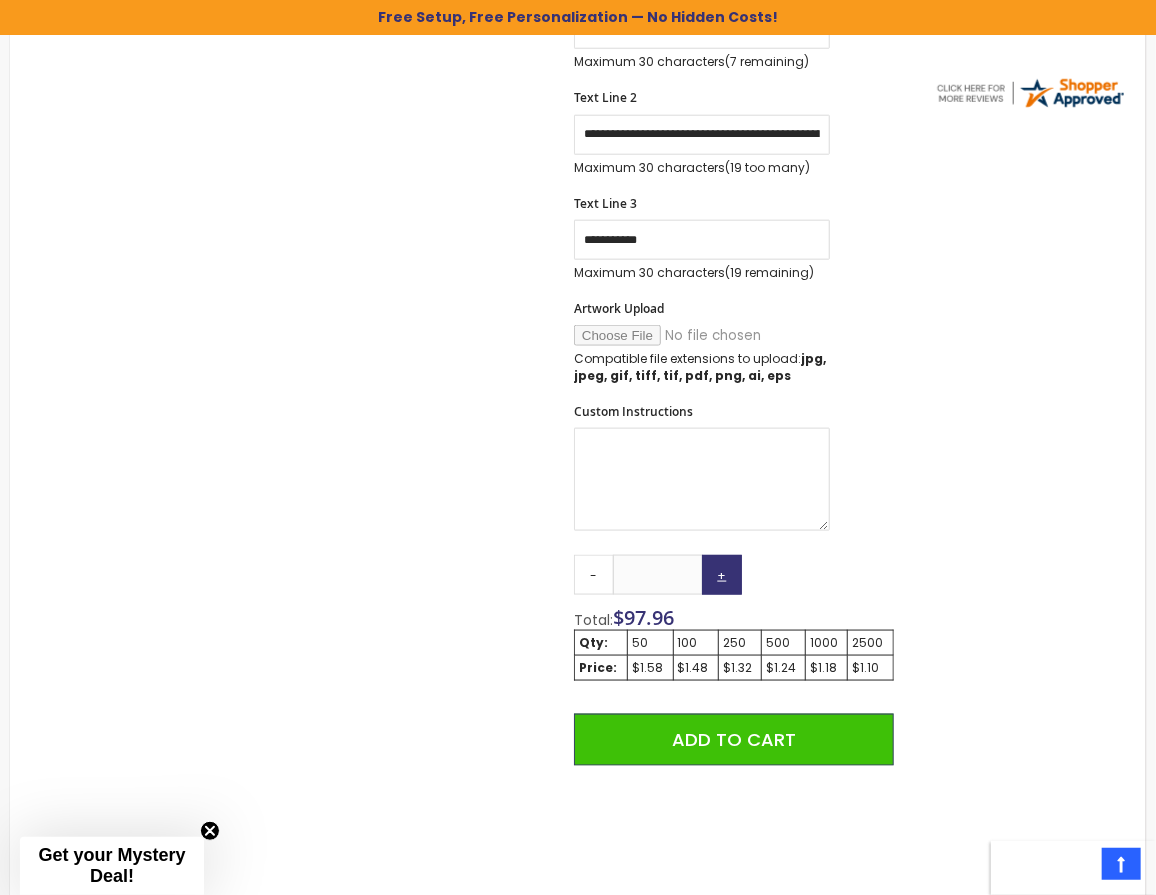click on "+" at bounding box center [722, 575] 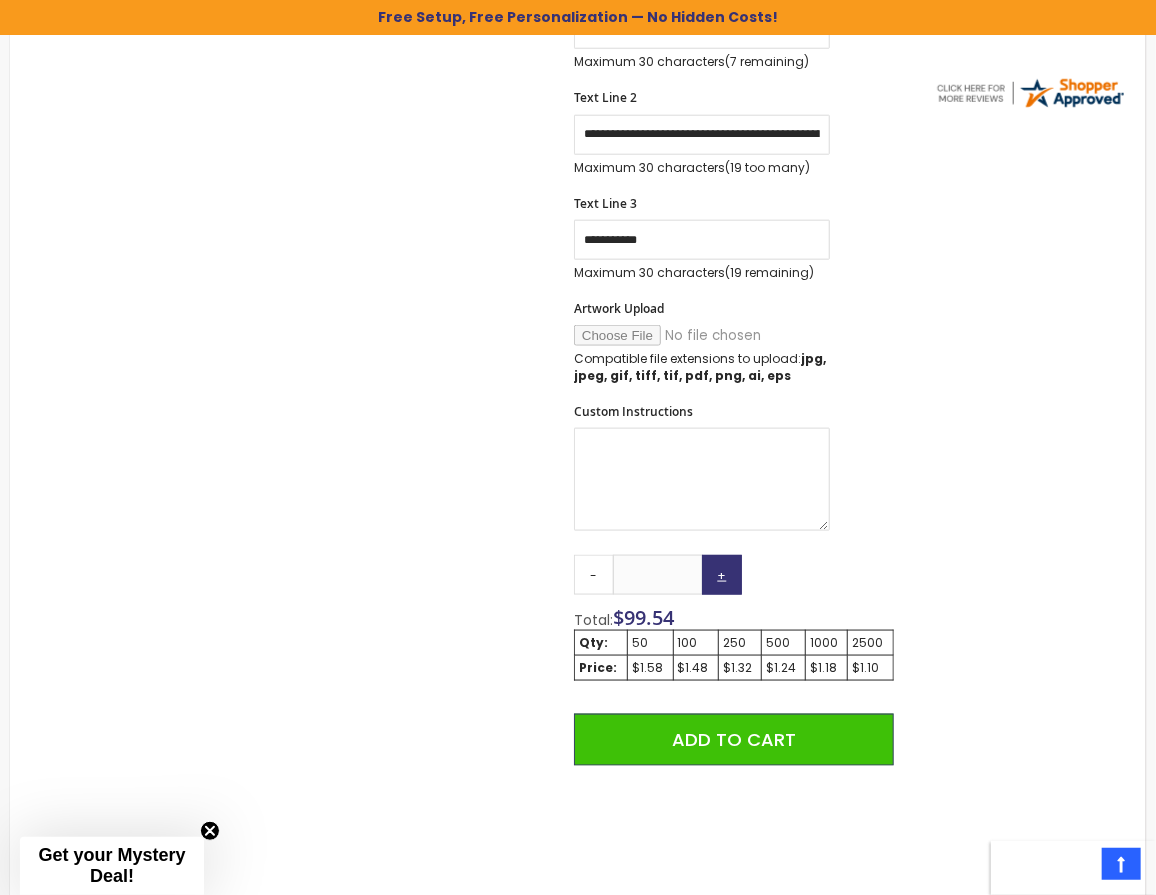 click on "+" at bounding box center (722, 575) 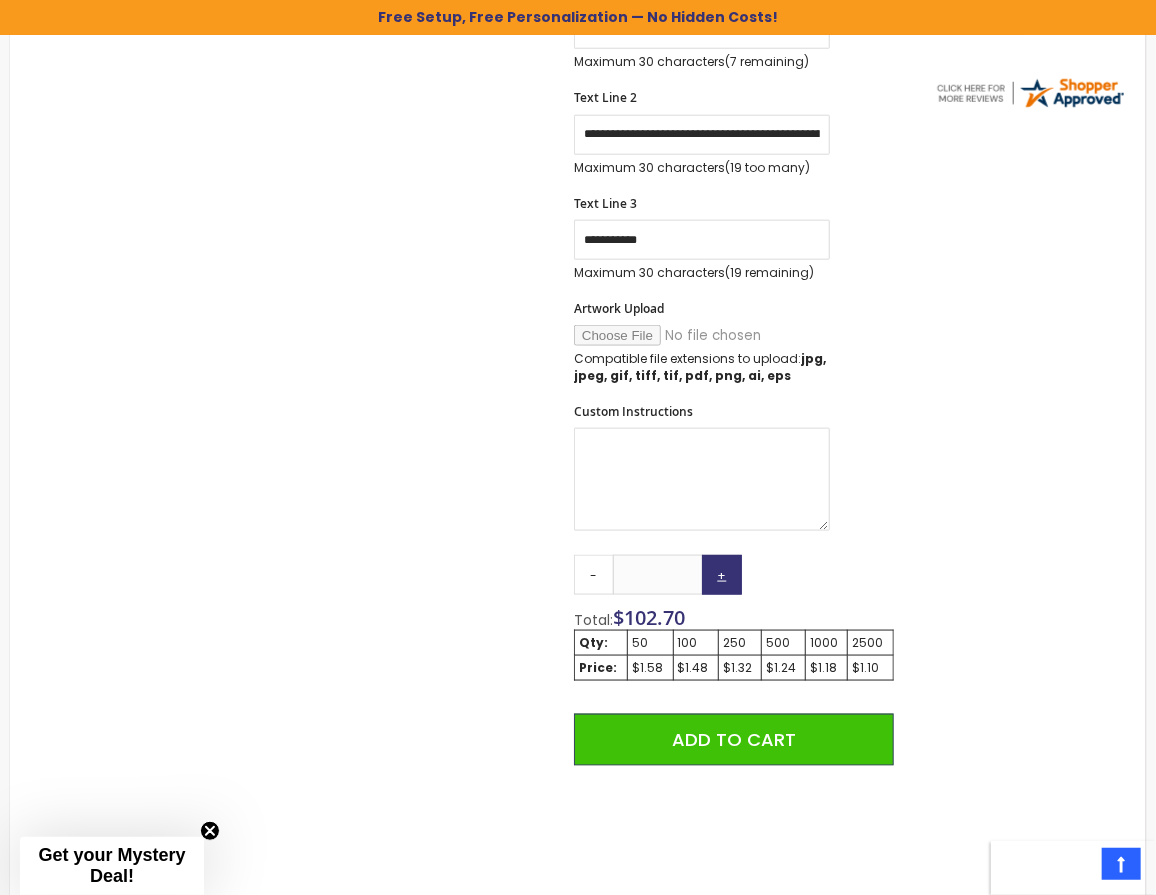 click on "+" at bounding box center (722, 575) 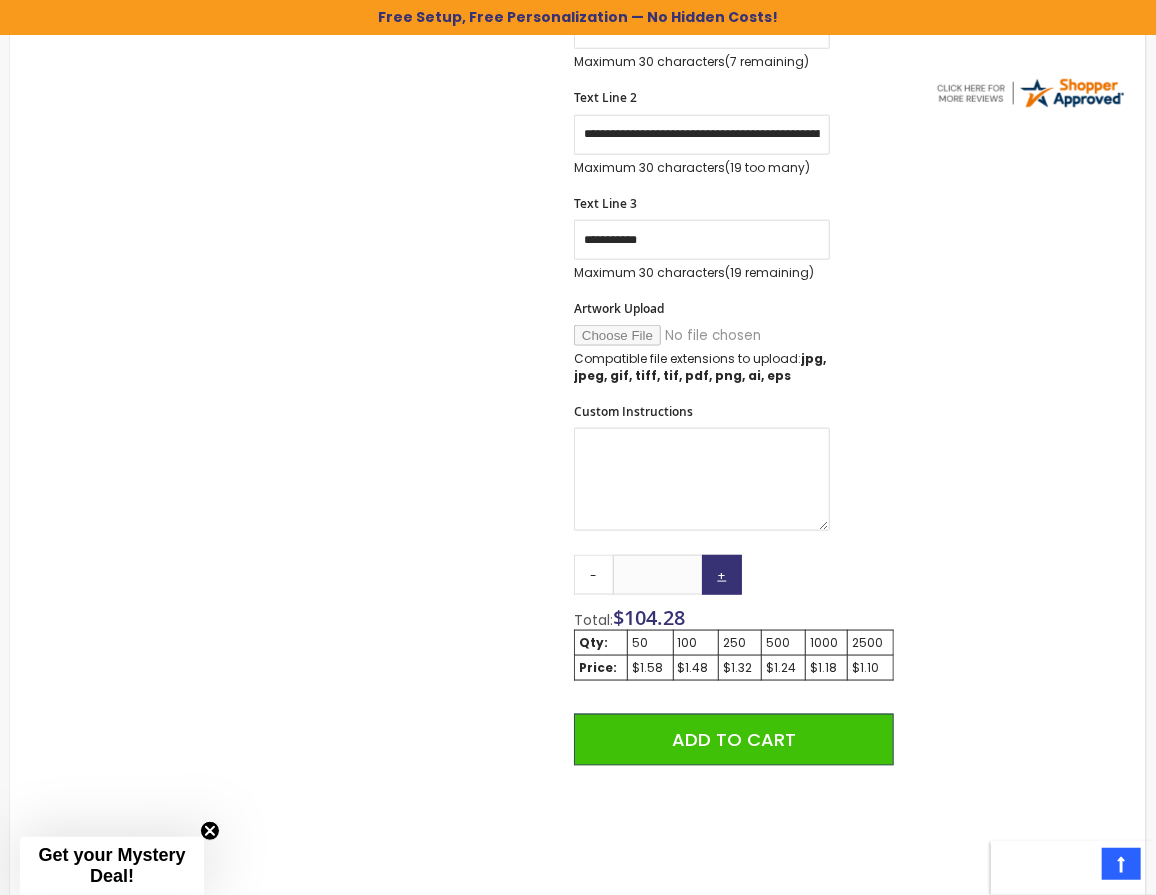 click on "+" at bounding box center [722, 575] 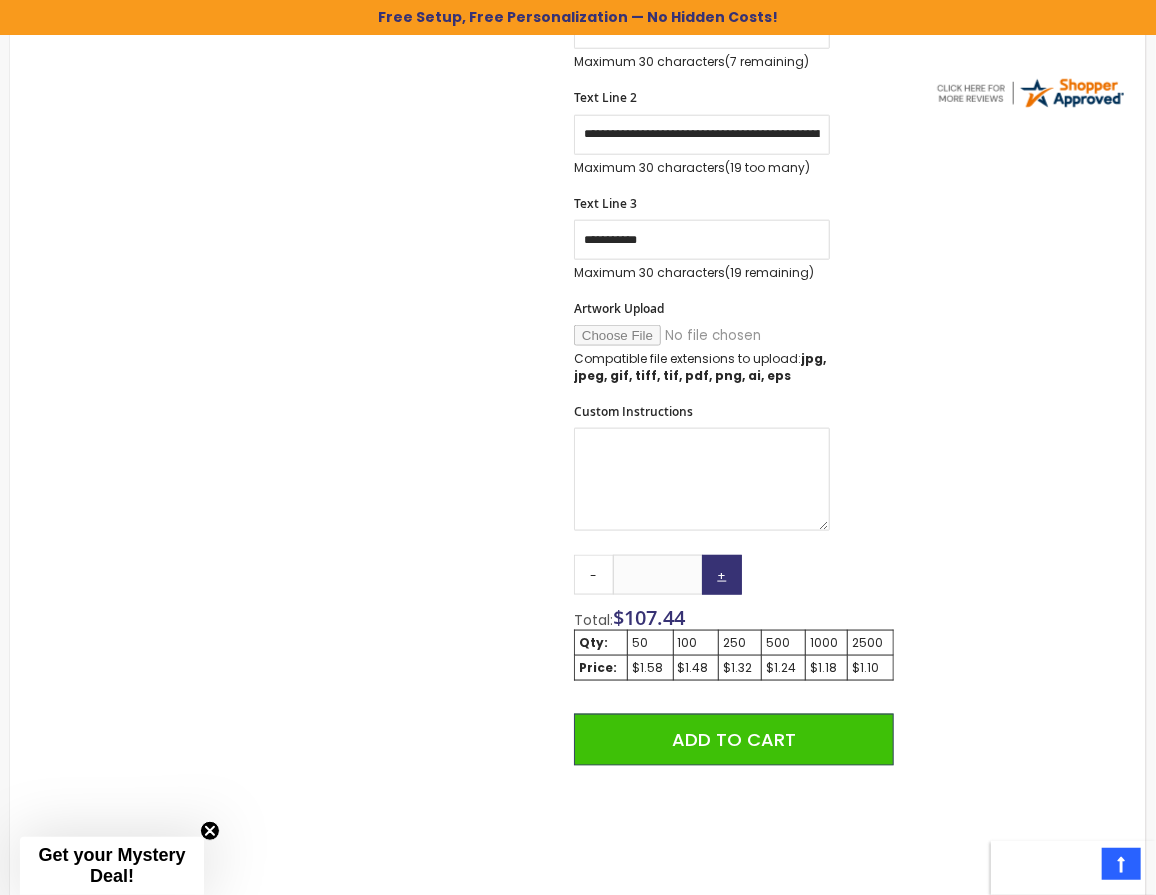 click on "+" at bounding box center [722, 575] 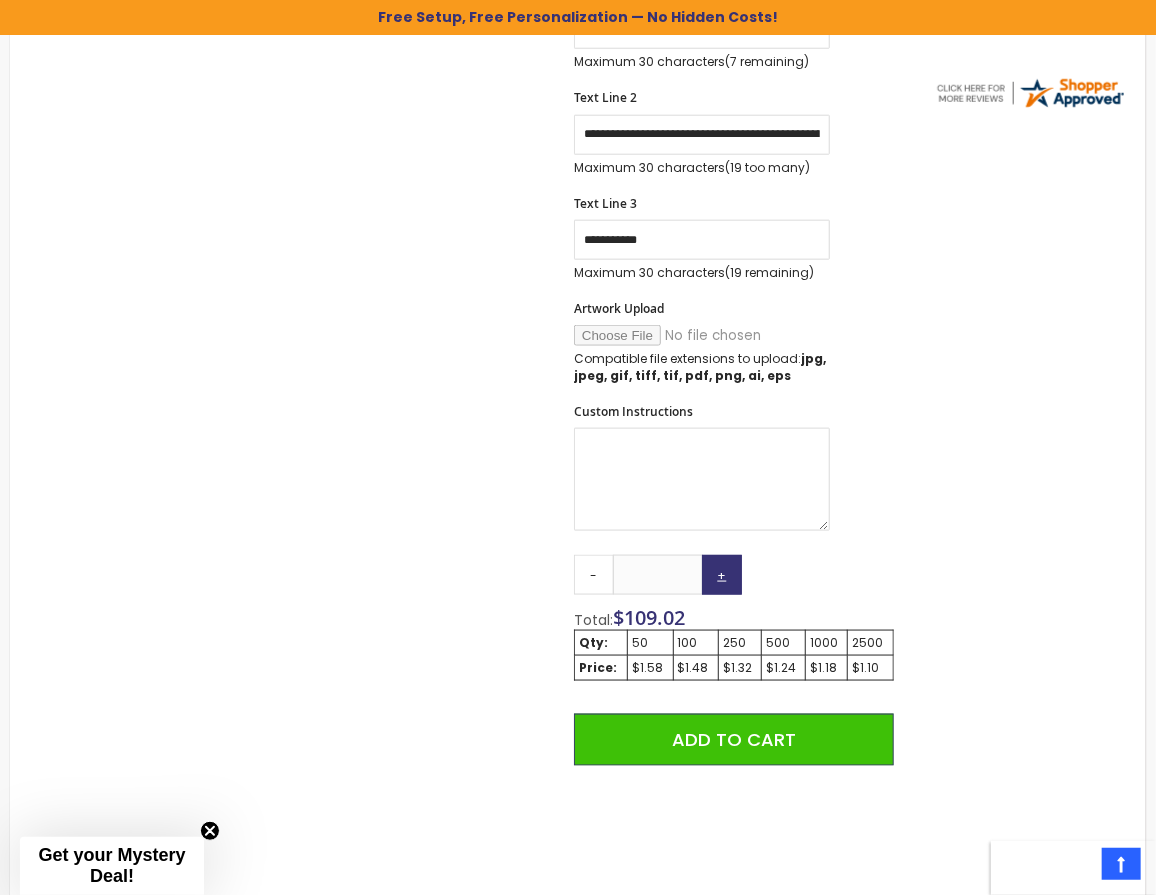 click on "+" at bounding box center [722, 575] 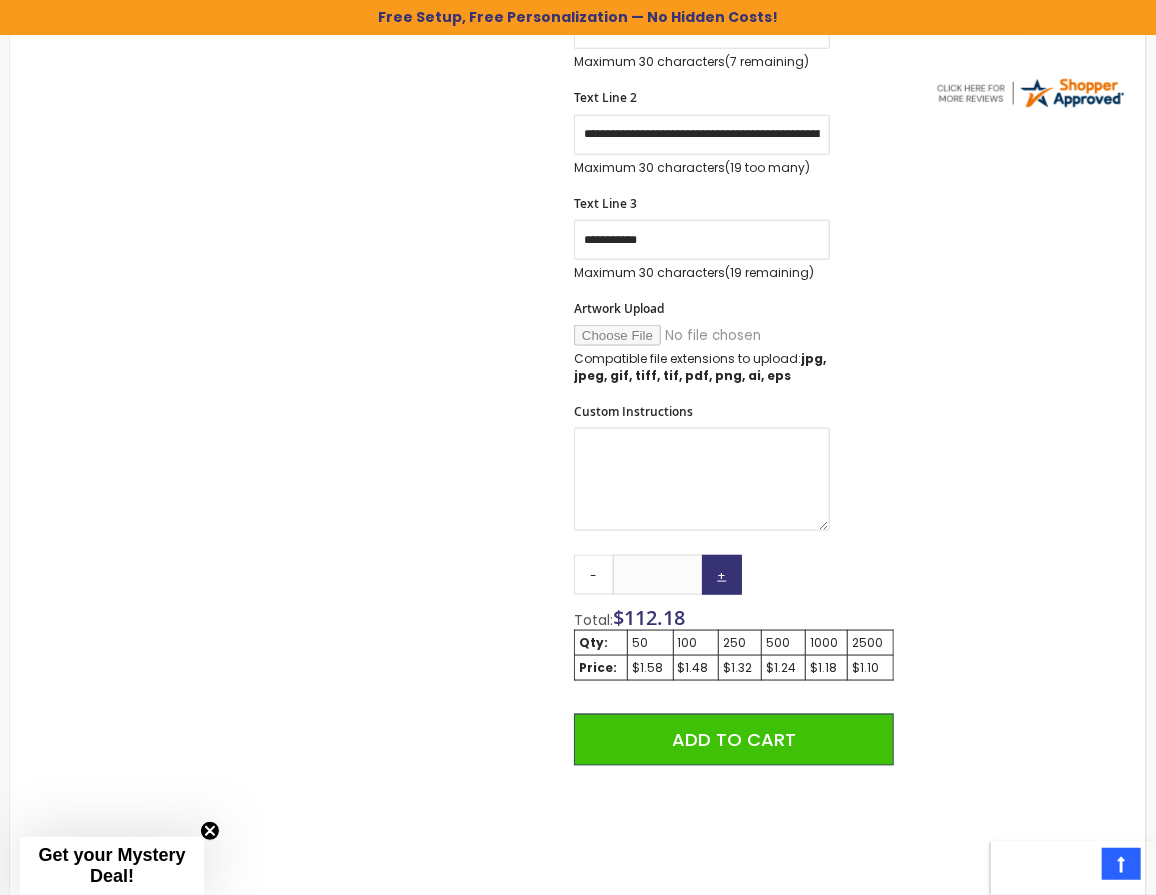click on "+" at bounding box center (722, 575) 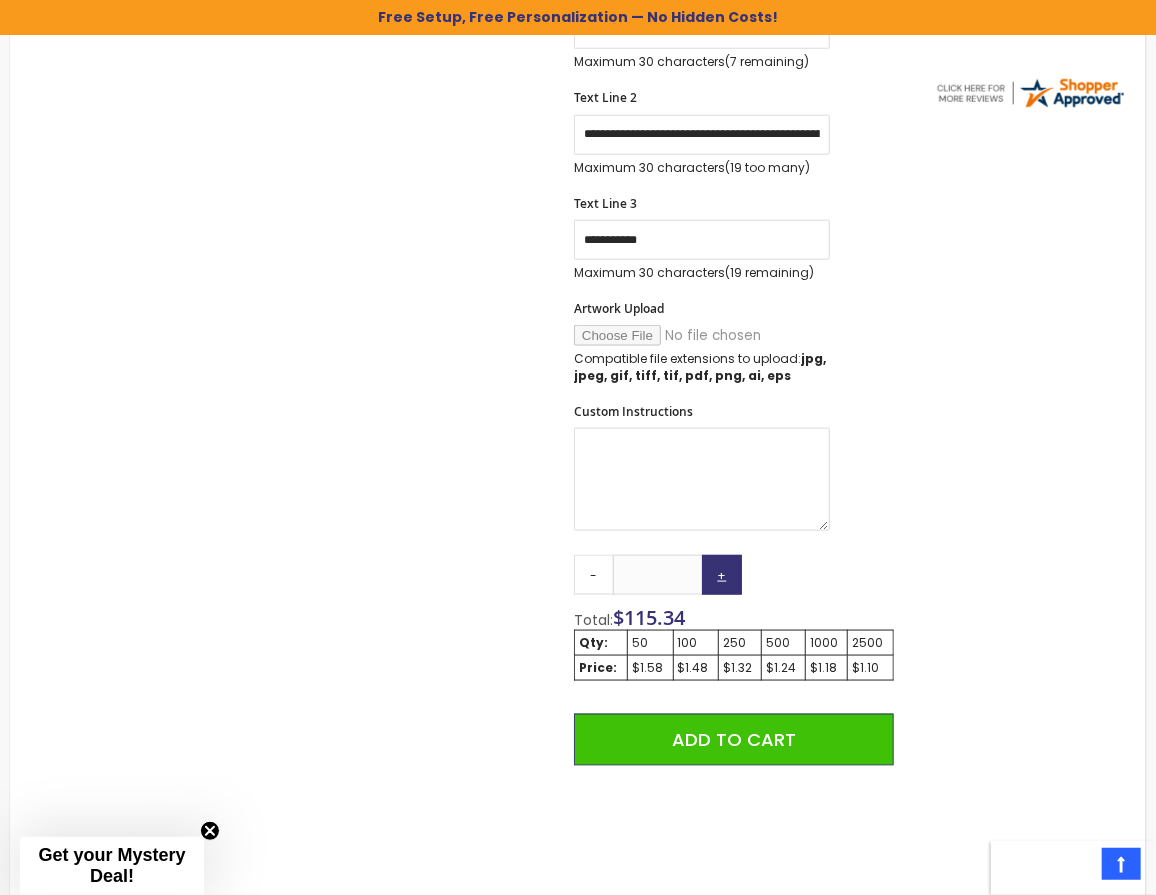 click on "+" at bounding box center (722, 575) 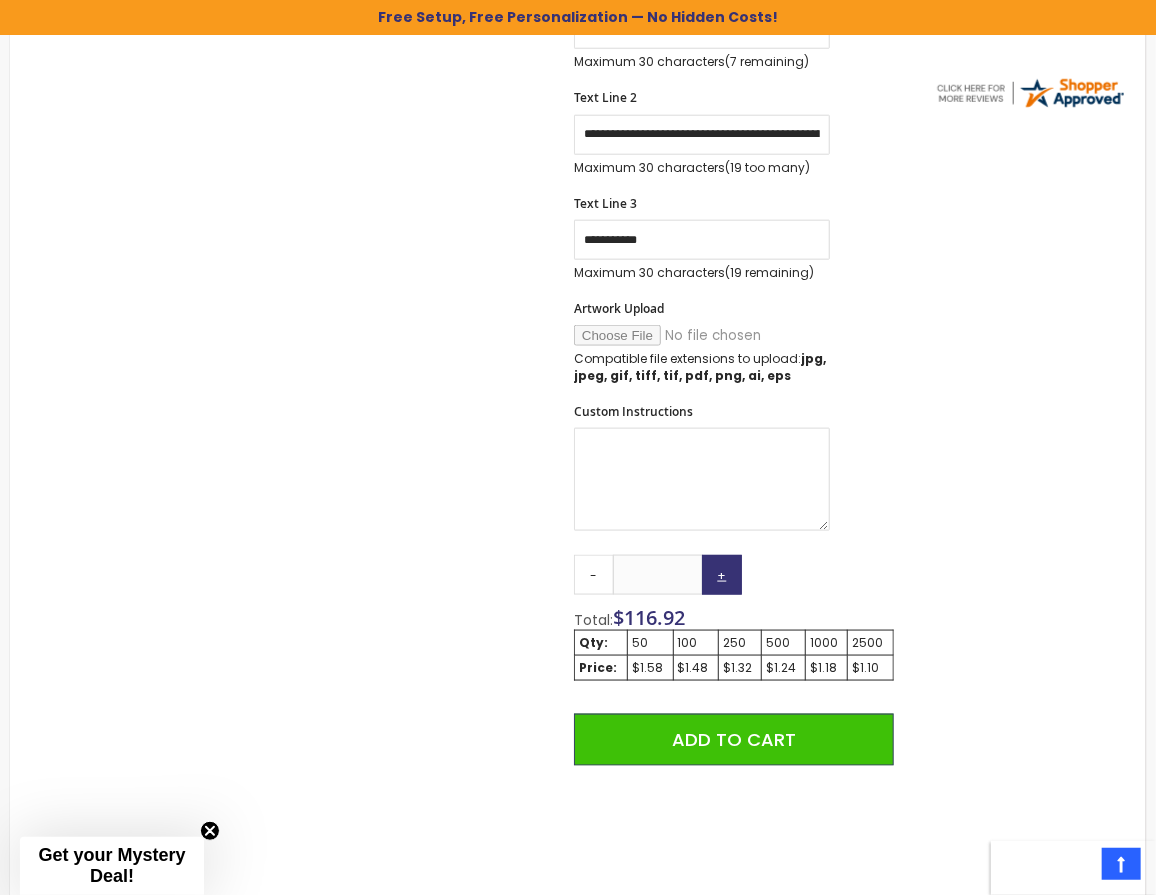 click on "+" at bounding box center (722, 575) 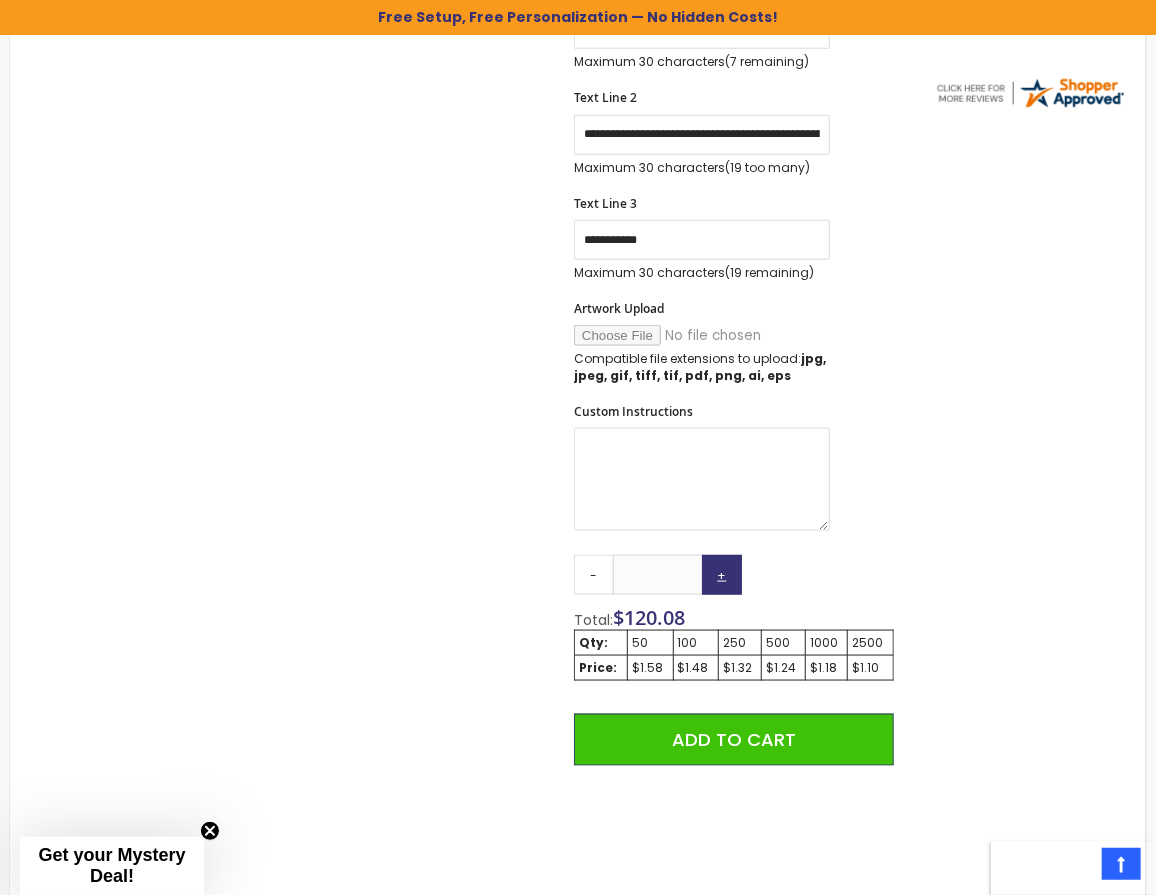 click on "+" at bounding box center (722, 575) 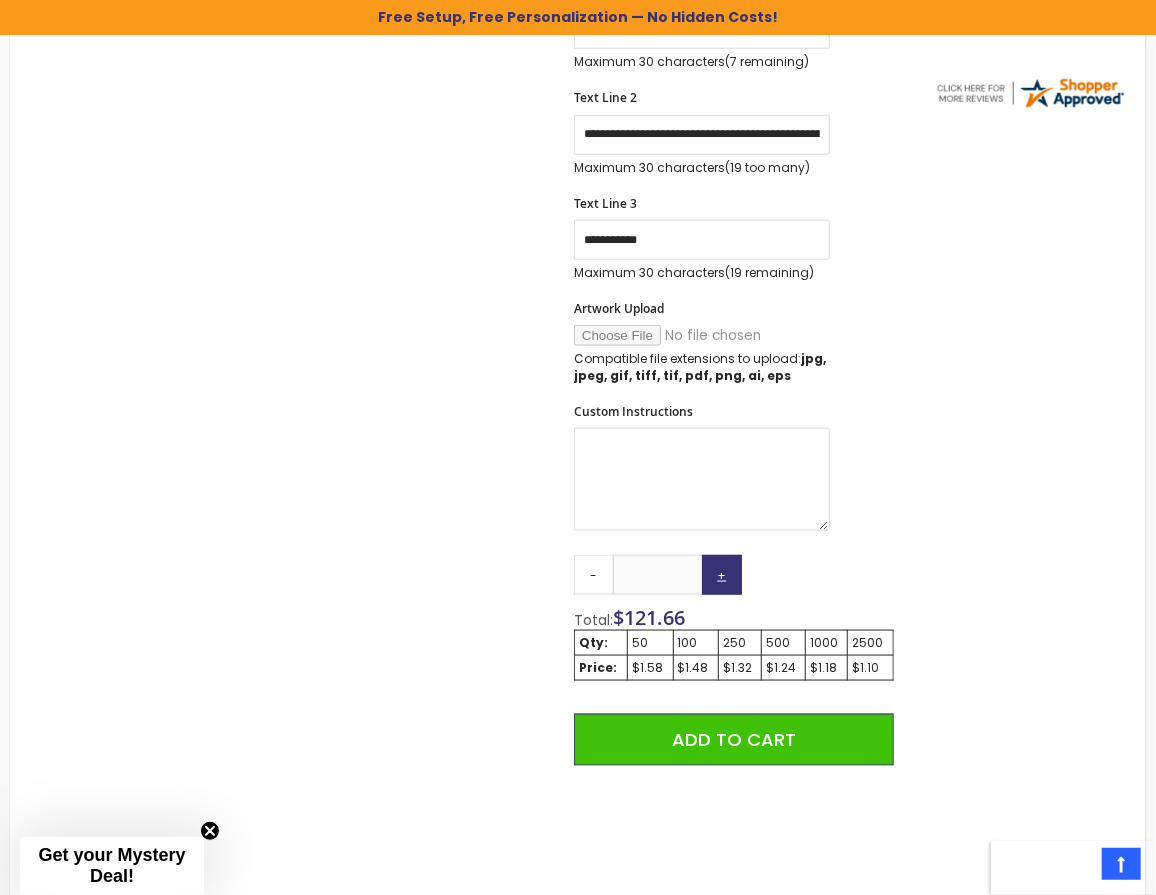 click on "+" at bounding box center [722, 575] 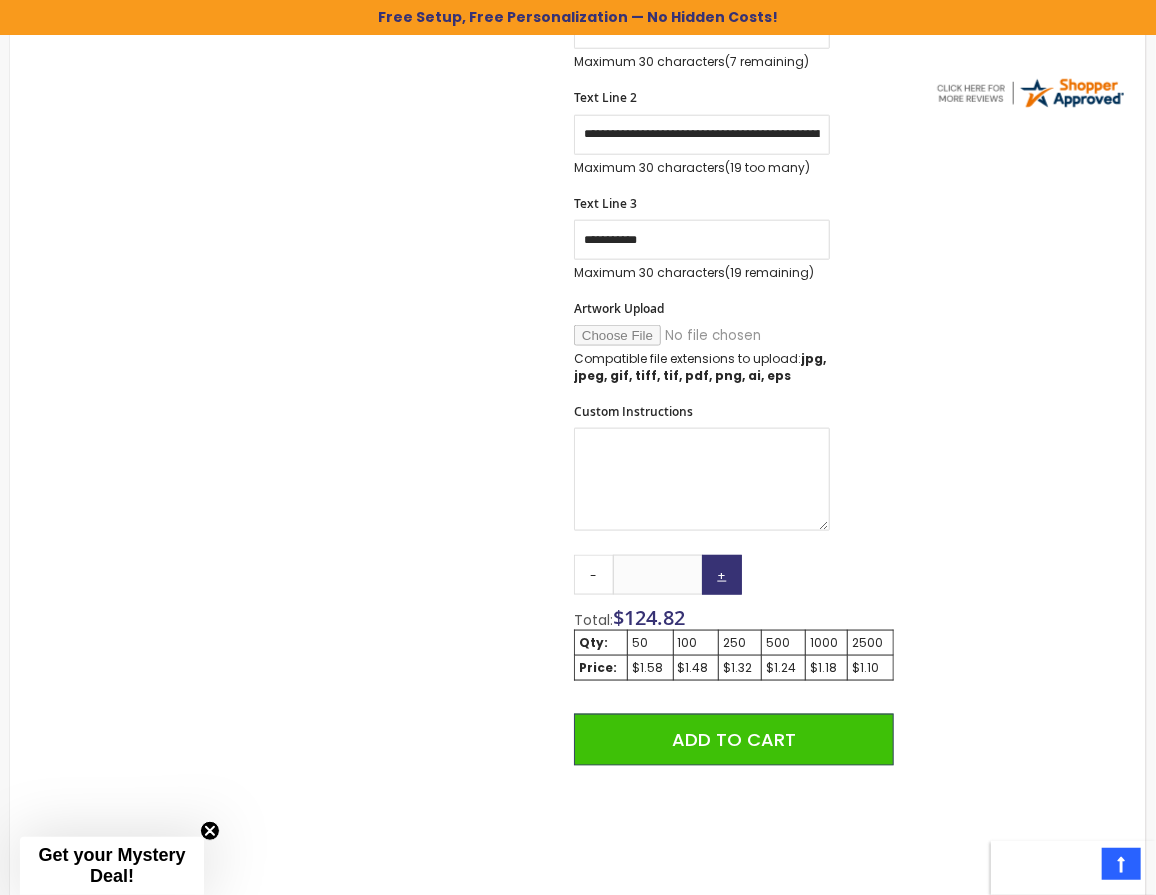 click on "+" at bounding box center [722, 575] 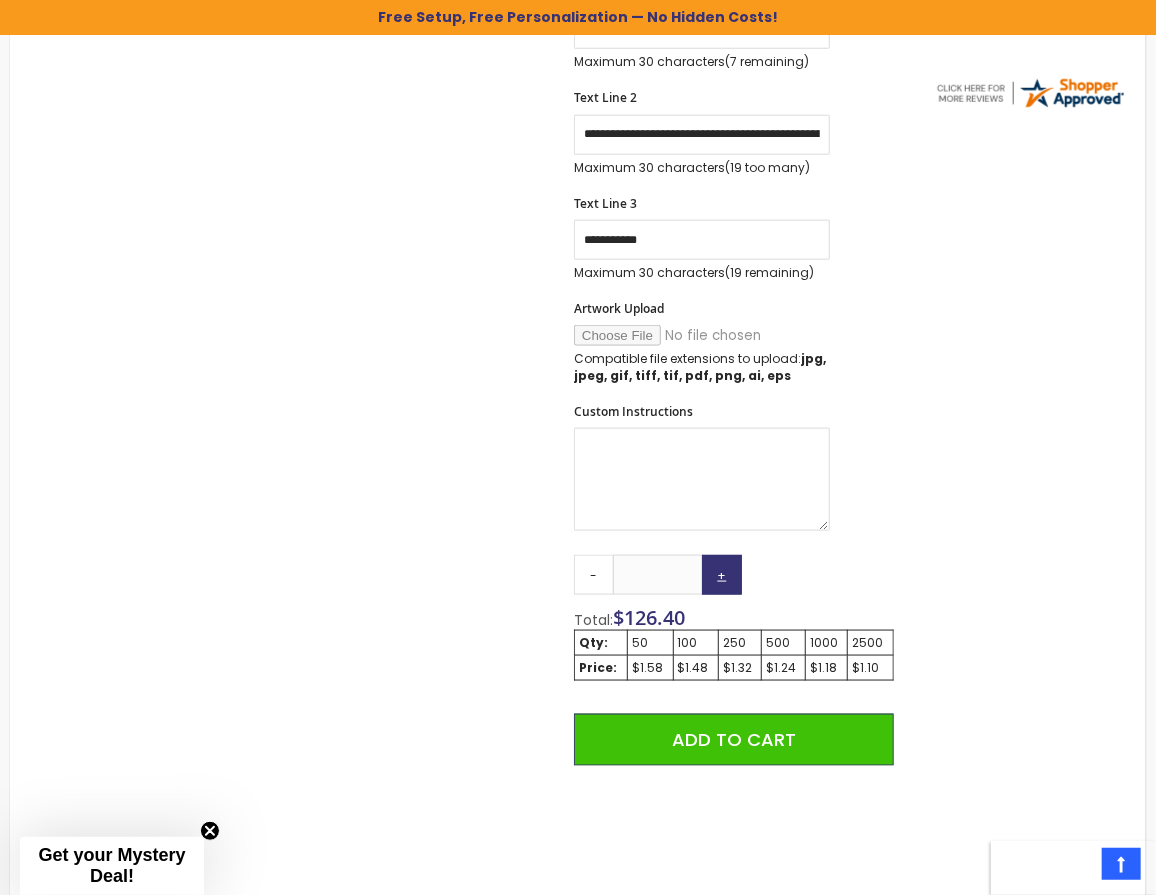 click on "+" at bounding box center [722, 575] 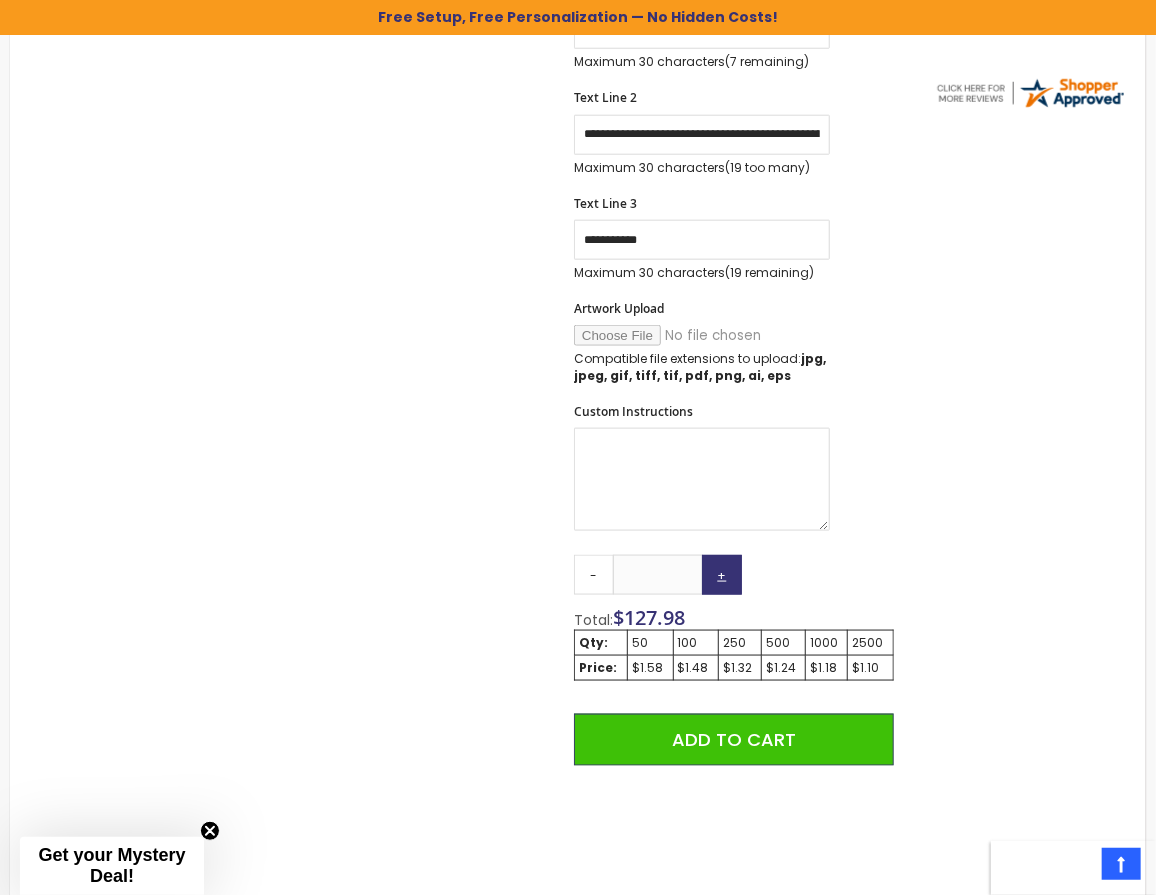 click on "+" at bounding box center (722, 575) 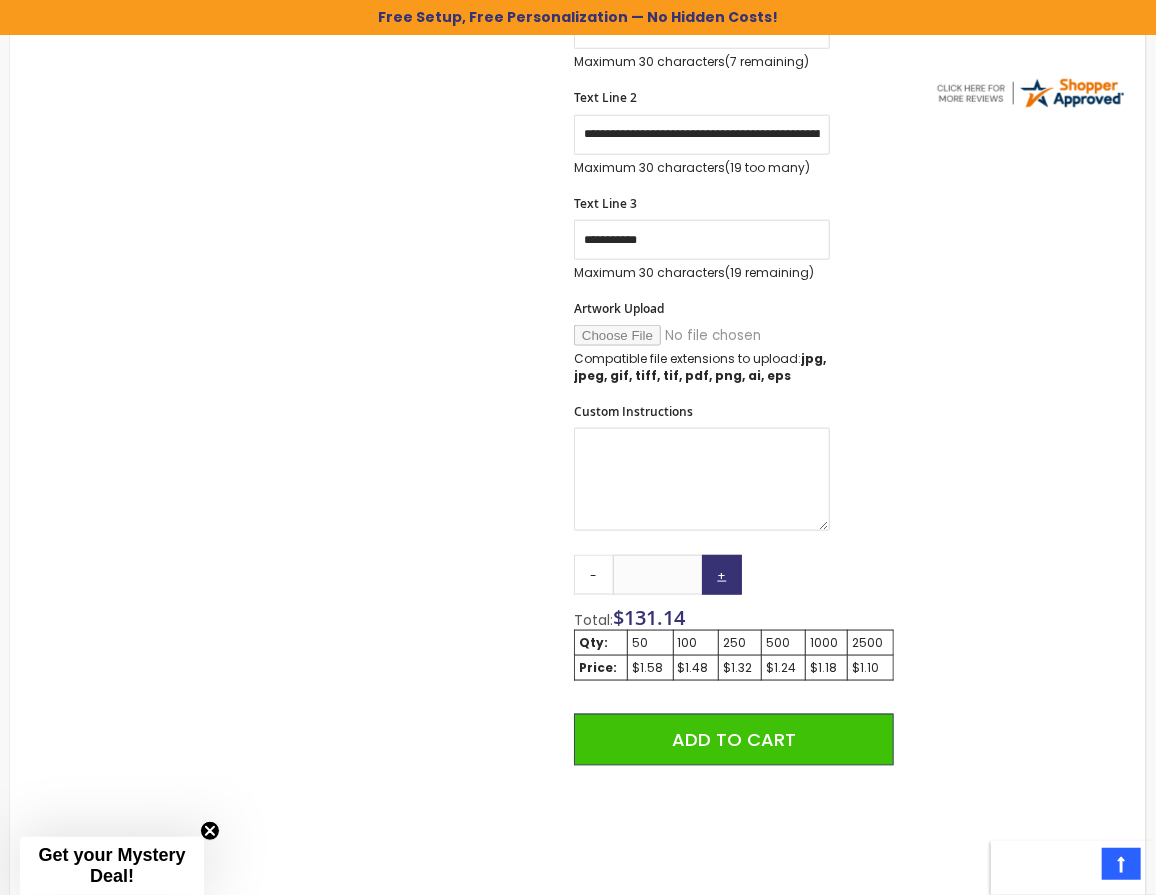click on "+" at bounding box center [722, 575] 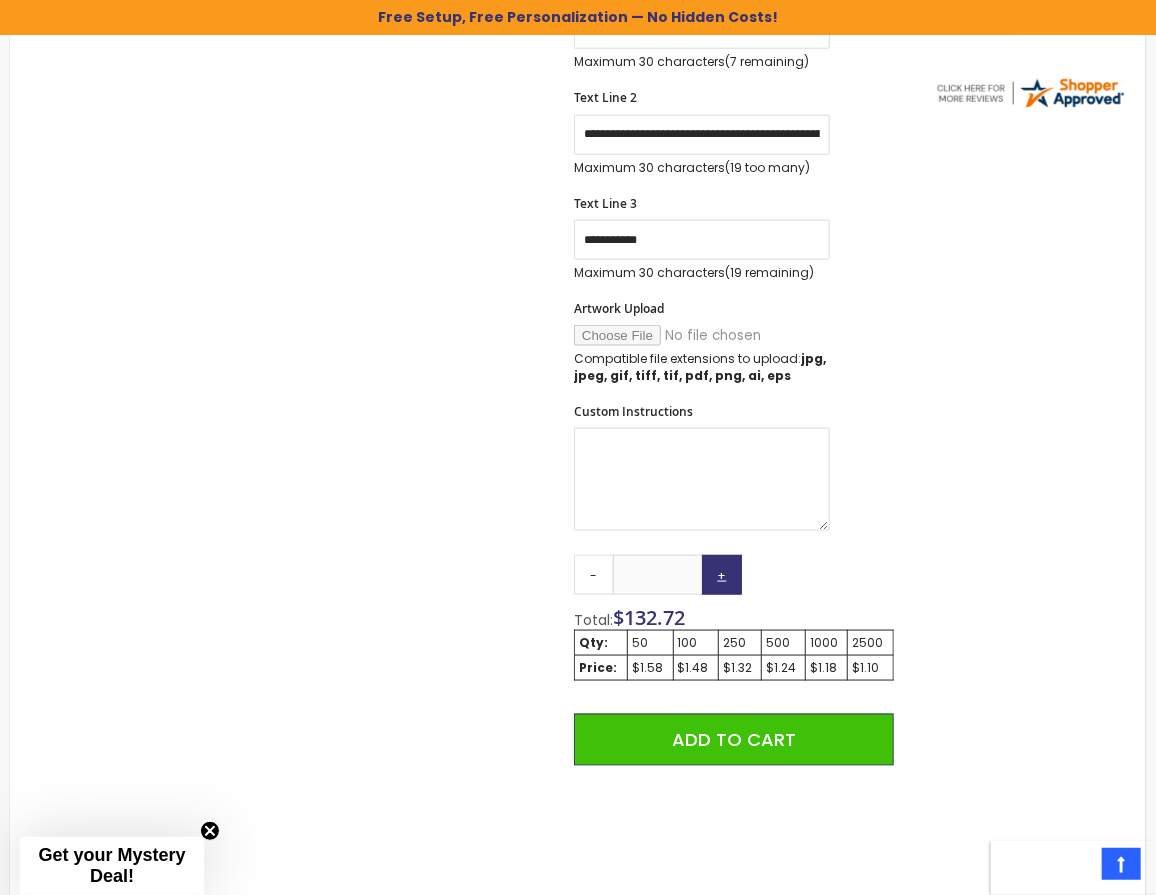click on "+" at bounding box center (722, 575) 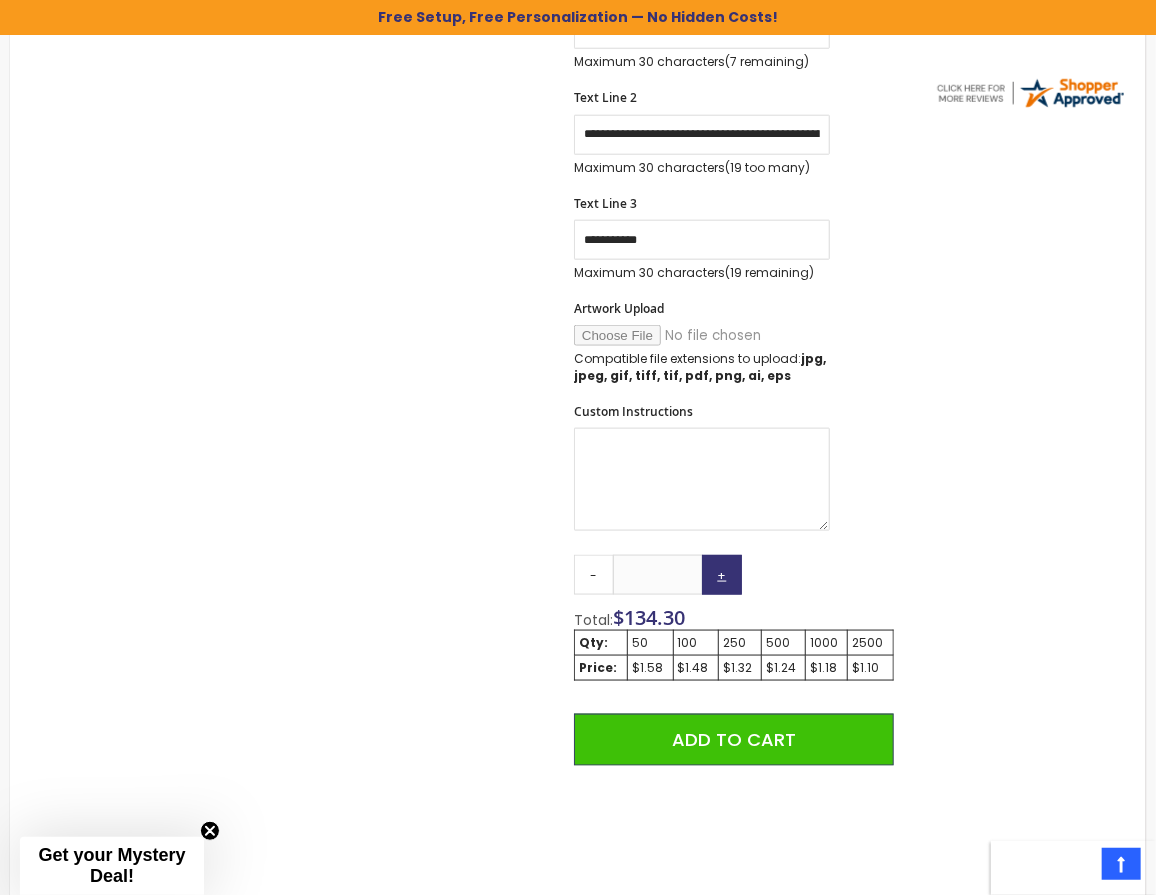 click on "+" at bounding box center (722, 575) 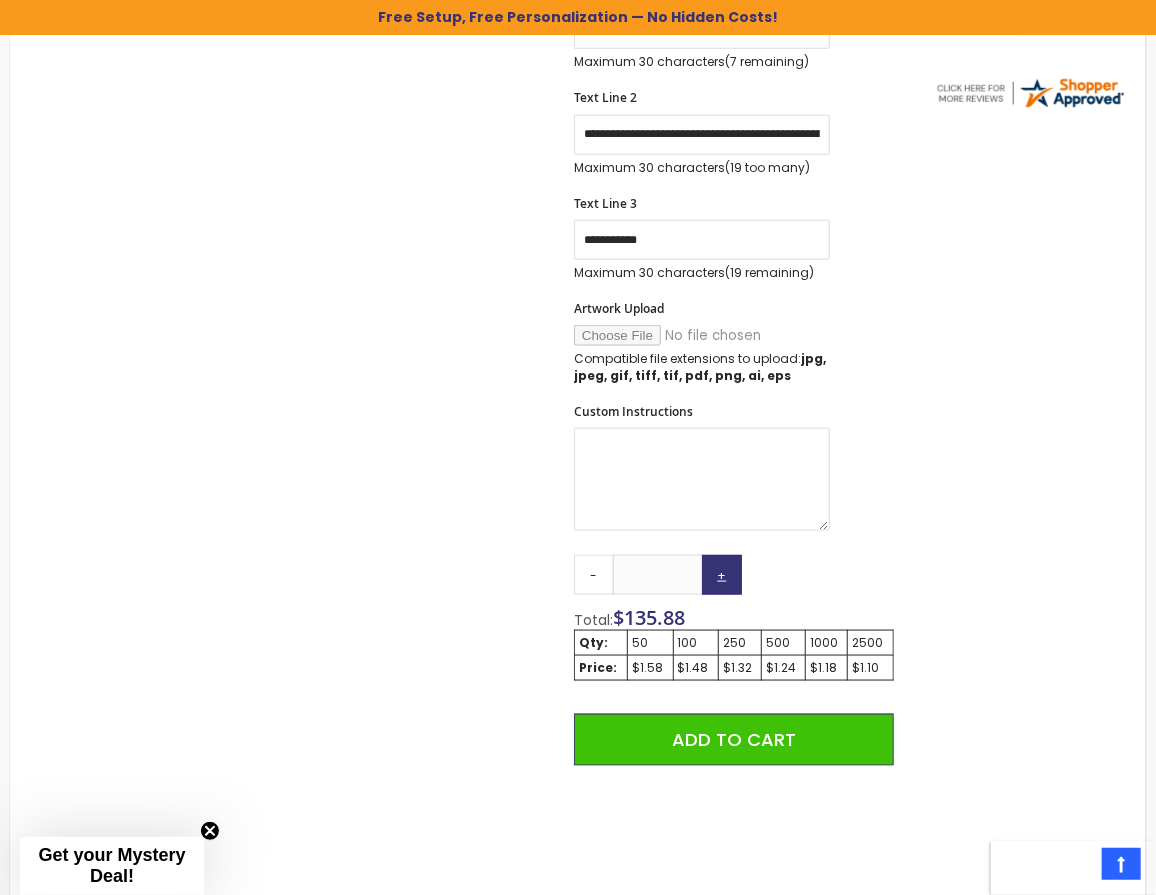 click on "+" at bounding box center (722, 575) 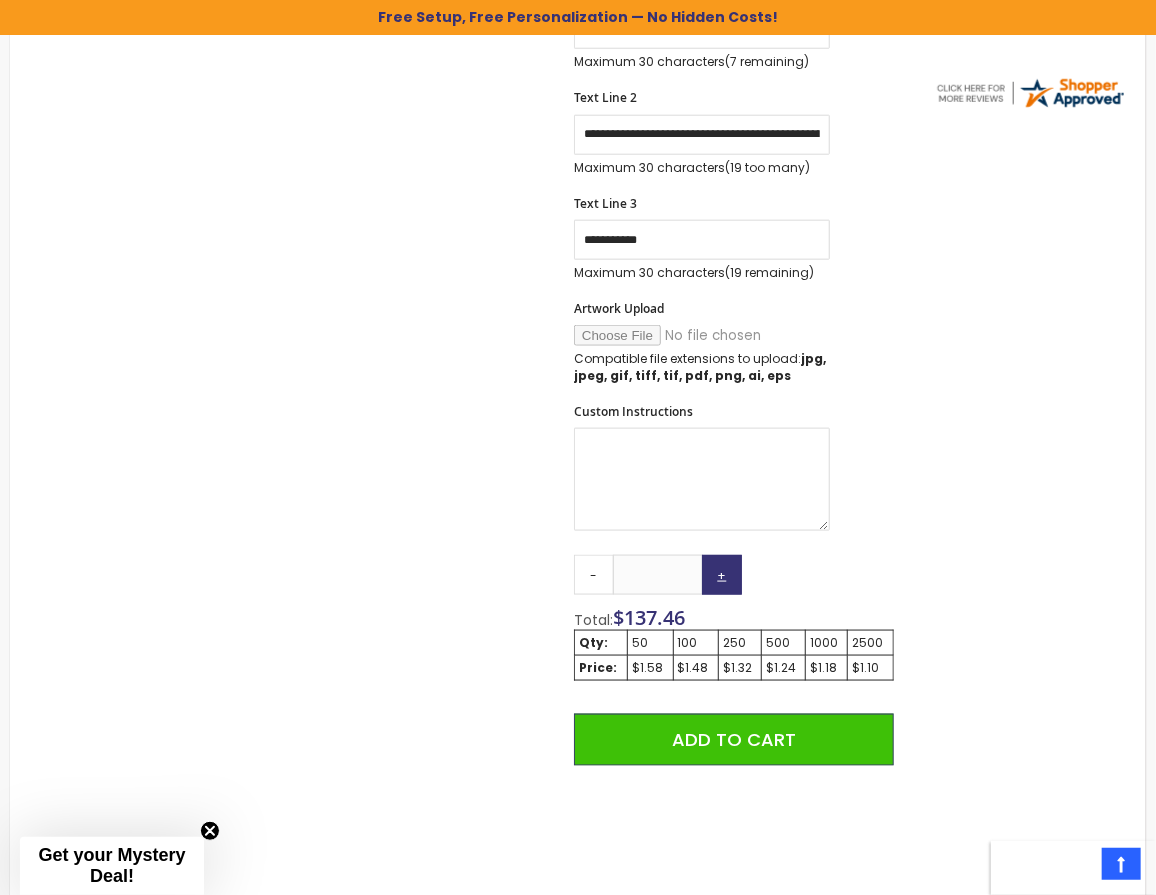 click on "+" at bounding box center [722, 575] 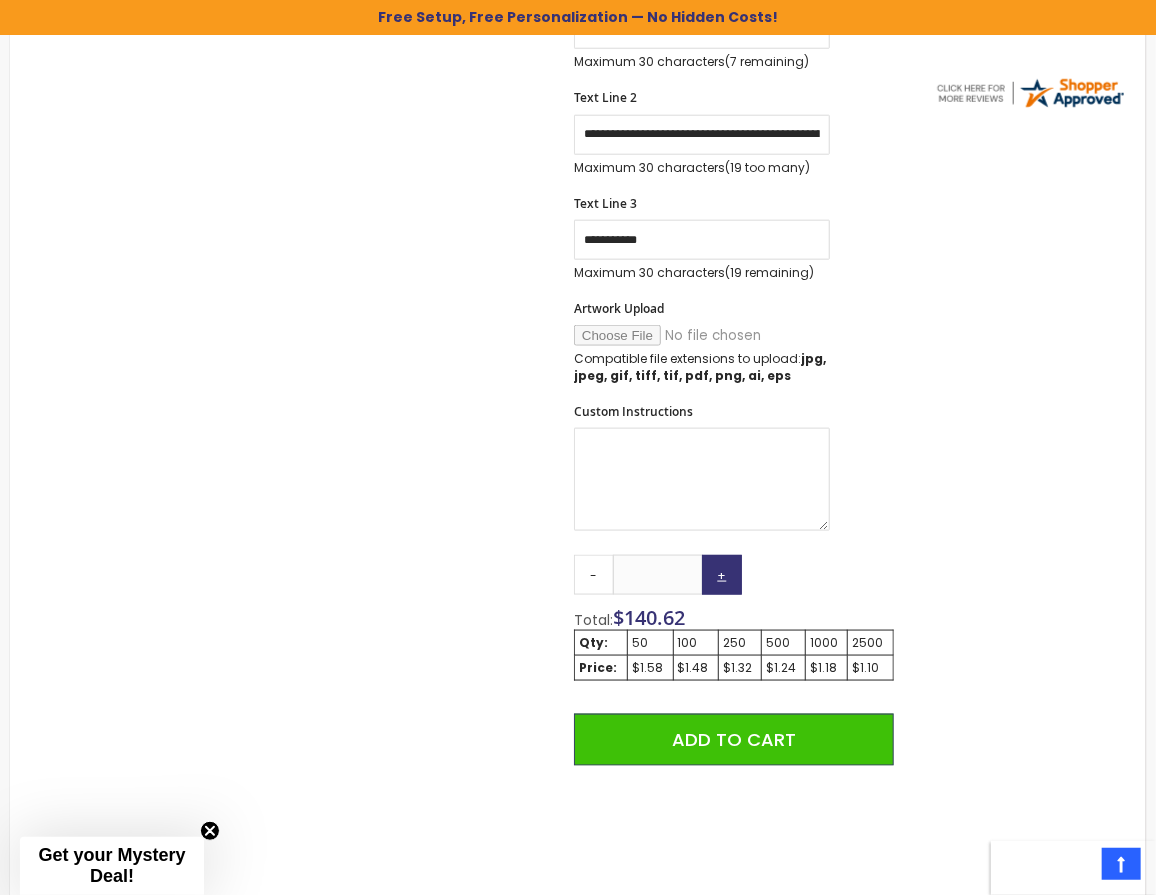 click on "+" at bounding box center [722, 575] 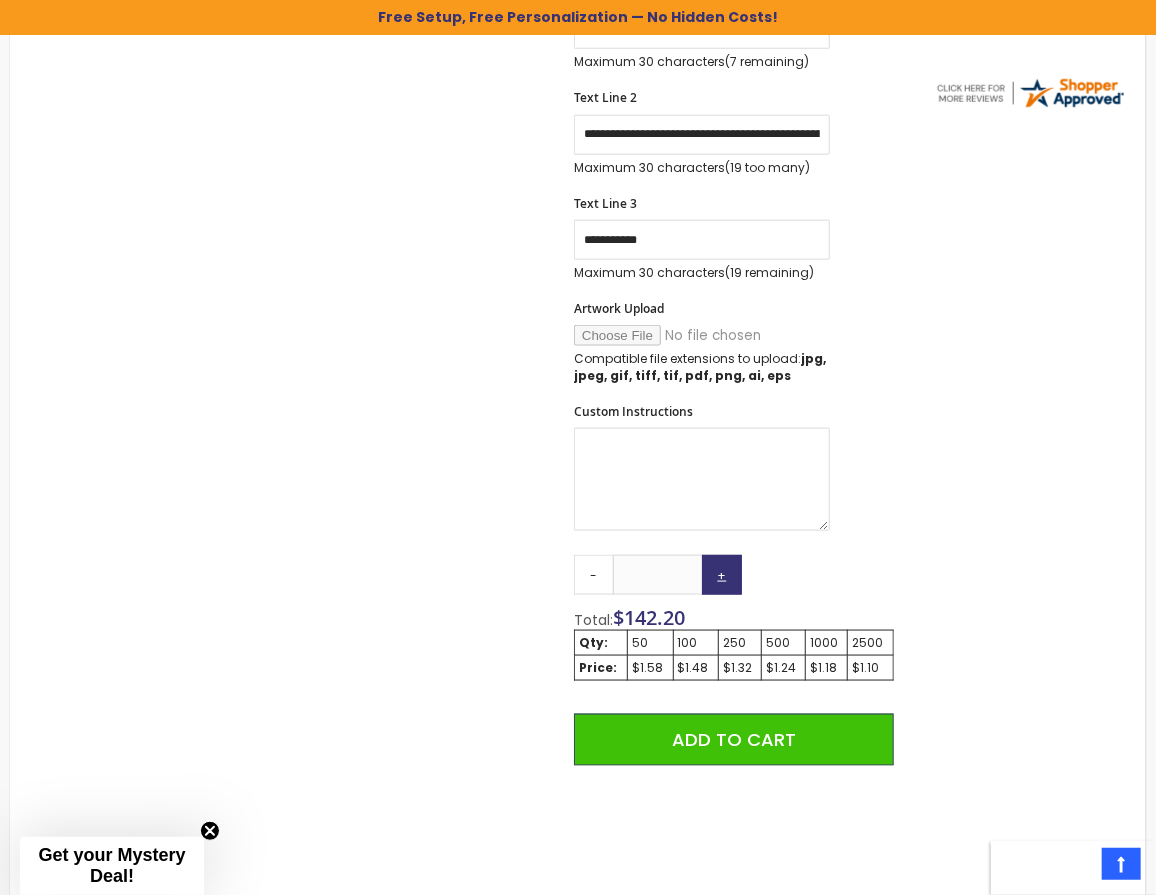 click on "+" at bounding box center [722, 575] 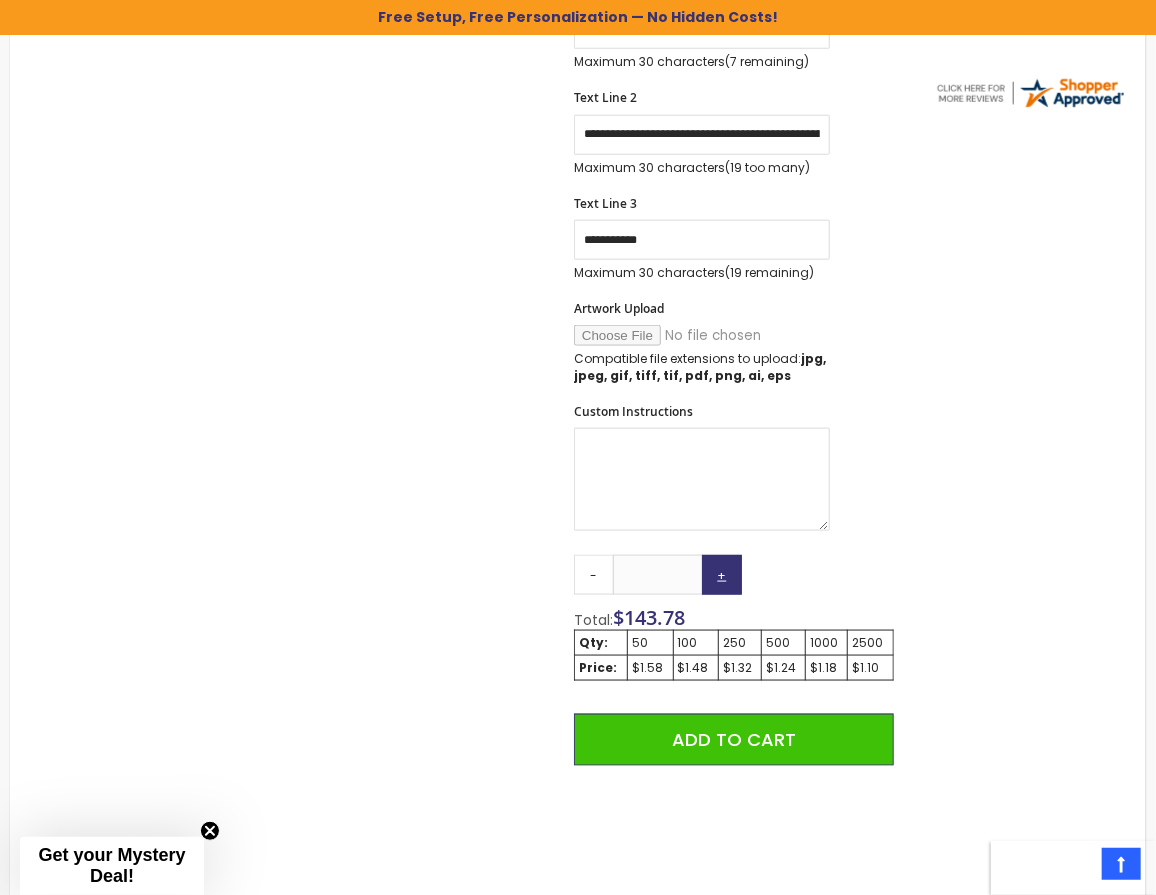 click on "+" at bounding box center (722, 575) 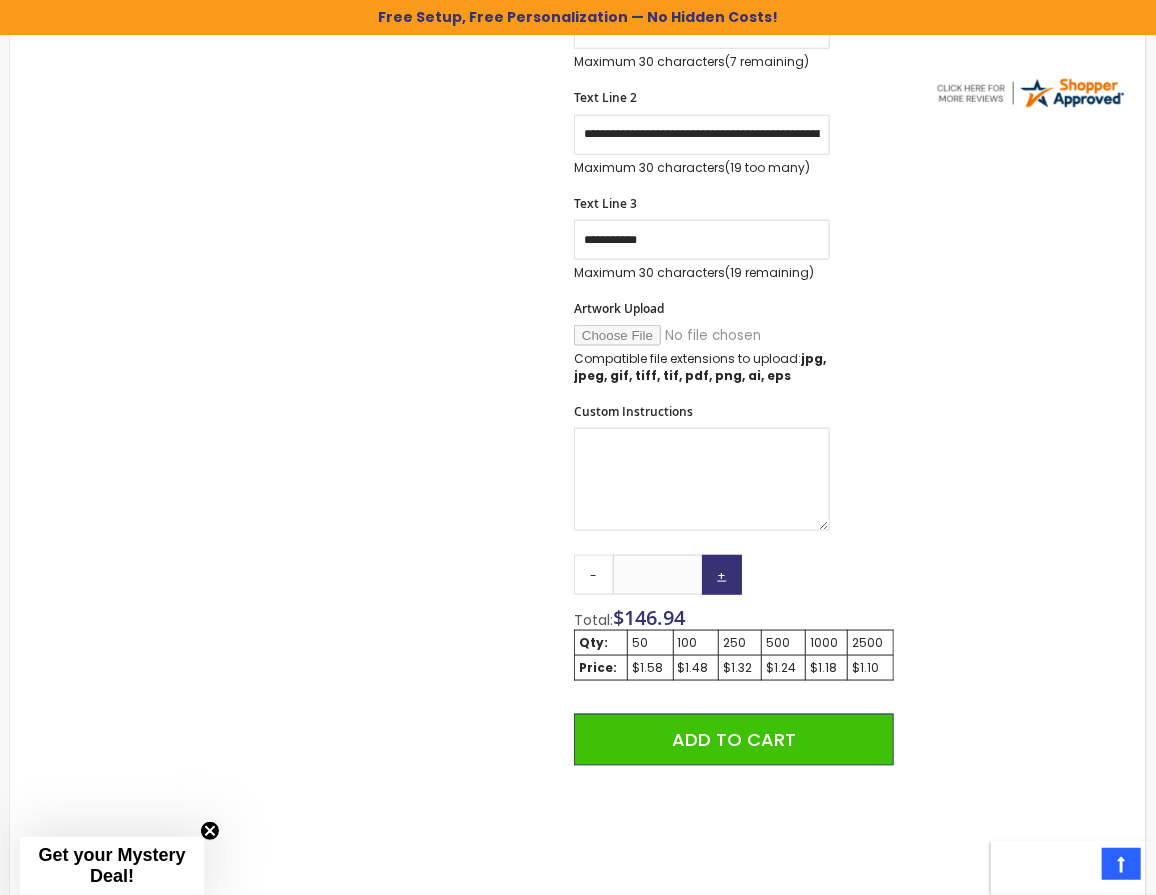click on "+" at bounding box center [722, 575] 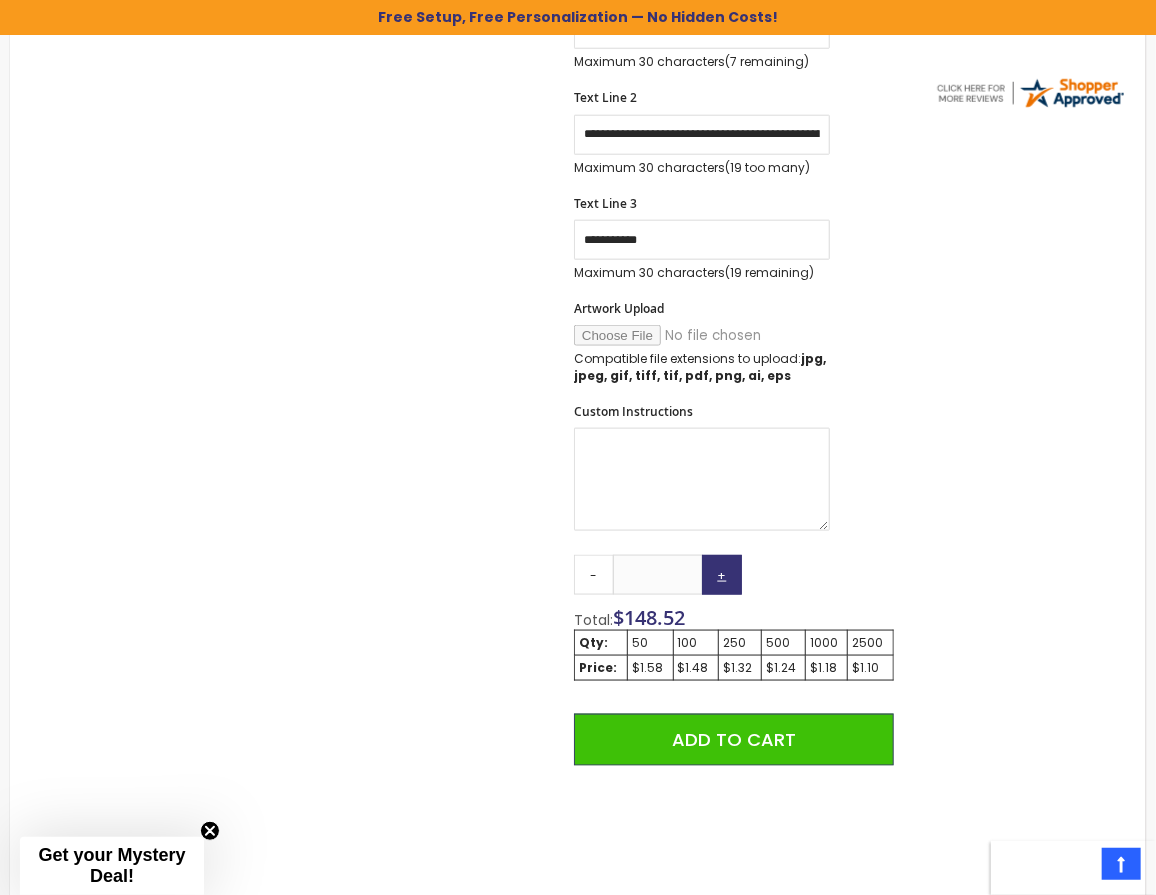 click on "+" at bounding box center [722, 575] 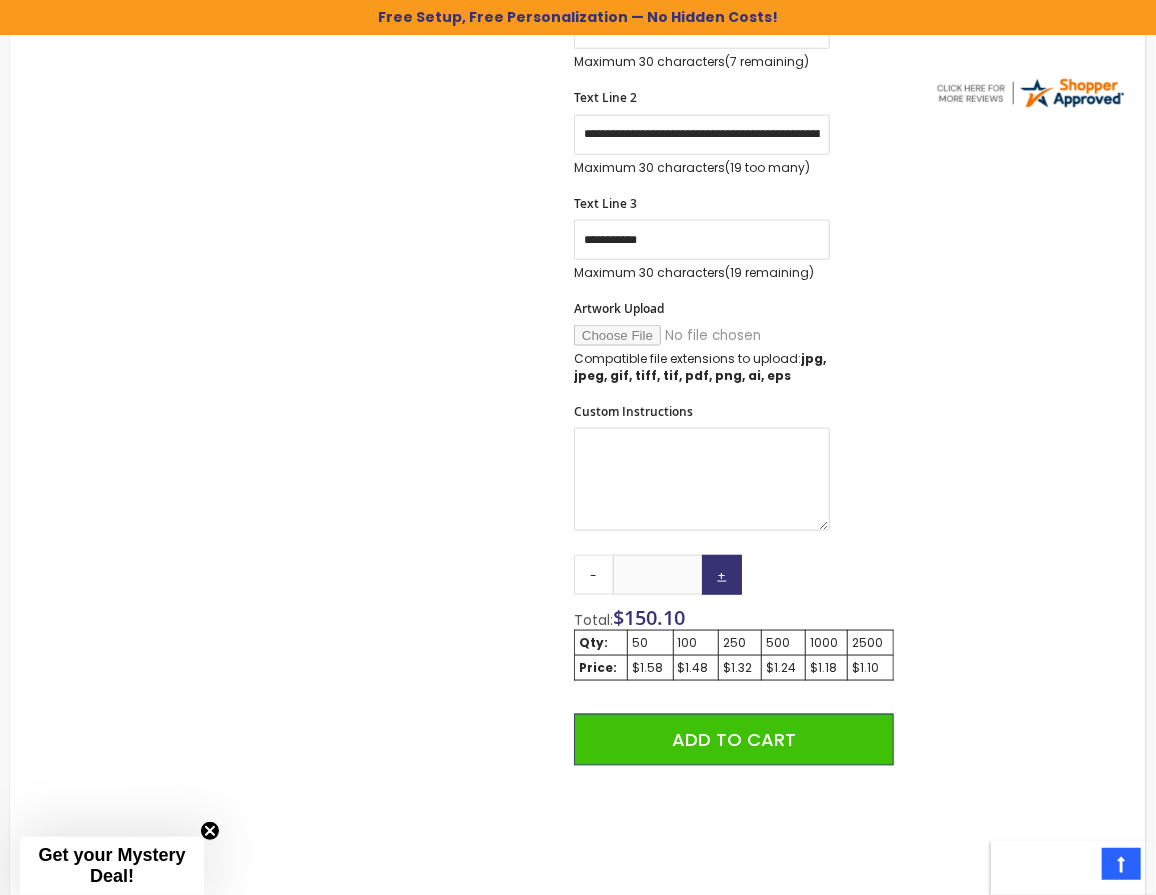 click on "+" at bounding box center [722, 575] 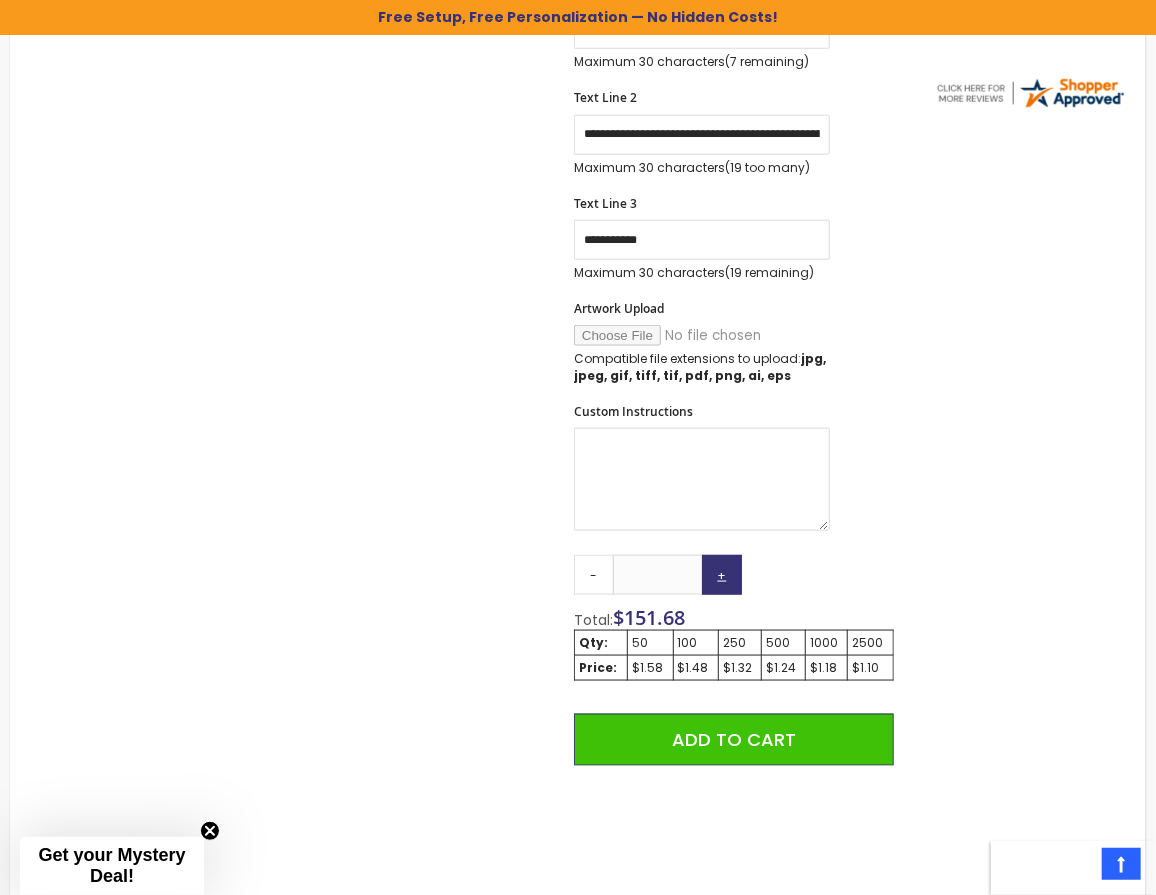 click on "+" at bounding box center (722, 575) 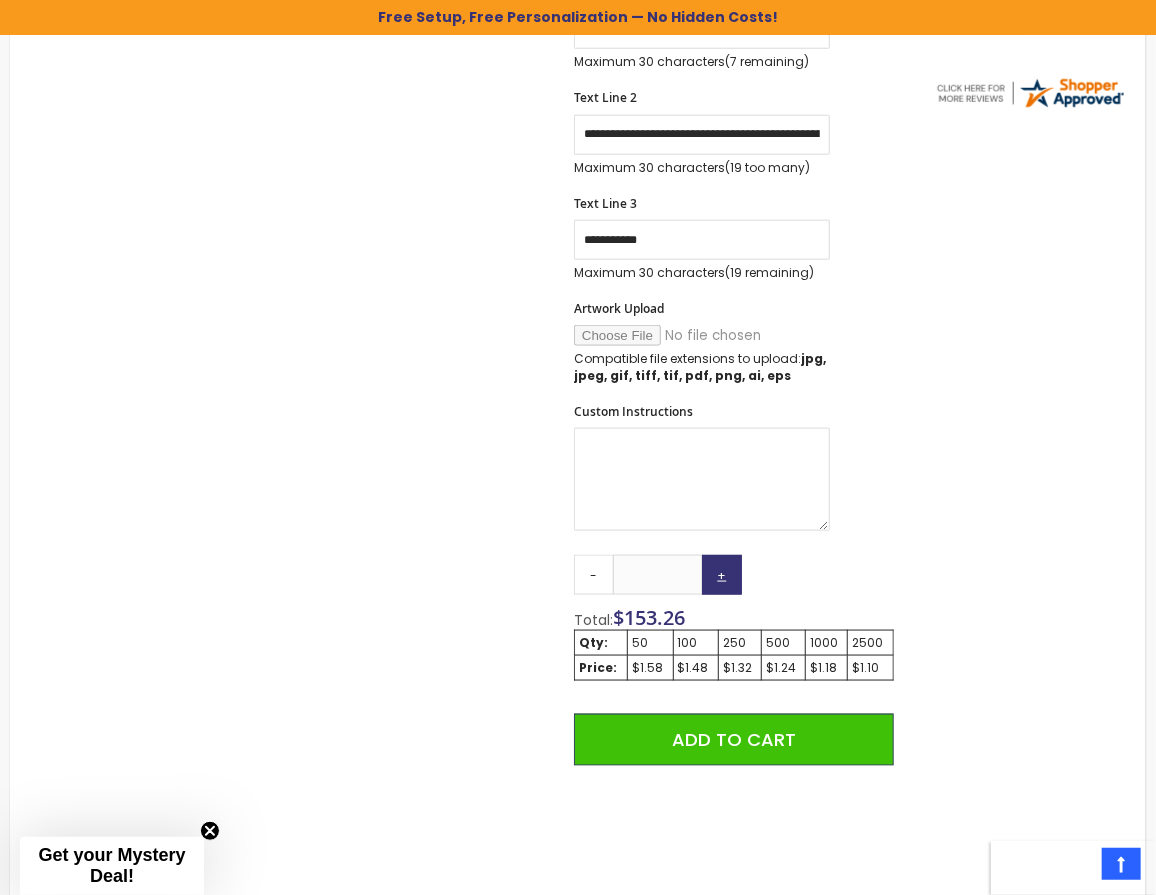 click on "+" at bounding box center [722, 575] 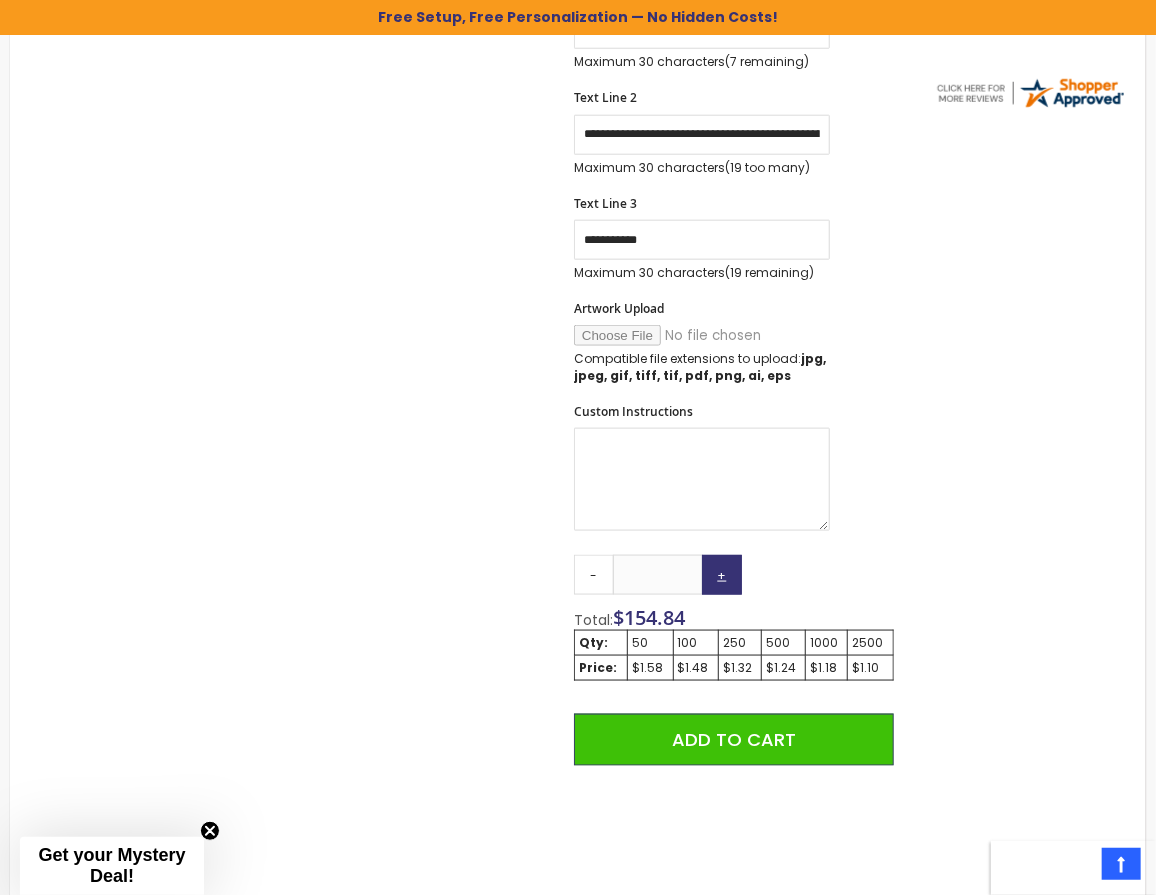 click on "+" at bounding box center (722, 575) 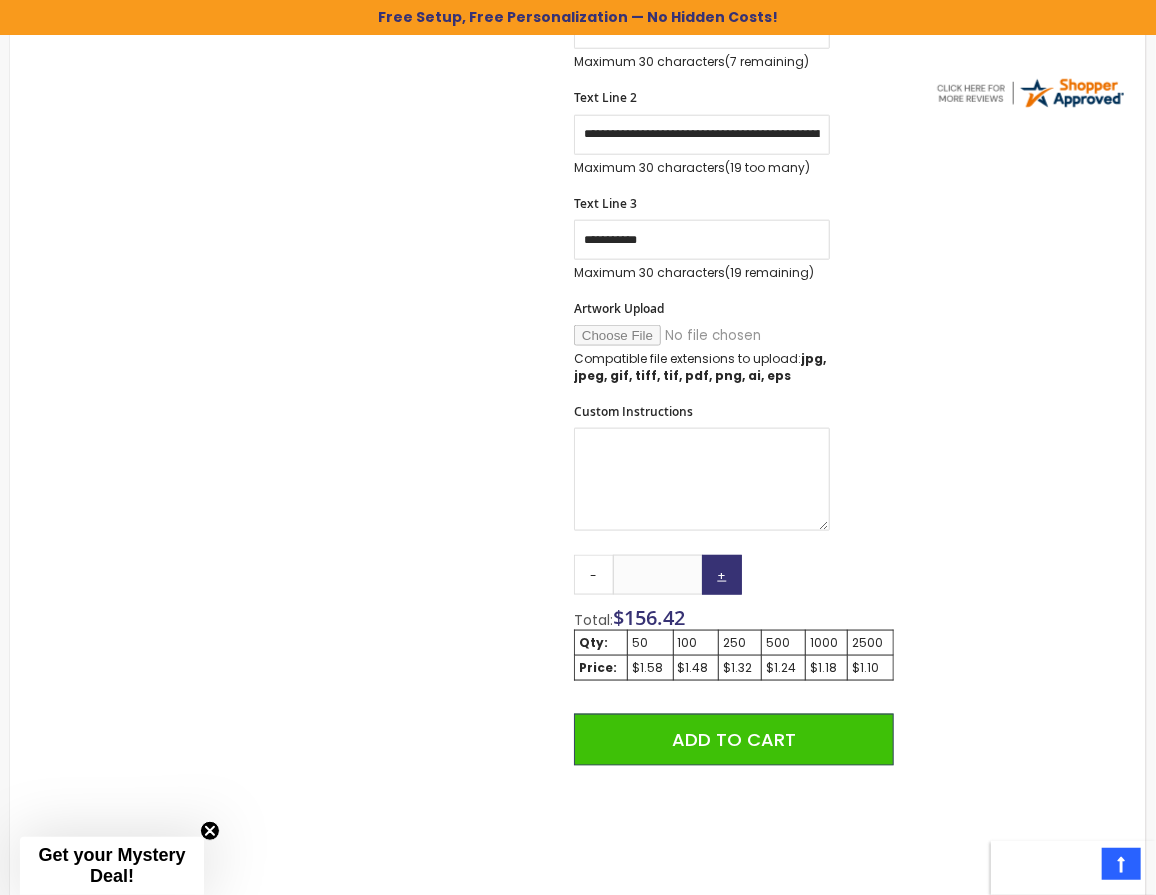 click on "+" at bounding box center (722, 575) 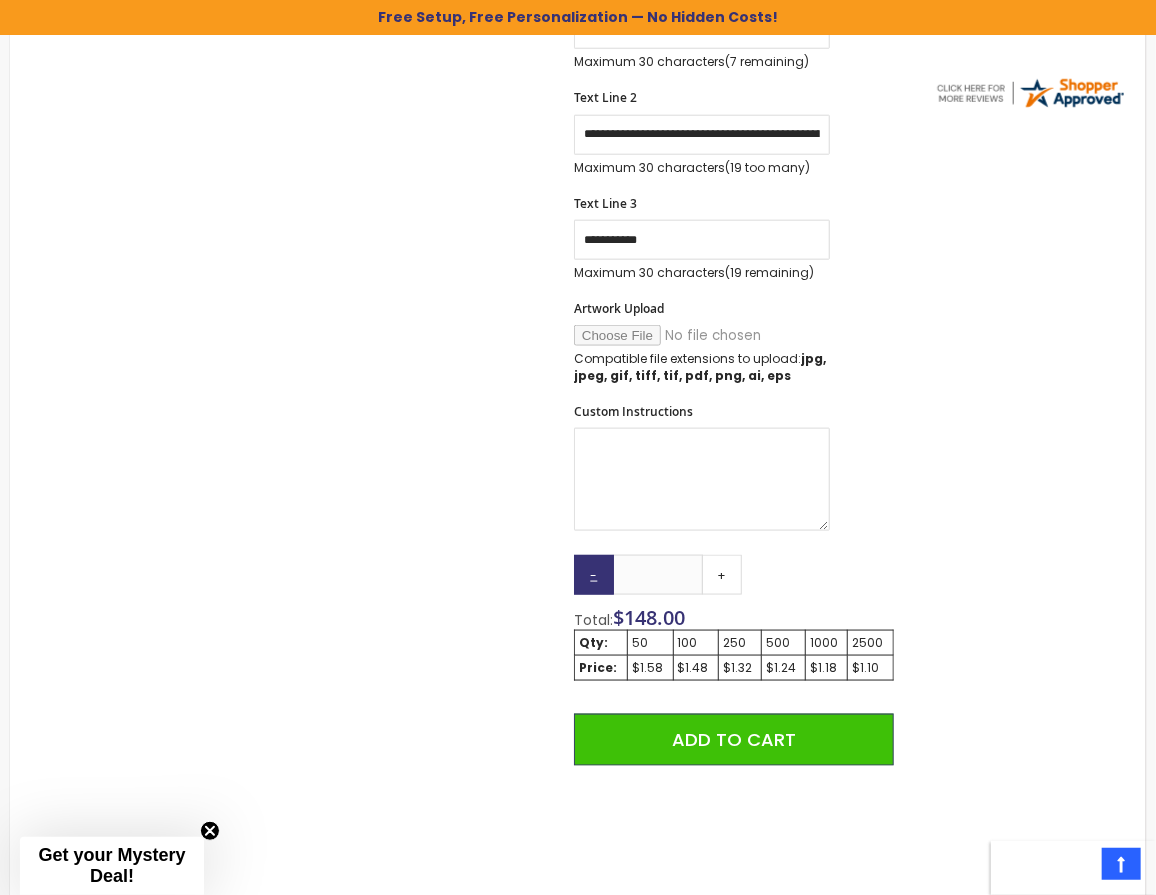 click on "-" at bounding box center (594, 575) 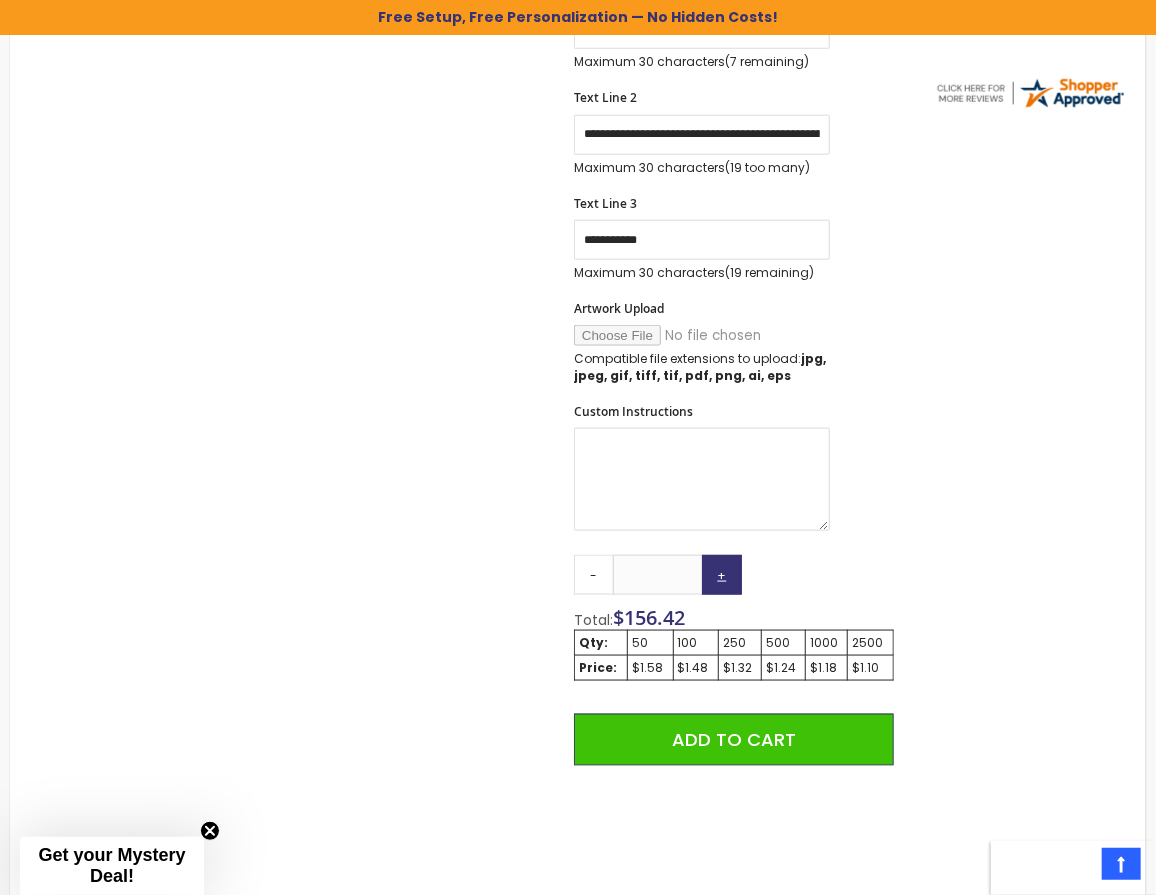 click on "+" at bounding box center (722, 575) 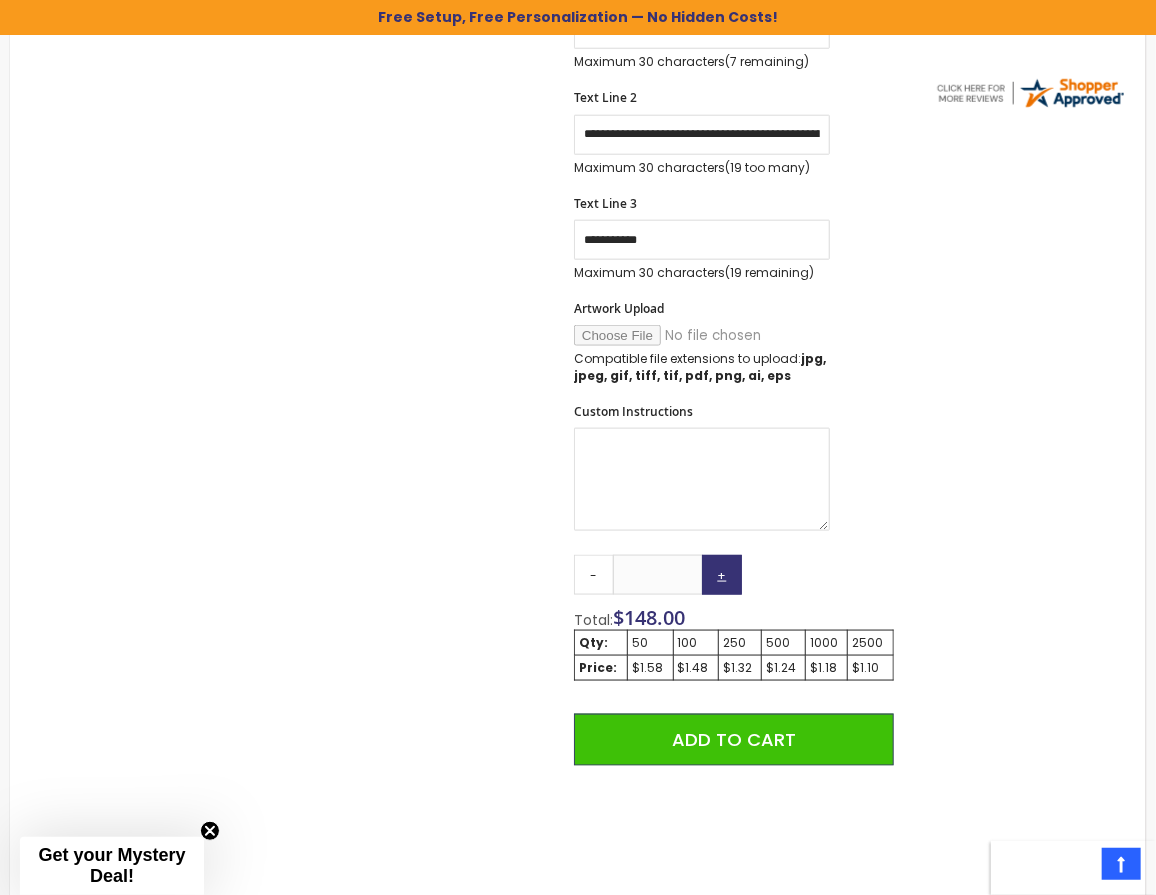 click on "+" at bounding box center [722, 575] 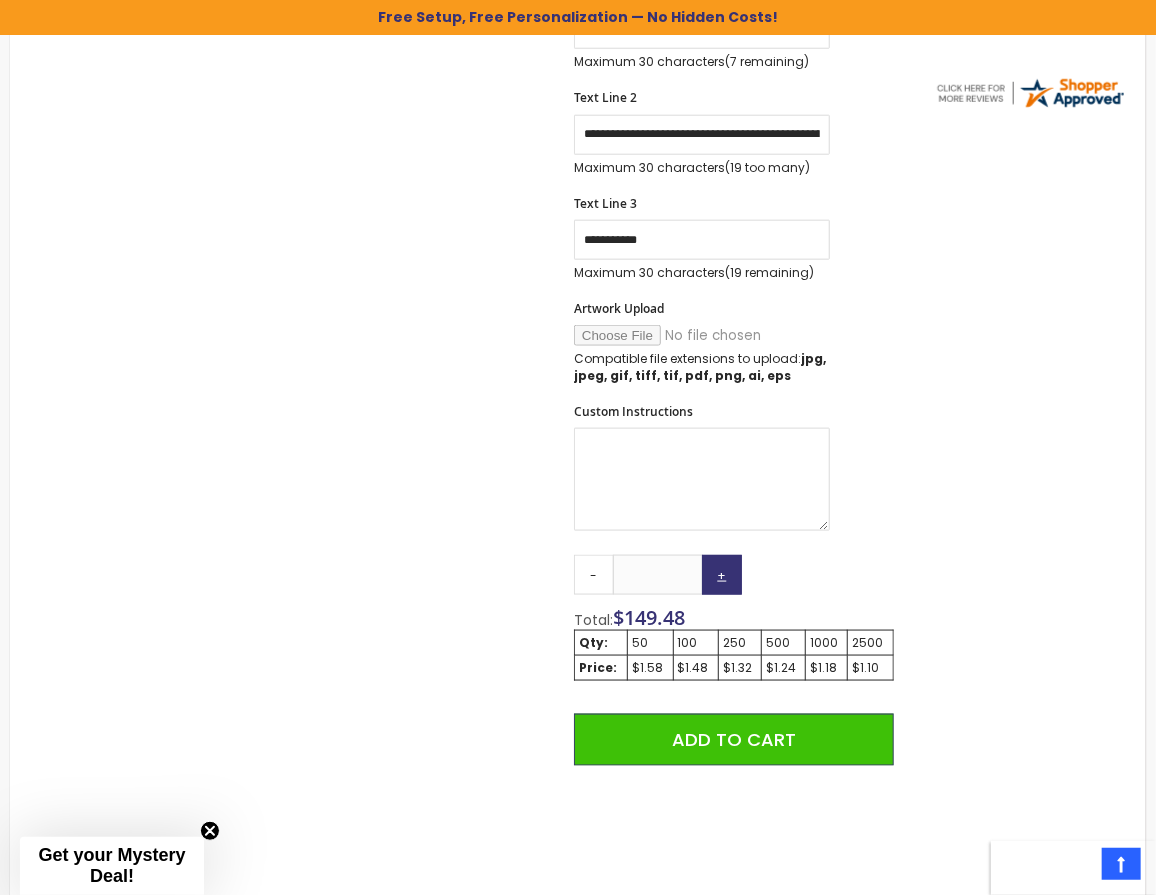click on "+" at bounding box center [722, 575] 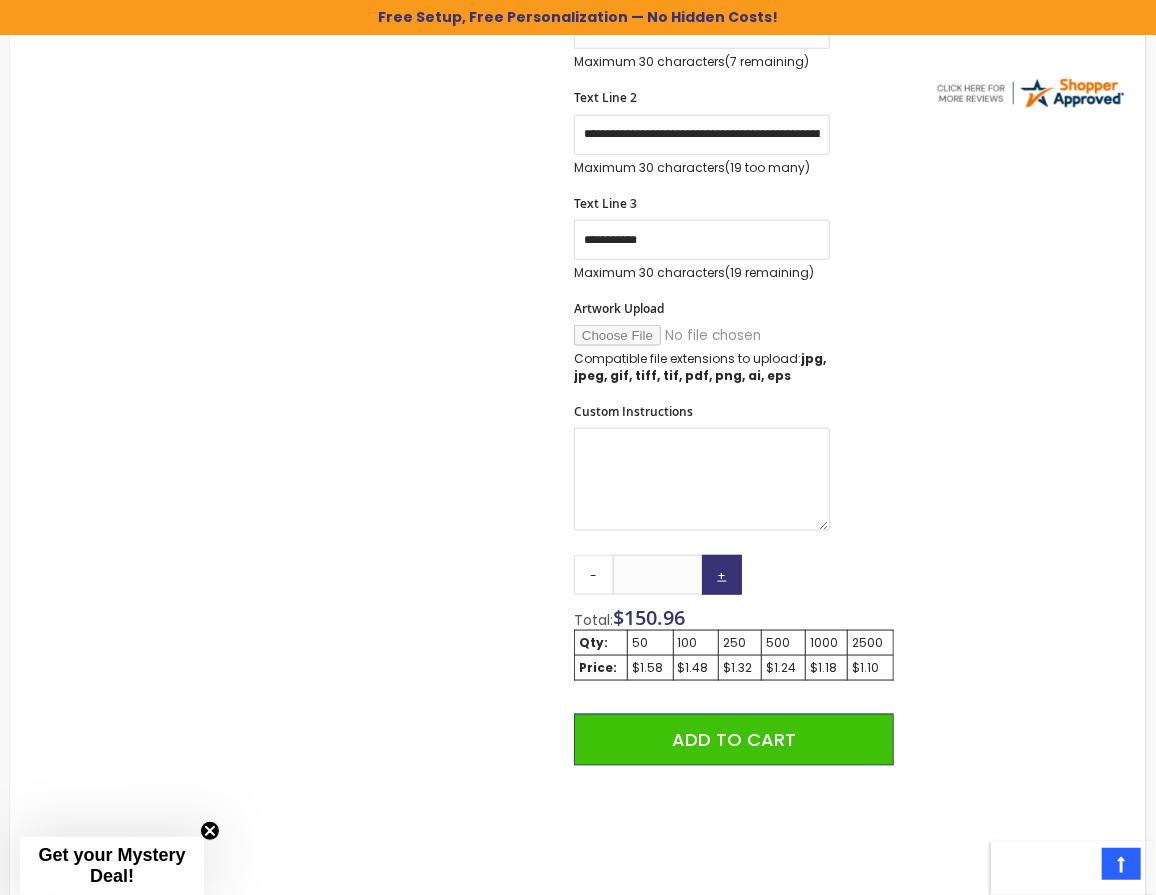click on "+" at bounding box center [722, 575] 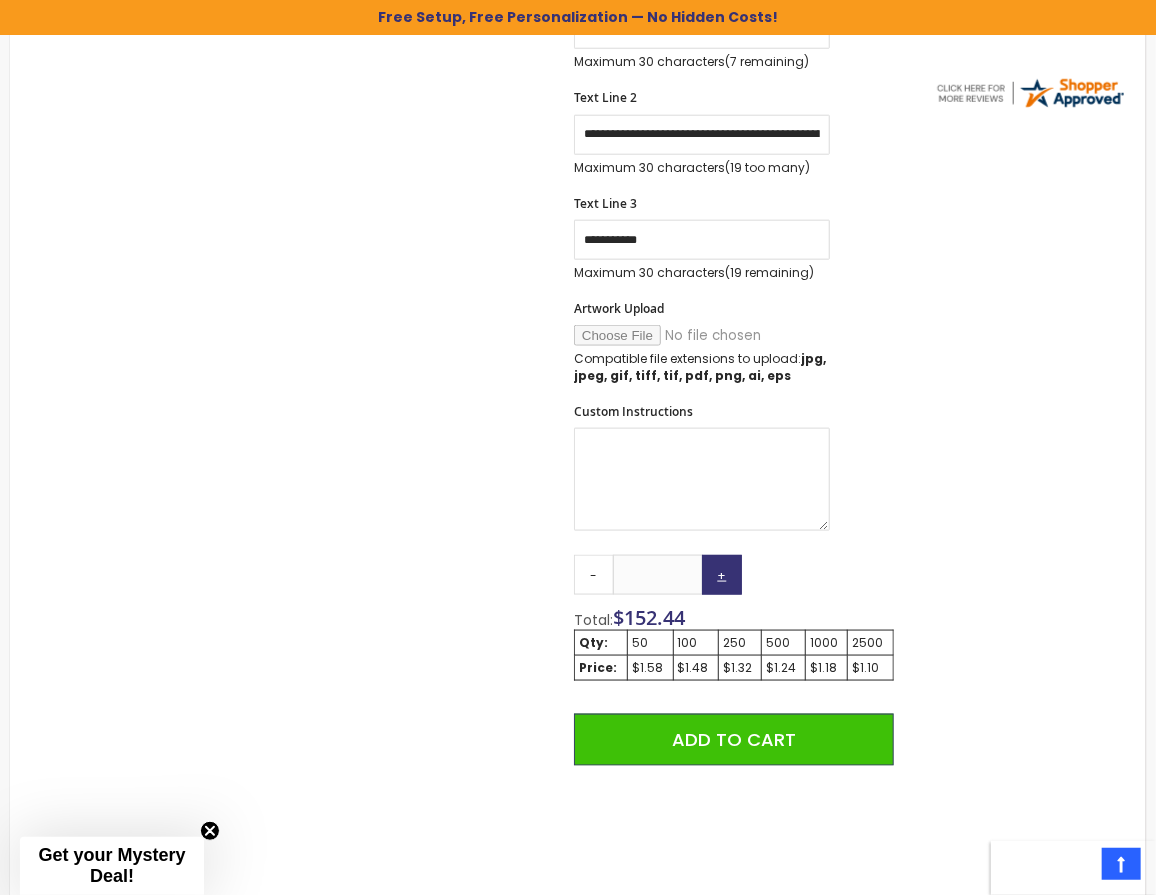 click on "+" at bounding box center [722, 575] 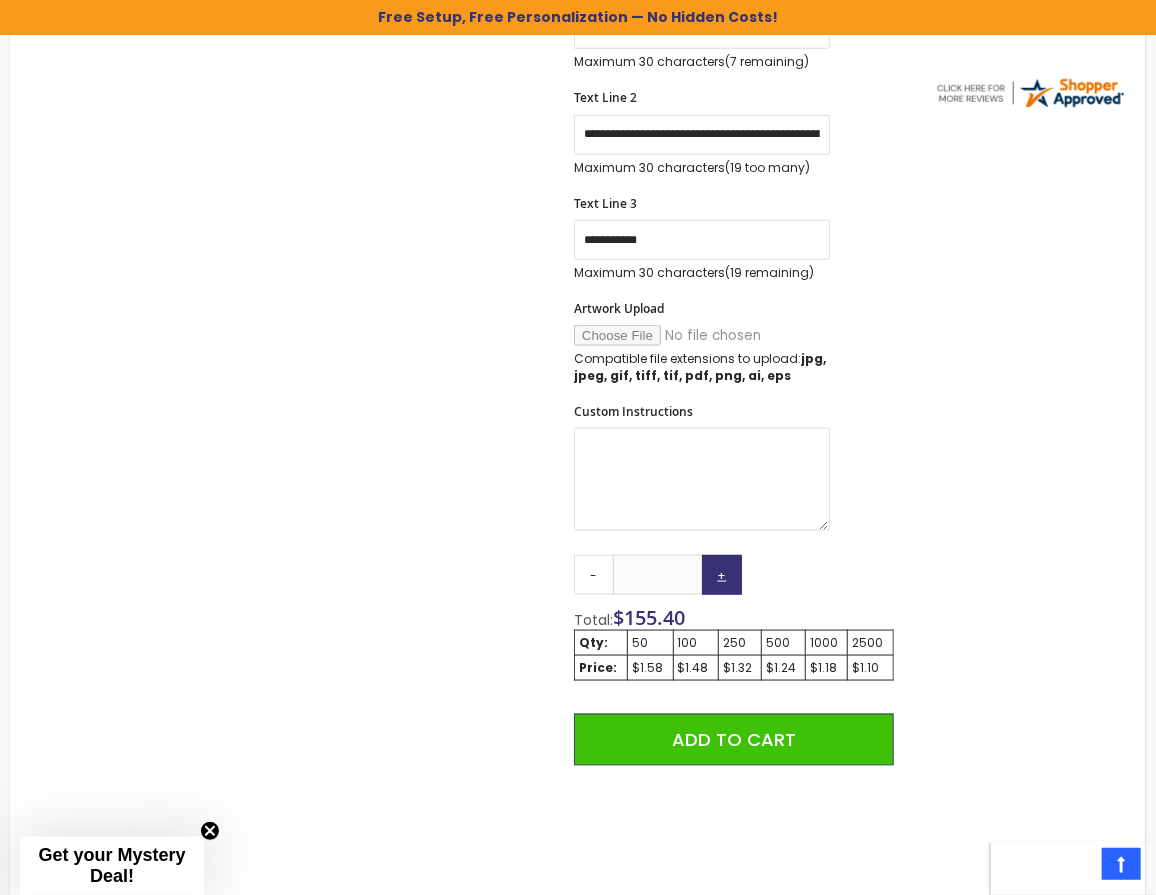 click on "+" at bounding box center [722, 575] 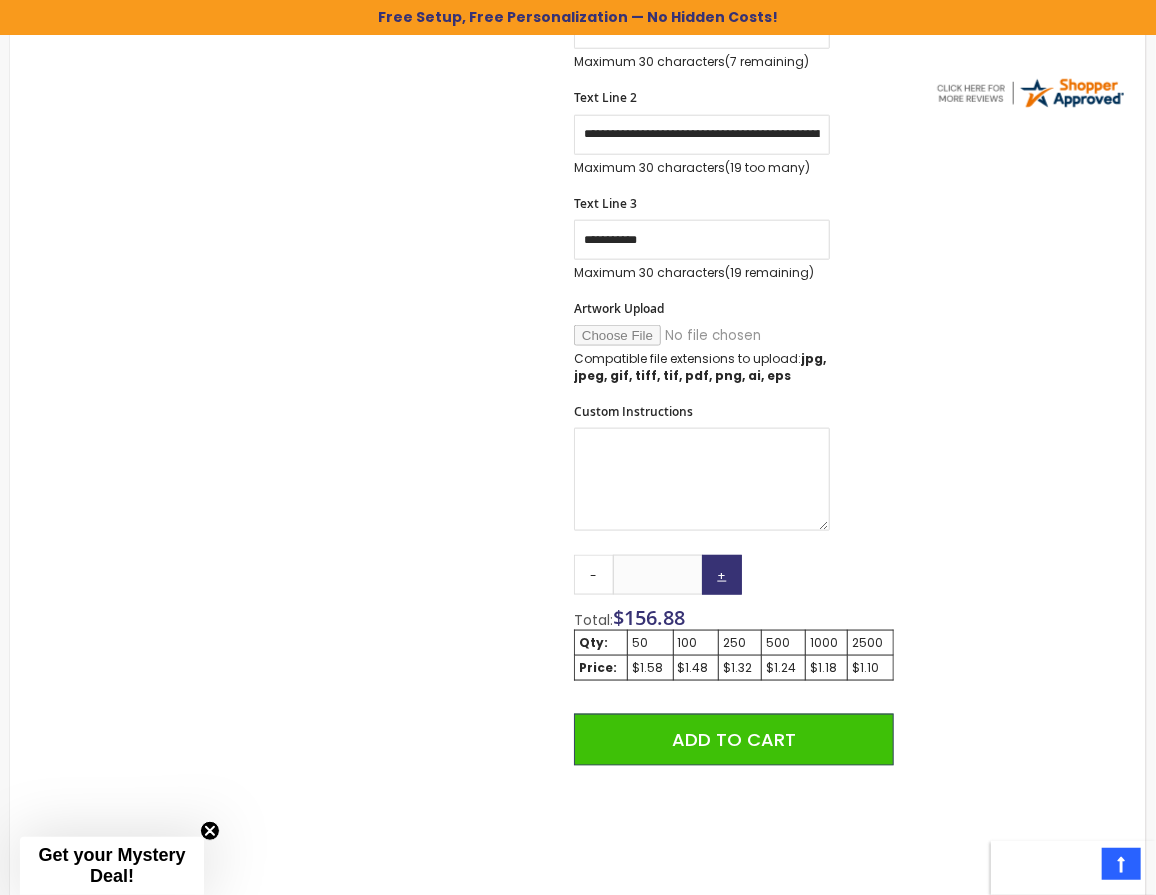 click on "+" at bounding box center (722, 575) 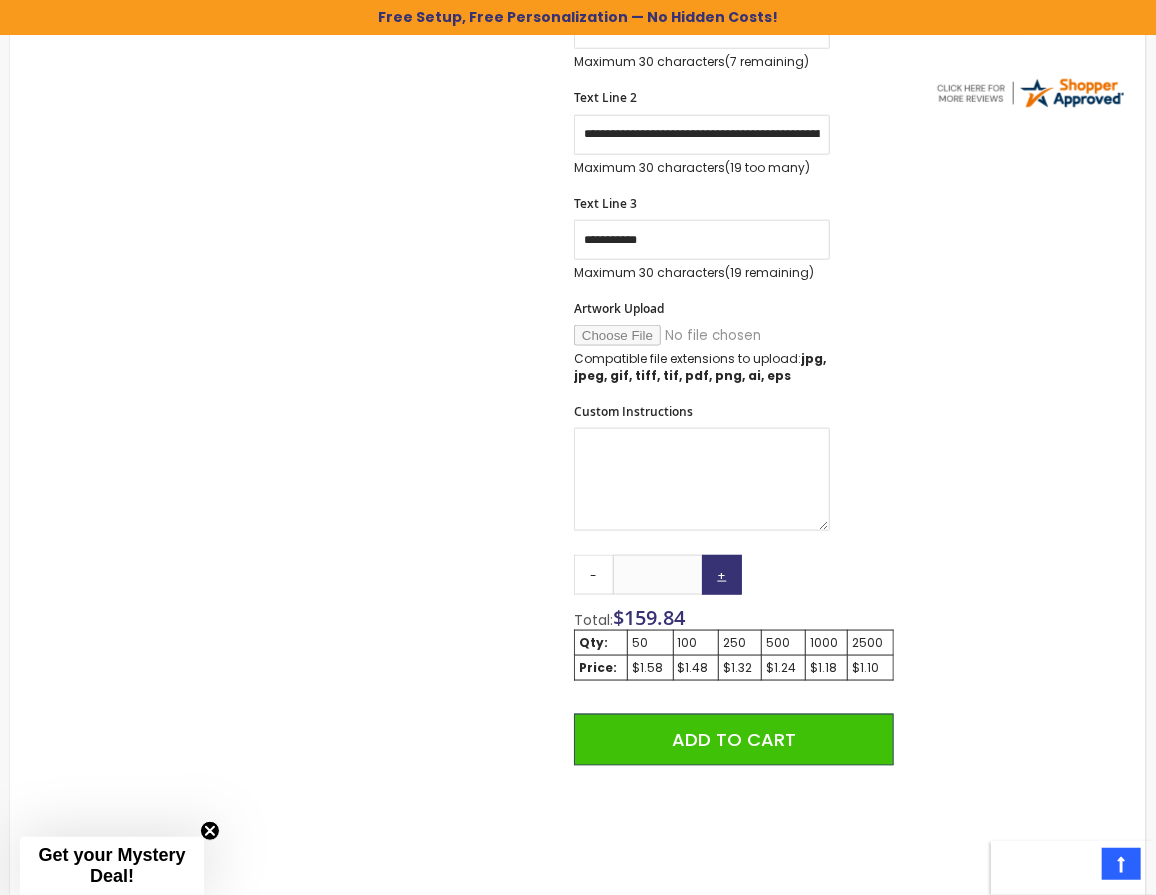 click on "+" at bounding box center [722, 575] 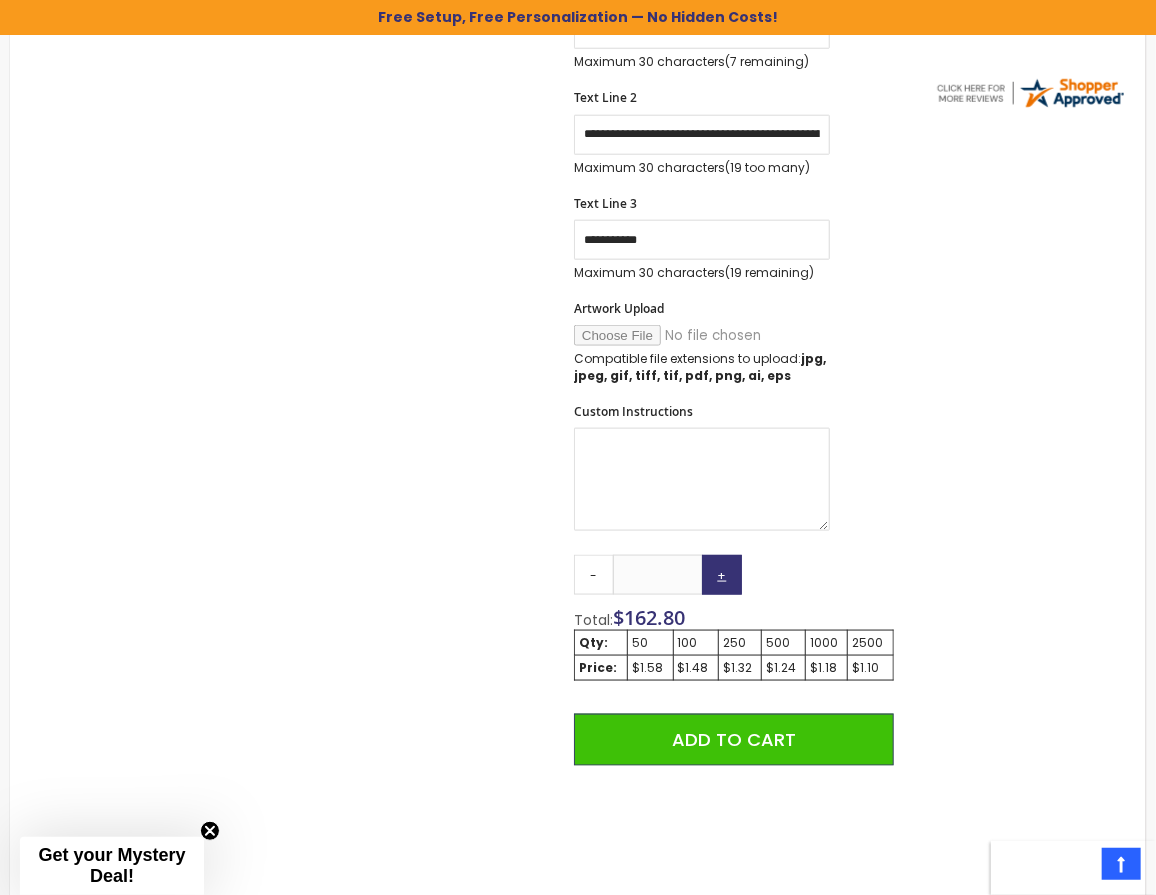 click on "+" at bounding box center (722, 575) 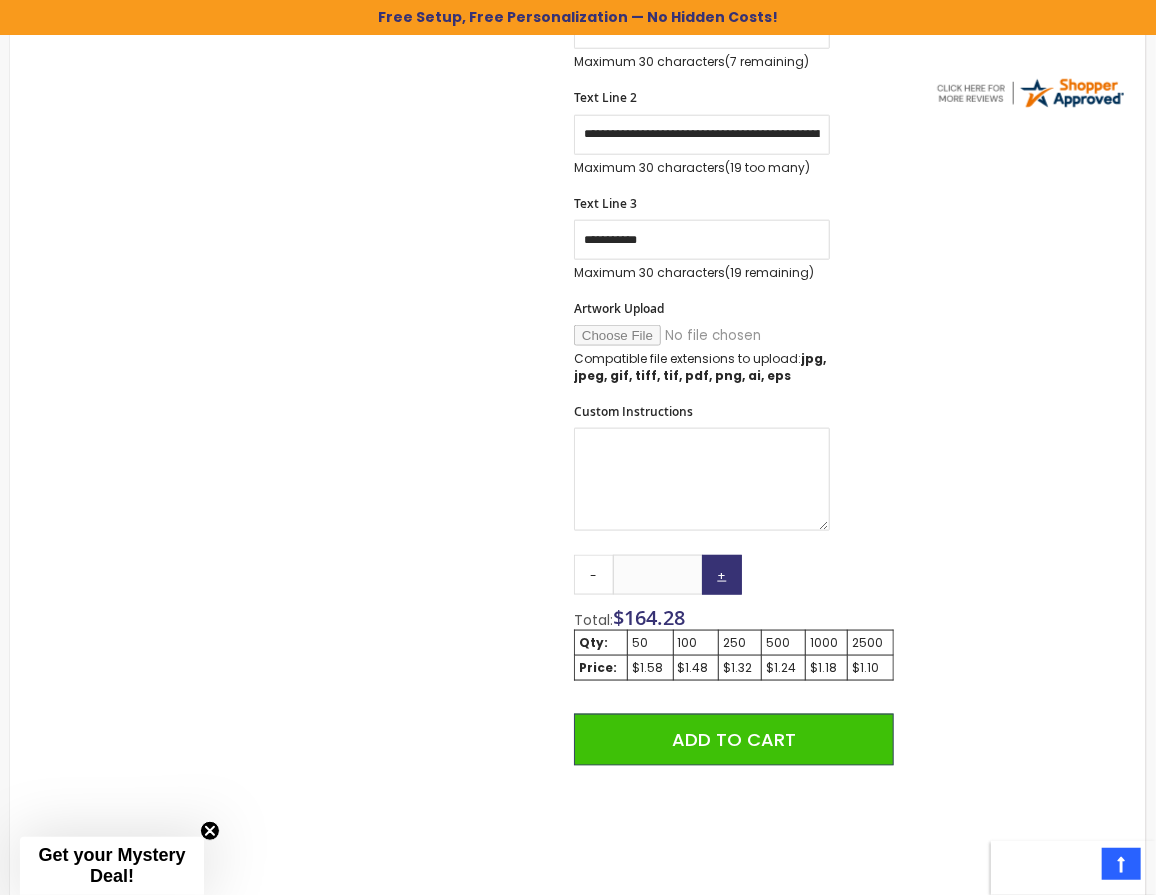click on "+" at bounding box center [722, 575] 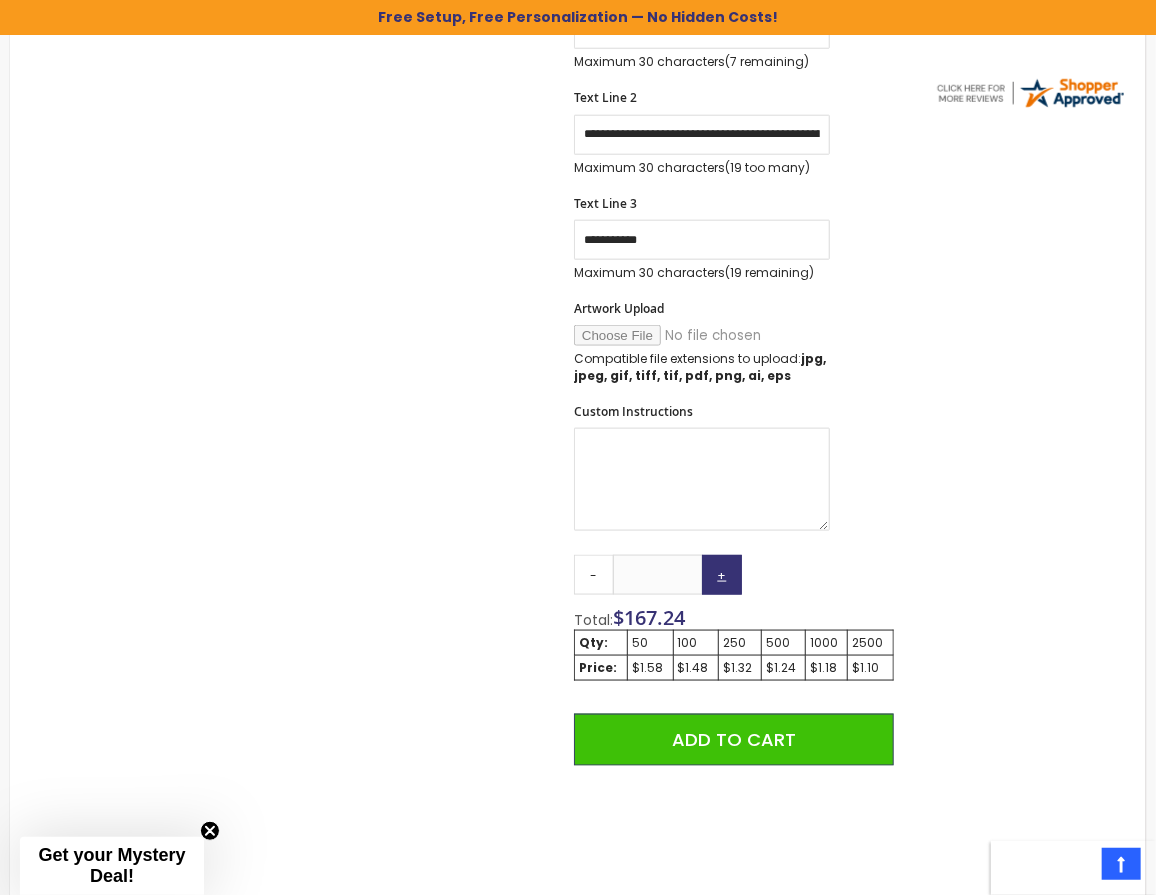 click on "+" at bounding box center [722, 575] 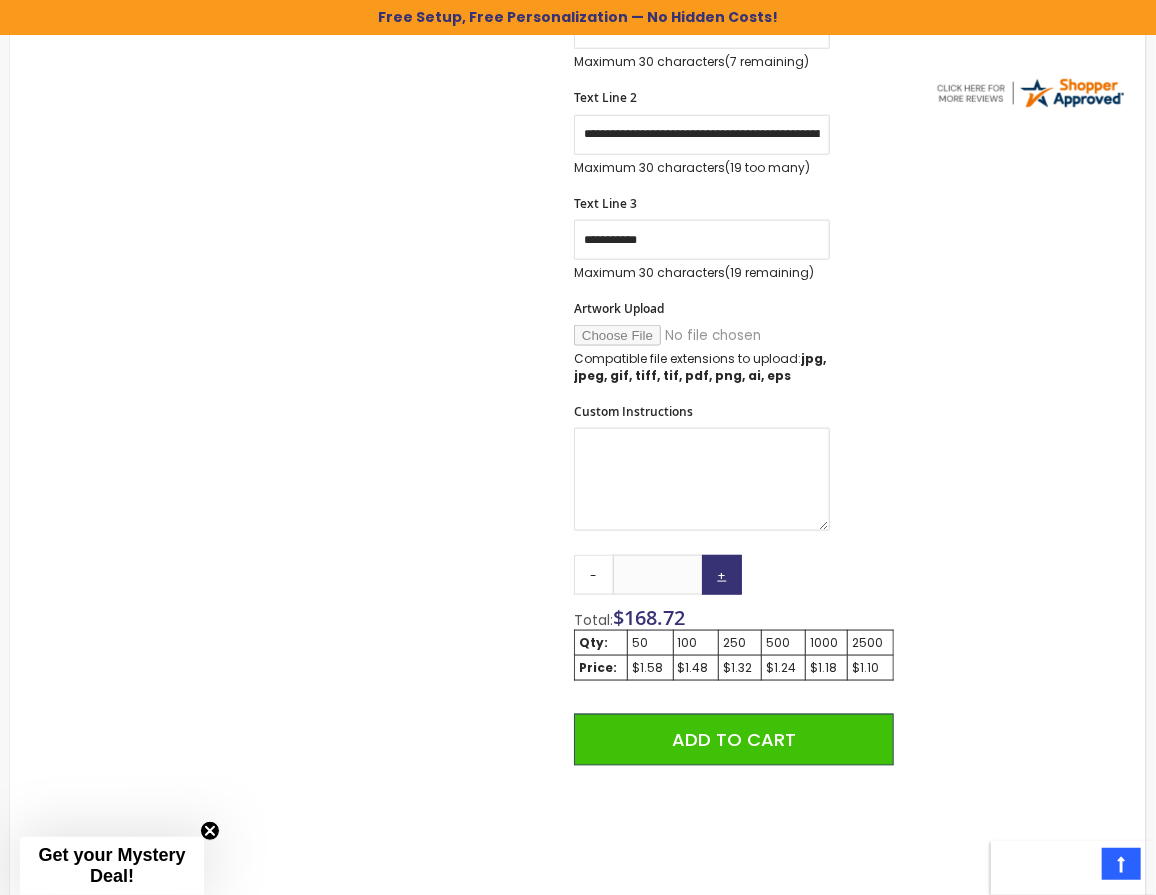 click on "+" at bounding box center (722, 575) 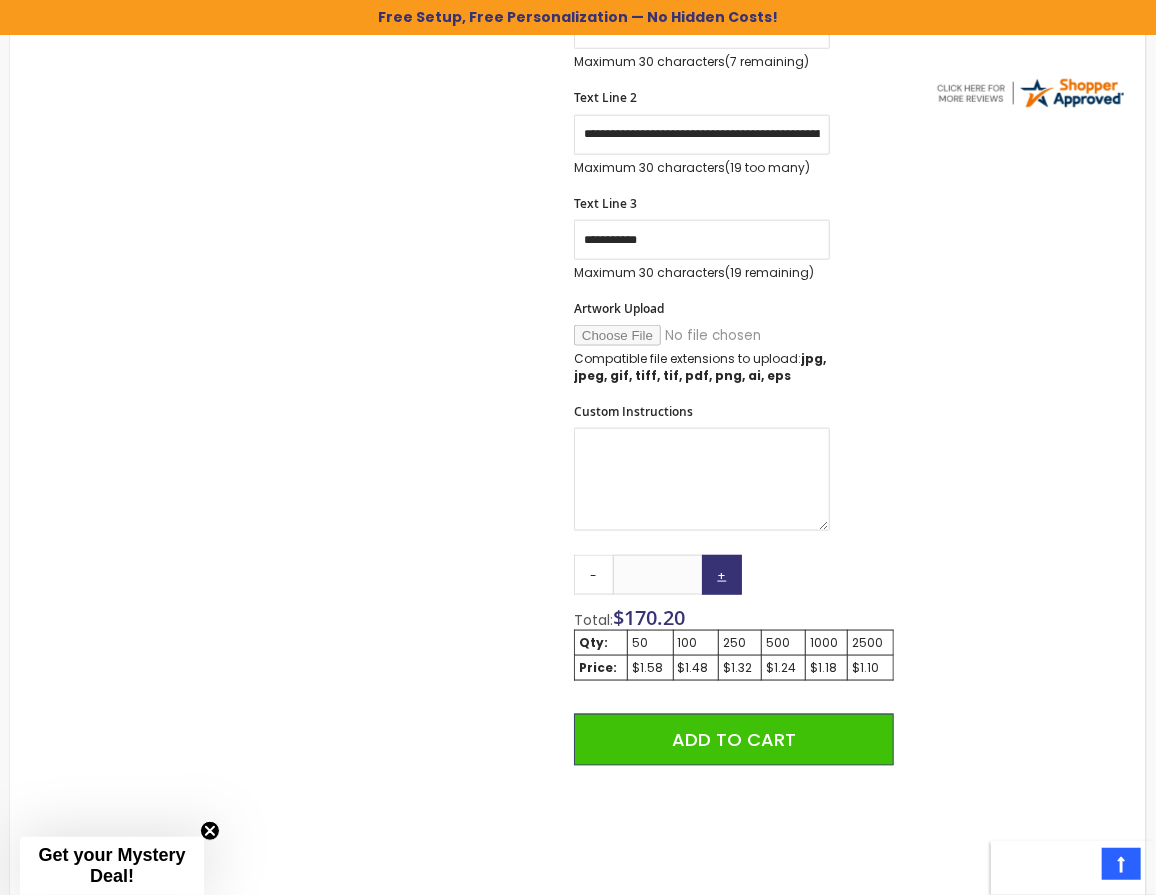 click on "+" at bounding box center (722, 575) 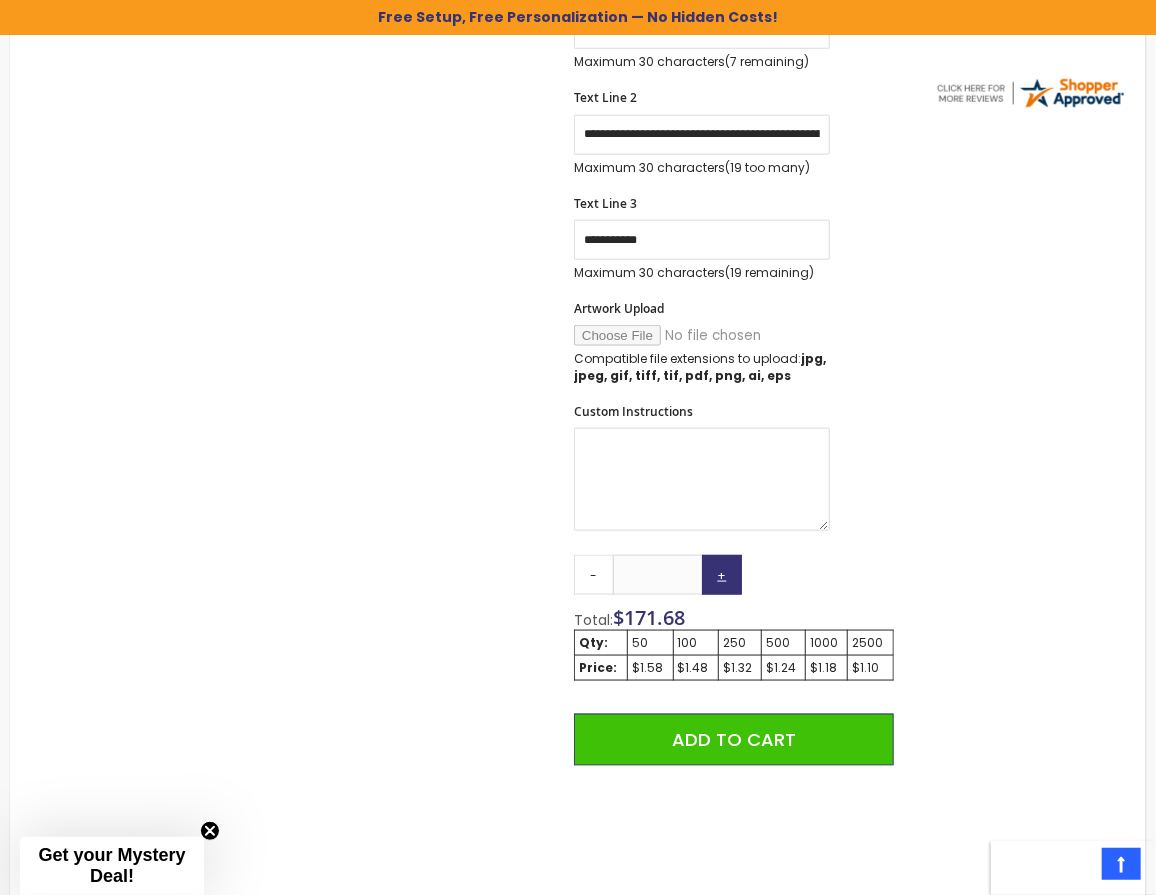 click on "+" at bounding box center [722, 575] 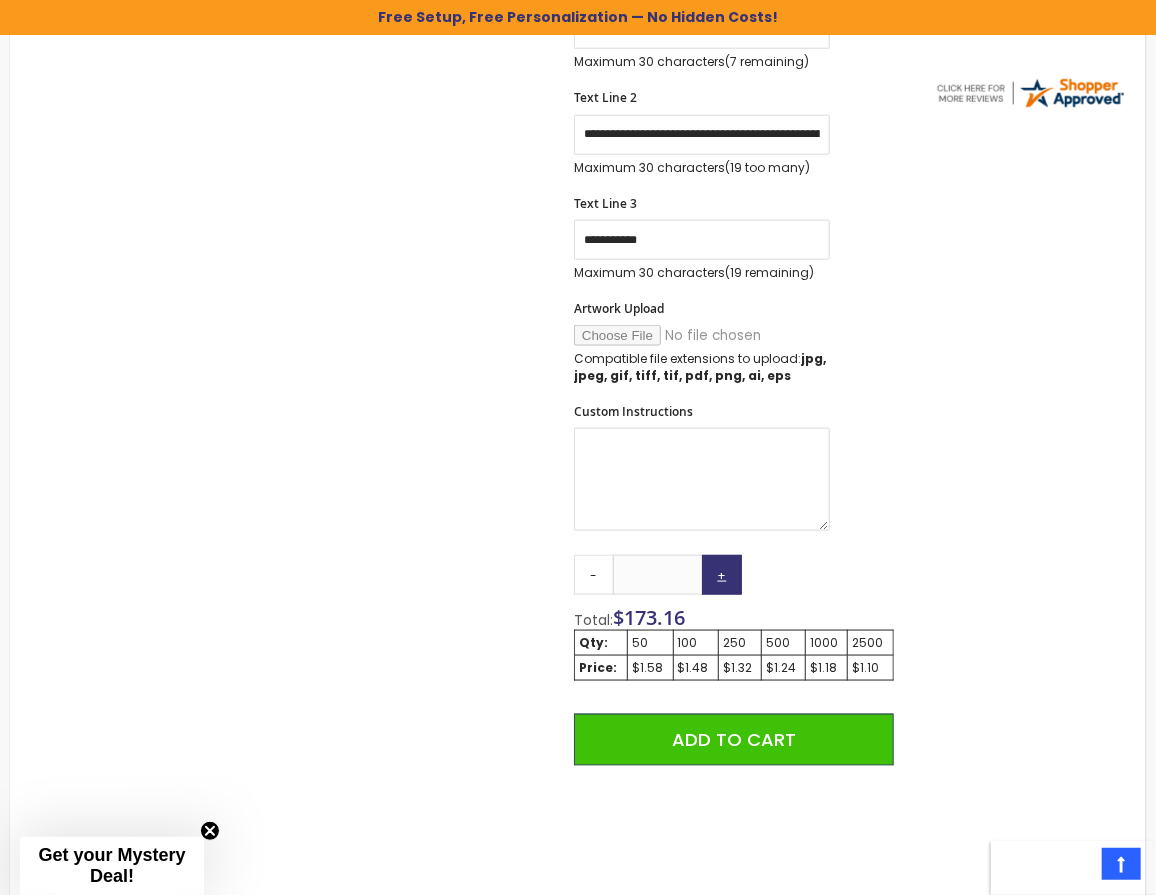 click on "+" at bounding box center [722, 575] 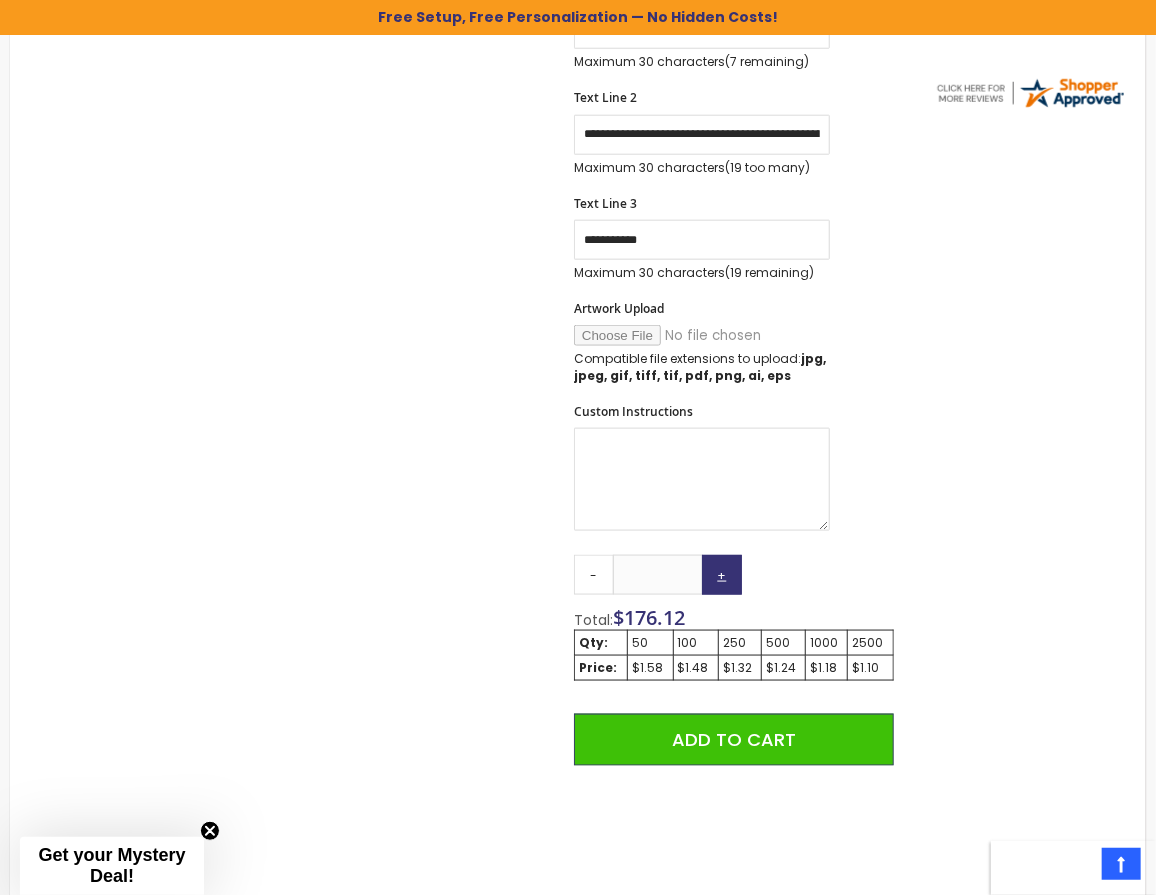 click on "+" at bounding box center [722, 575] 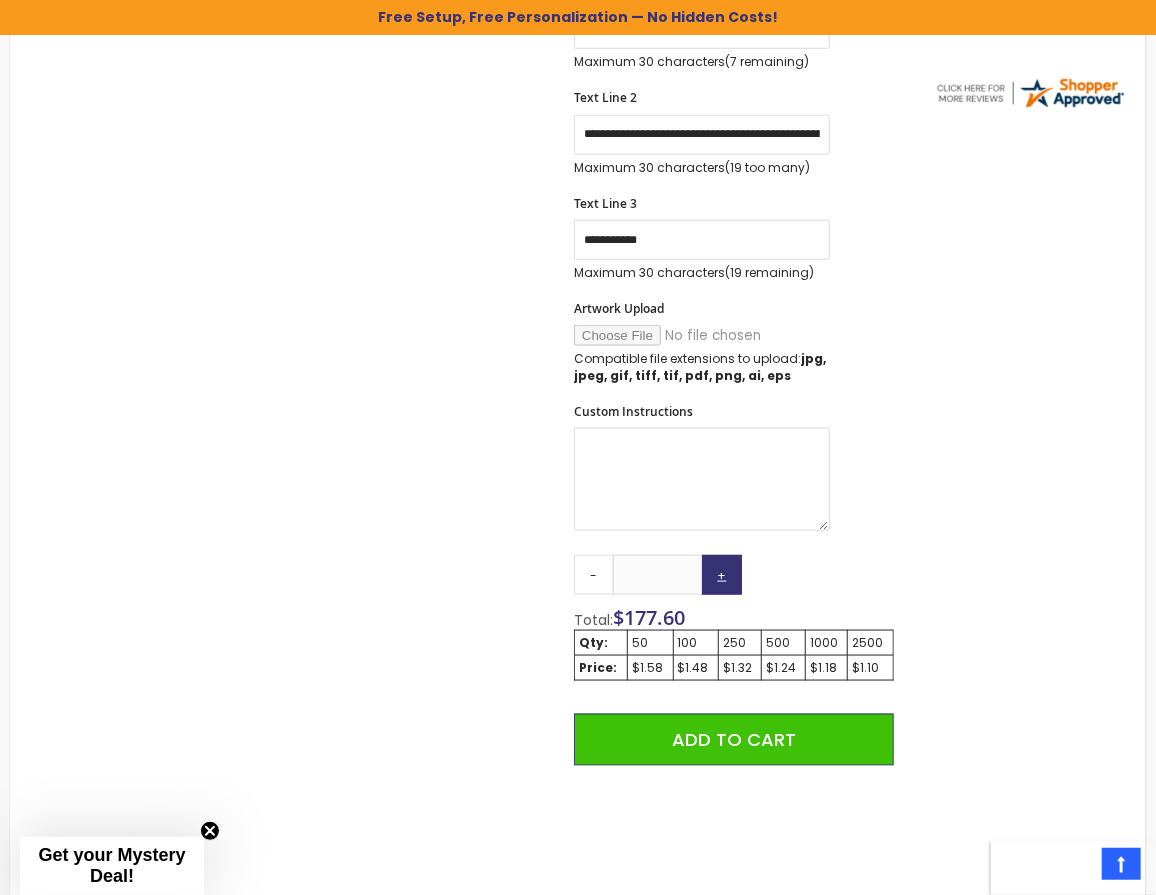 click on "+" at bounding box center [722, 575] 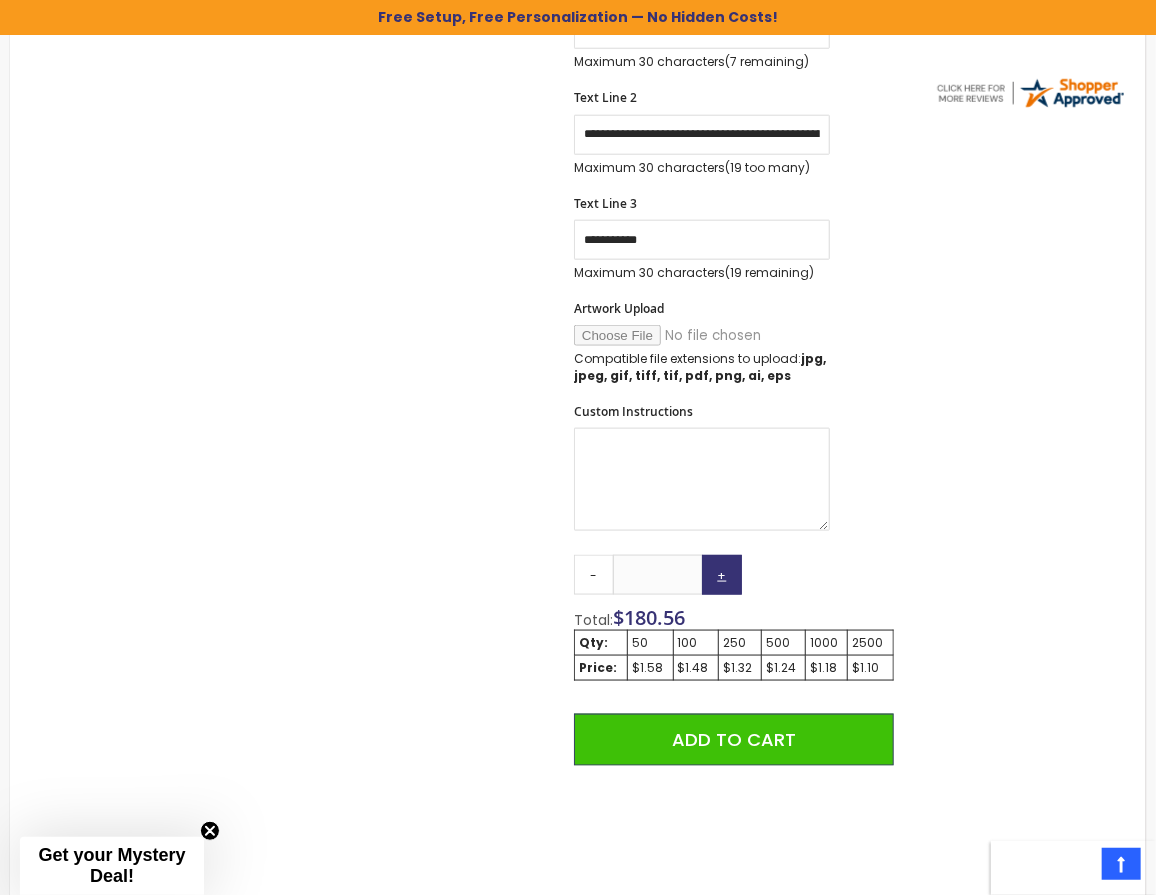 click on "+" at bounding box center (722, 575) 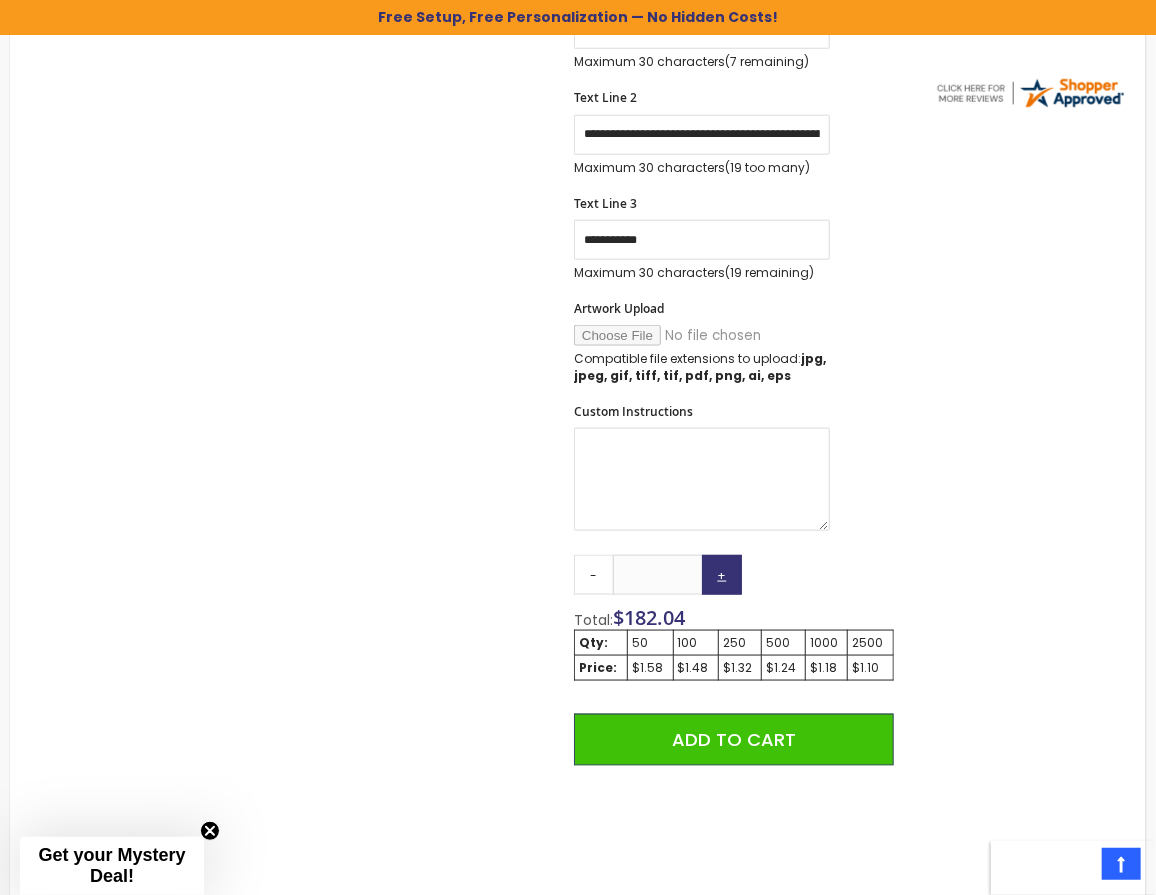 click on "+" at bounding box center [722, 575] 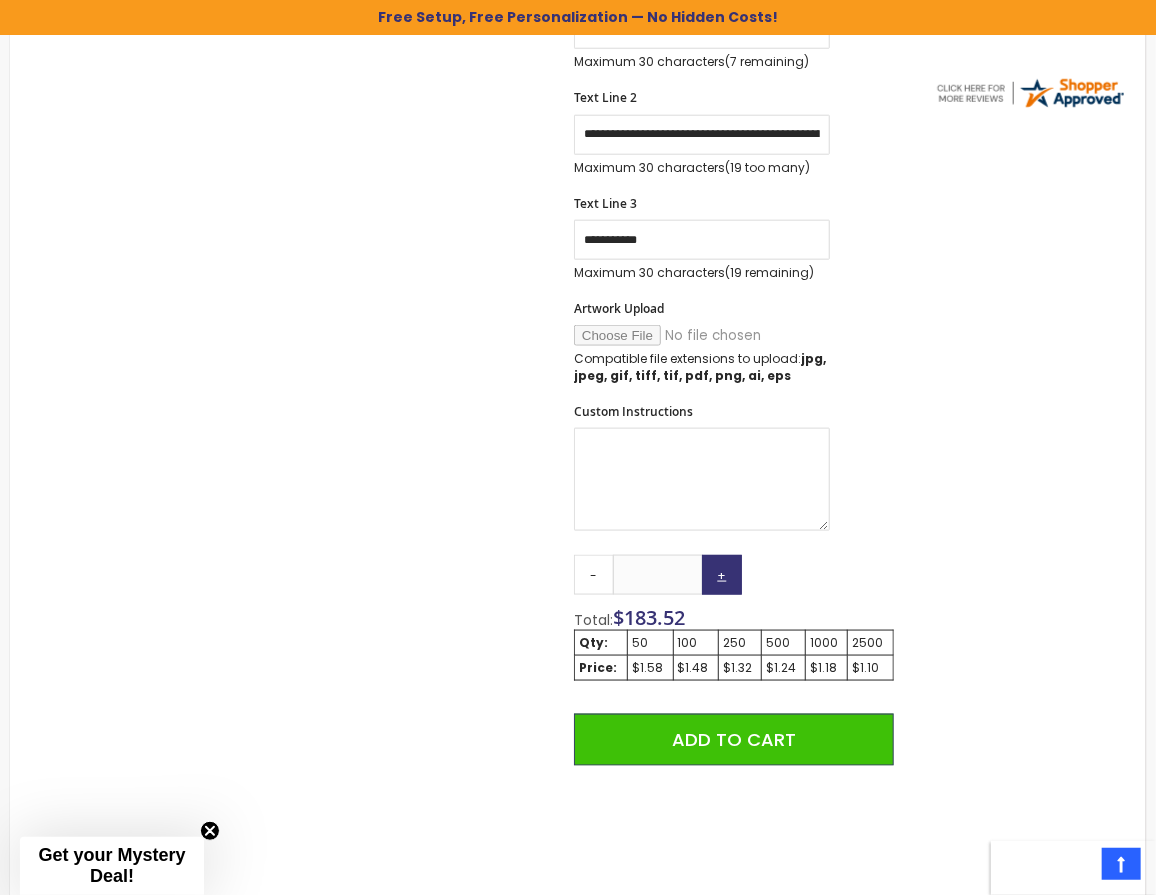click on "+" at bounding box center [722, 575] 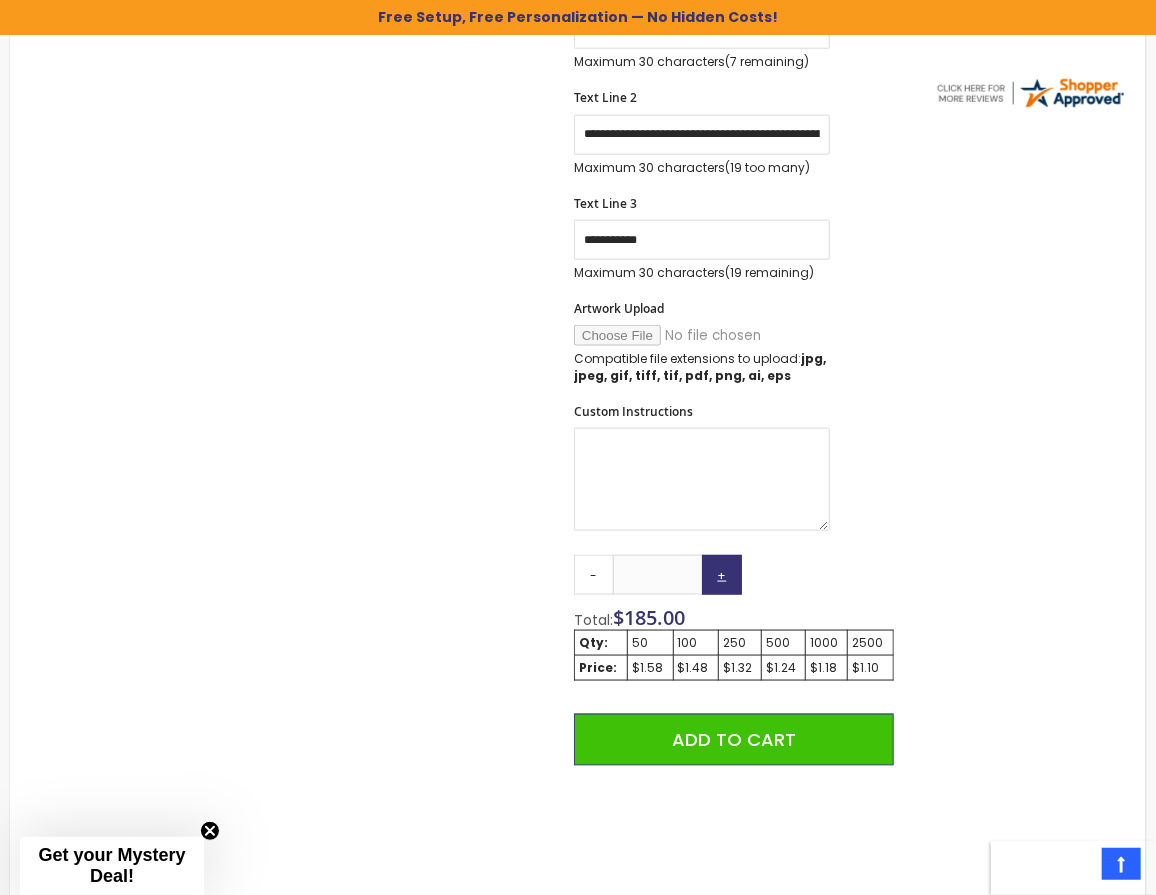 click on "+" at bounding box center [722, 575] 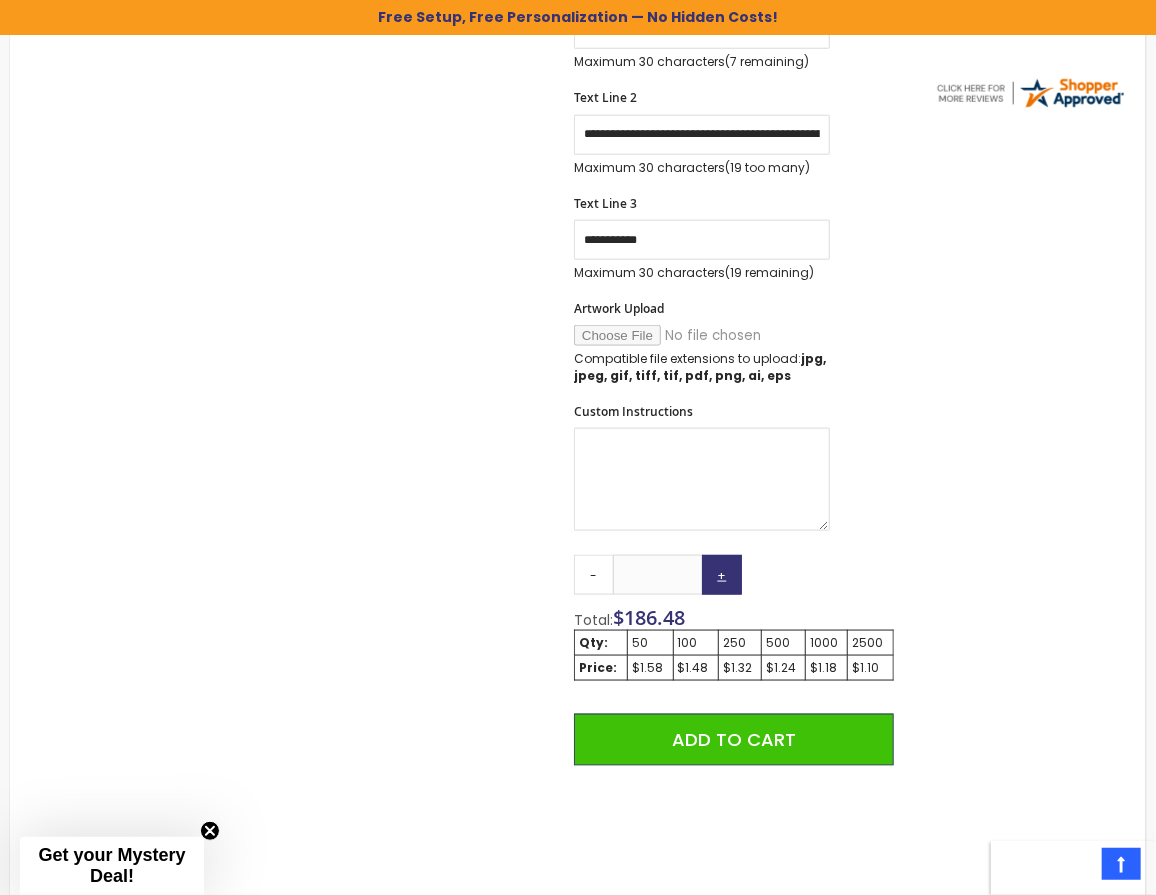 click on "+" at bounding box center [722, 575] 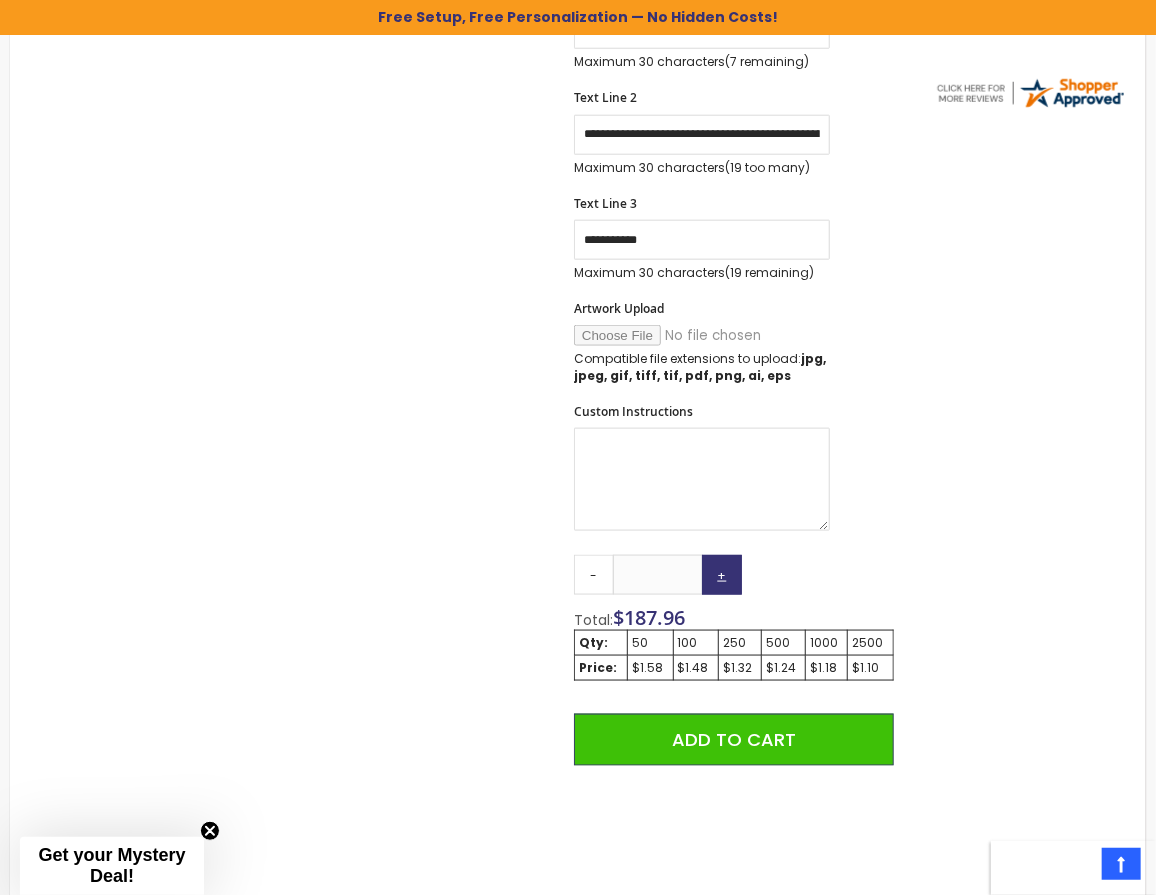 click on "+" at bounding box center [722, 575] 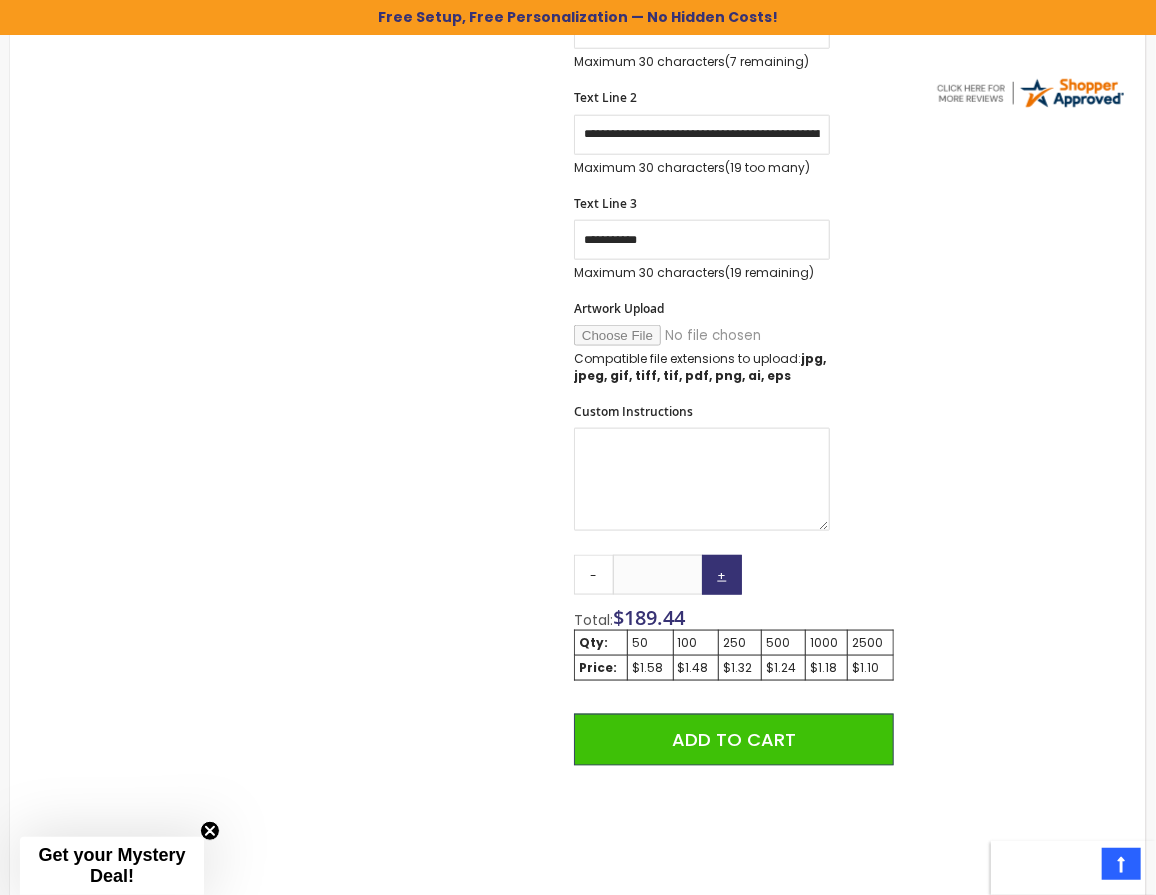 click on "+" at bounding box center [722, 575] 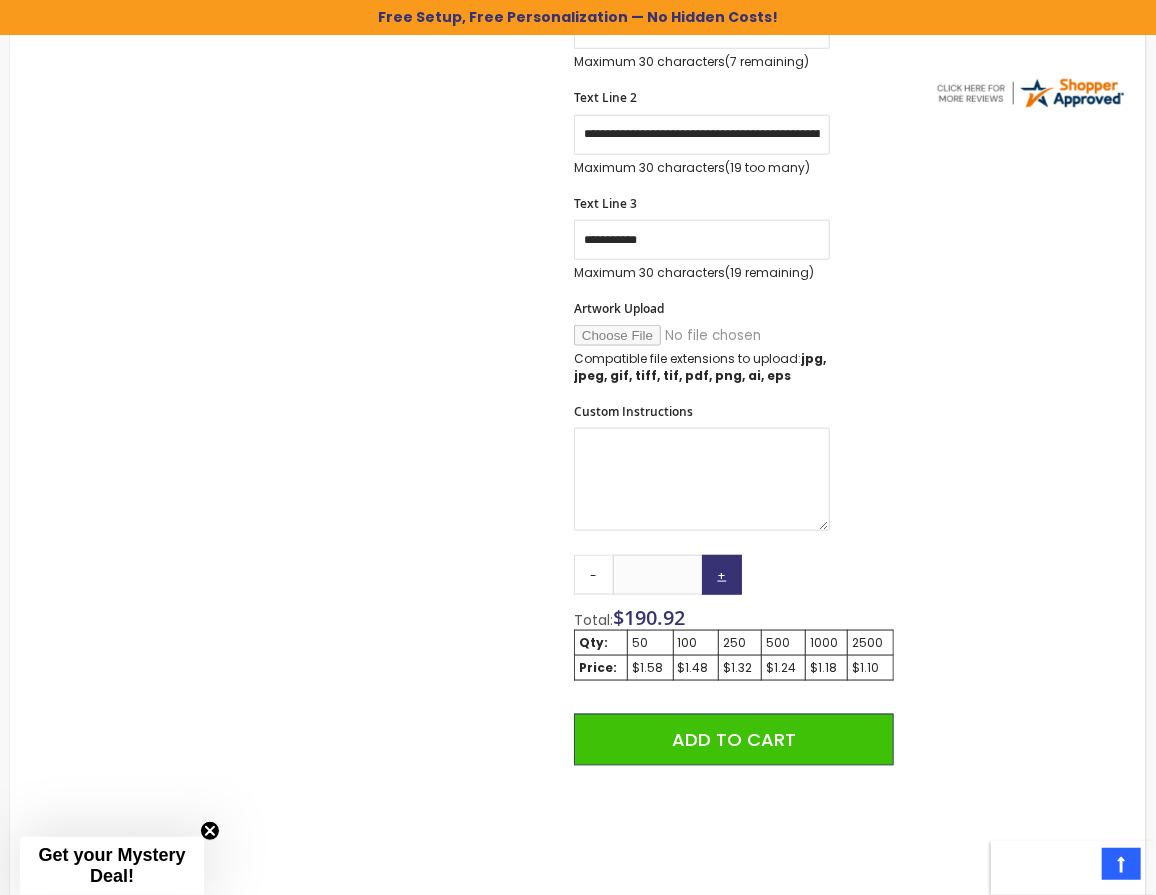 click on "+" at bounding box center (722, 575) 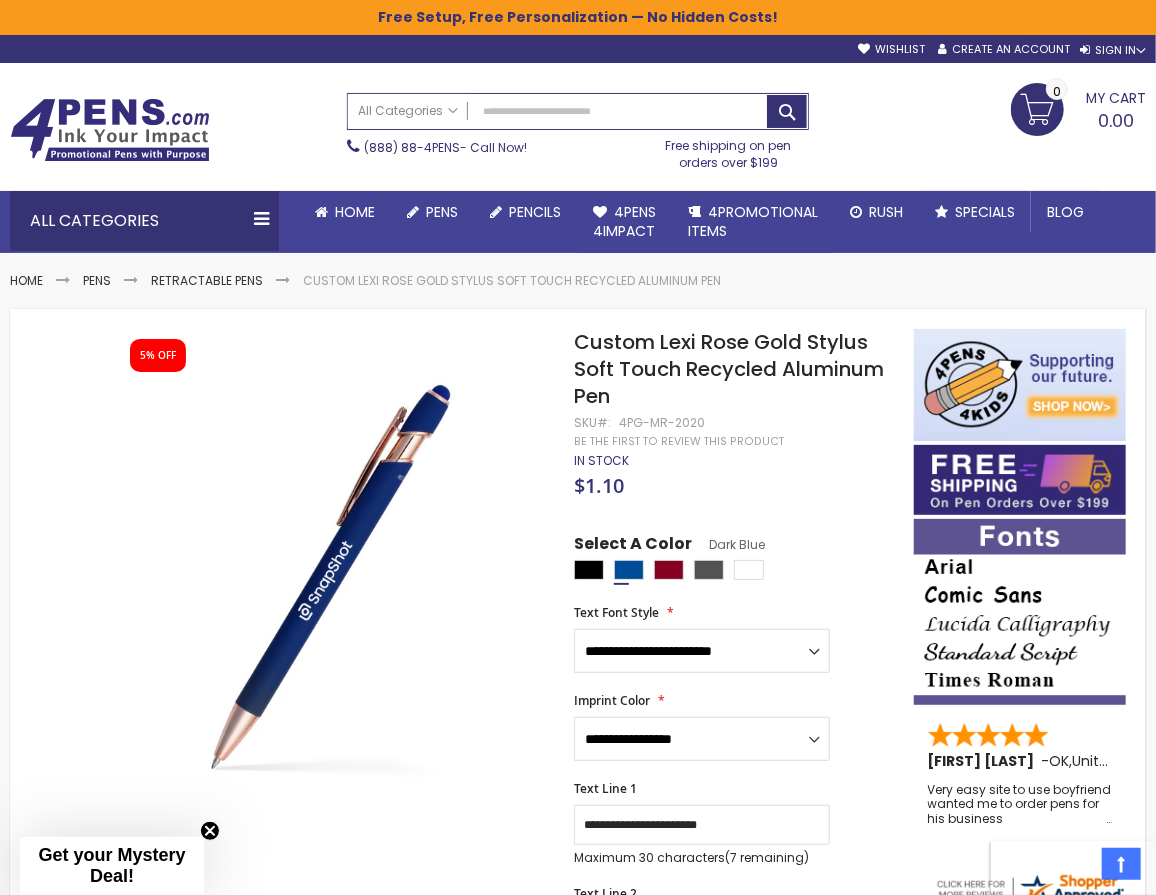 scroll, scrollTop: 0, scrollLeft: 0, axis: both 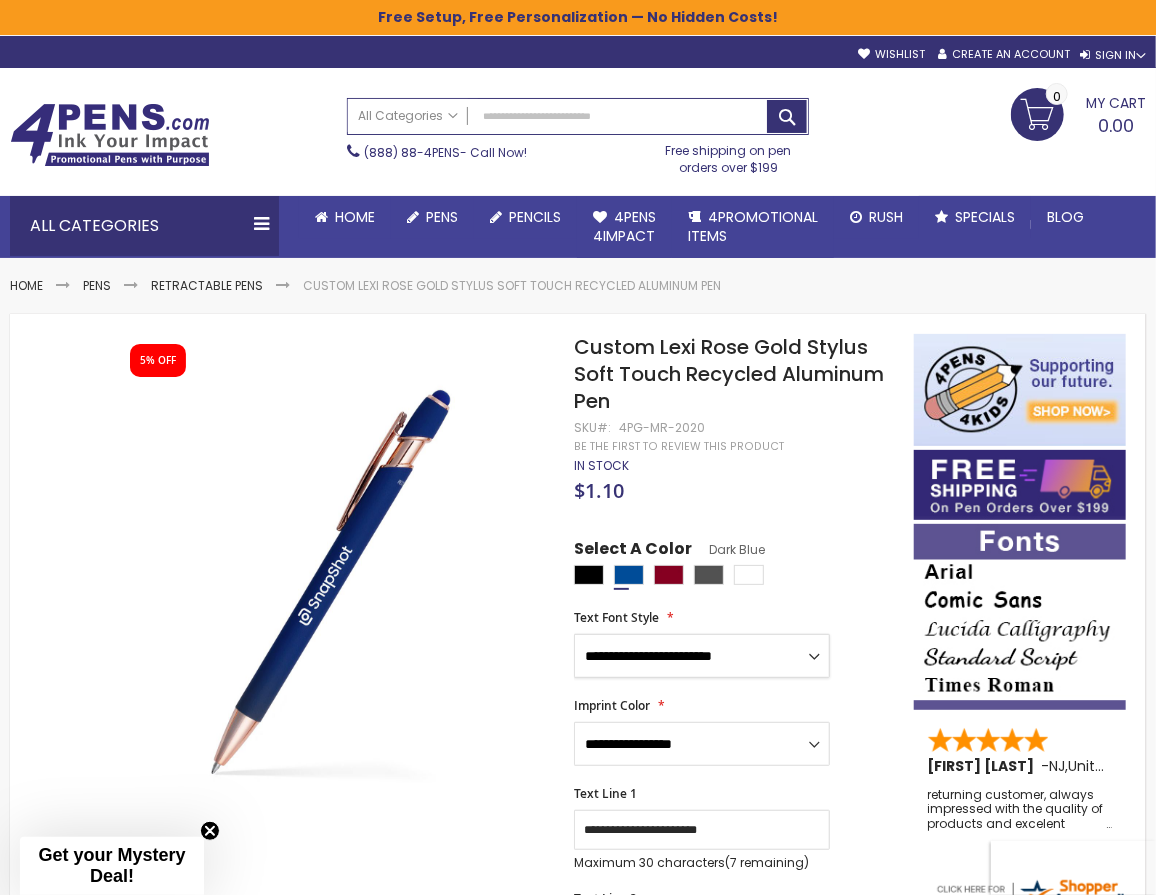 click on "**********" at bounding box center [702, 656] 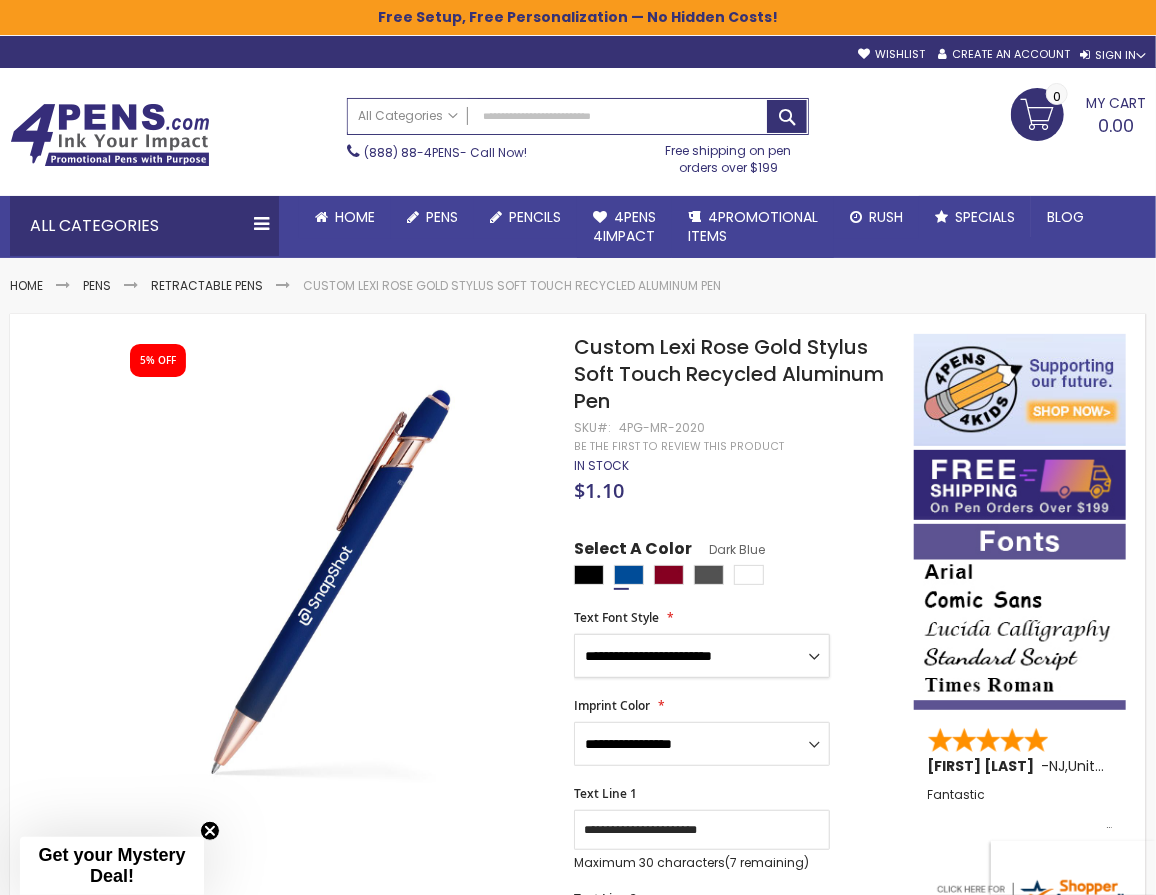 click on "**********" at bounding box center (702, 656) 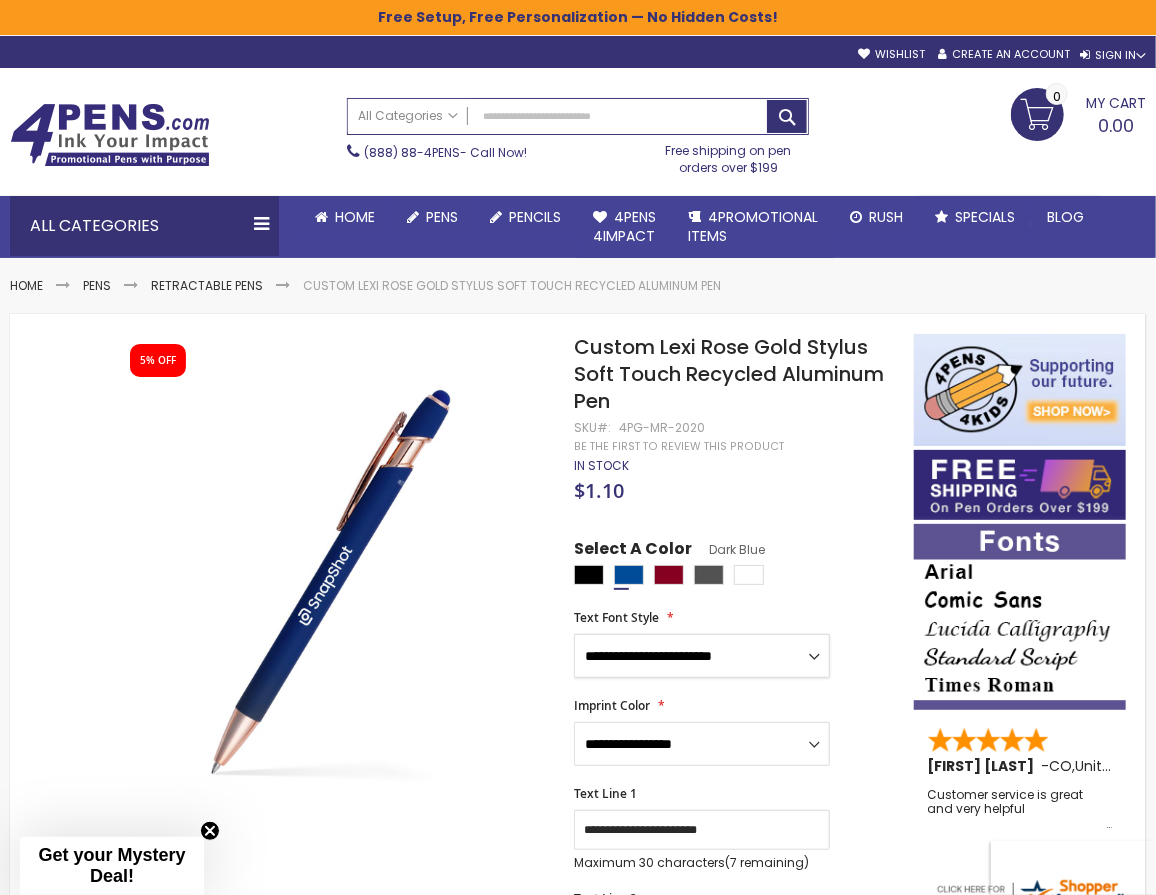 click on "**********" at bounding box center [702, 656] 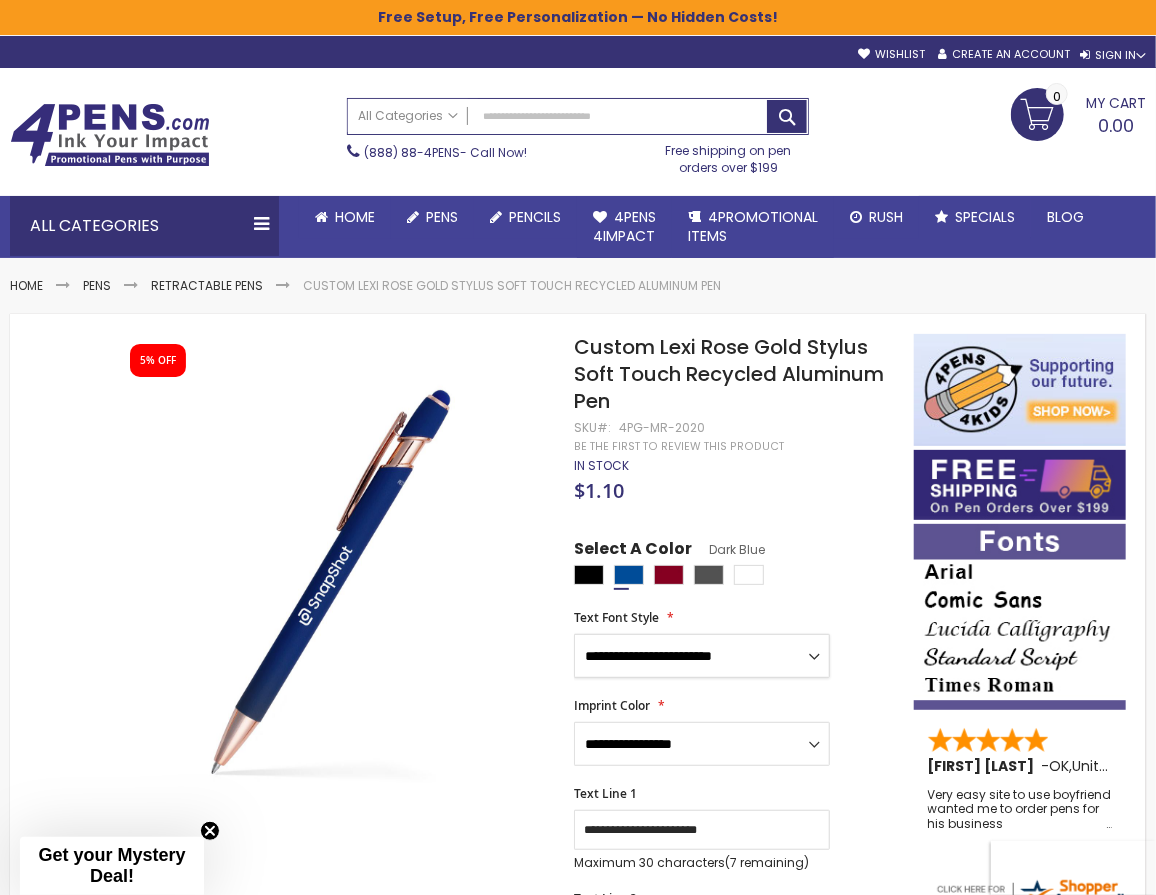 click on "**********" at bounding box center (702, 656) 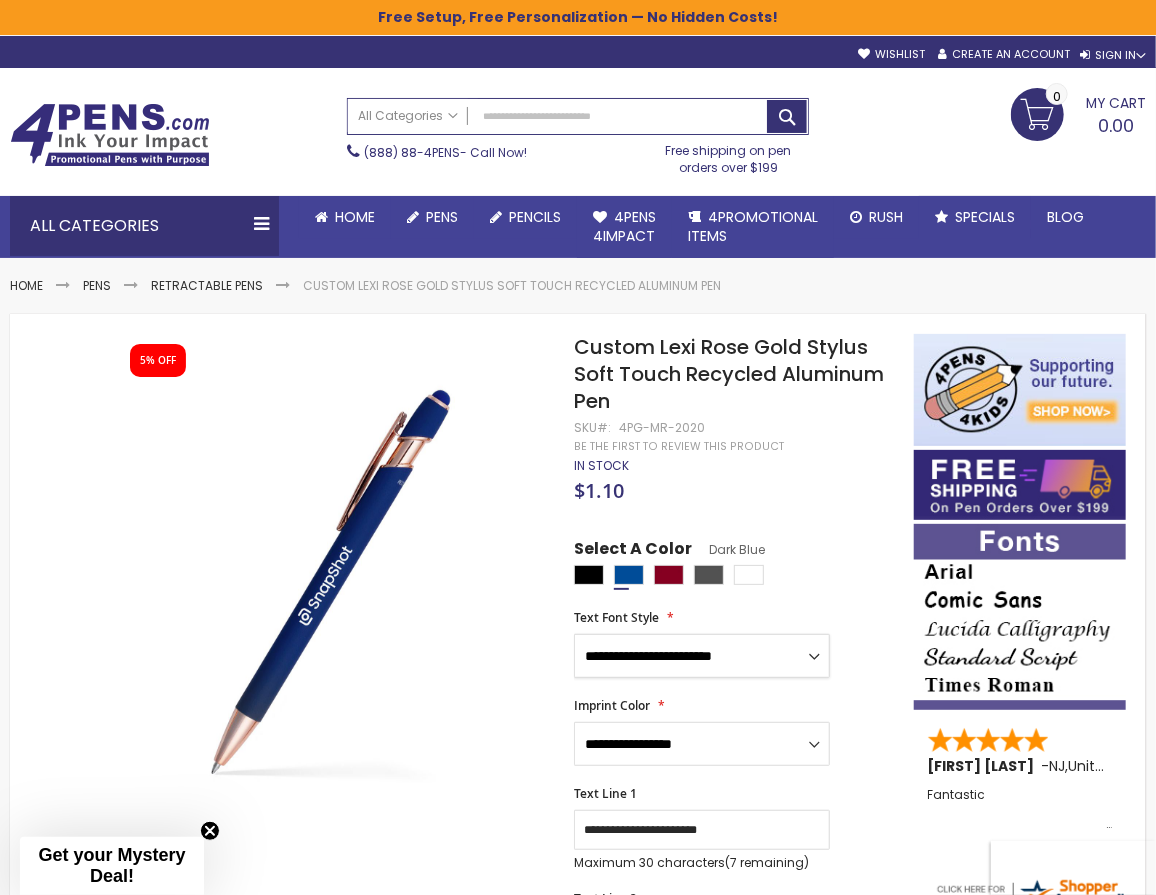 click on "**********" at bounding box center [702, 656] 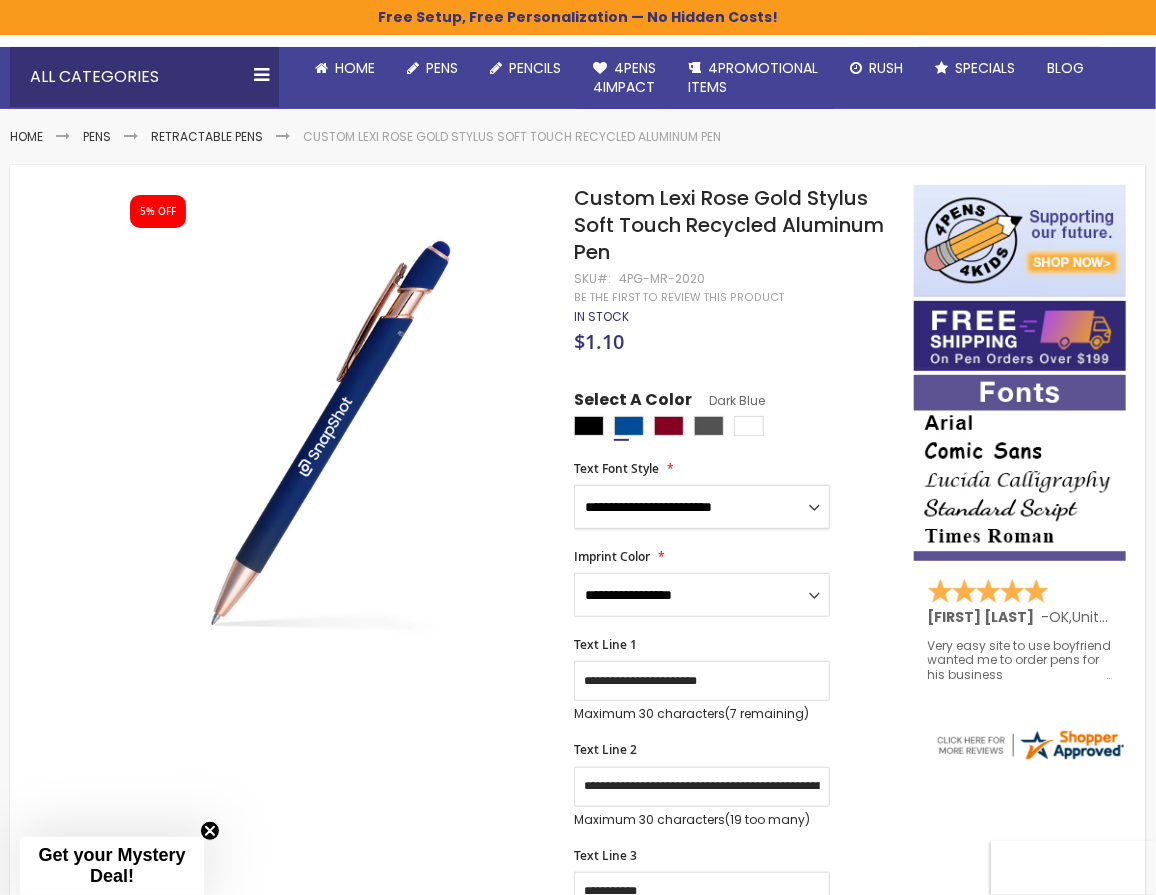 scroll, scrollTop: 200, scrollLeft: 0, axis: vertical 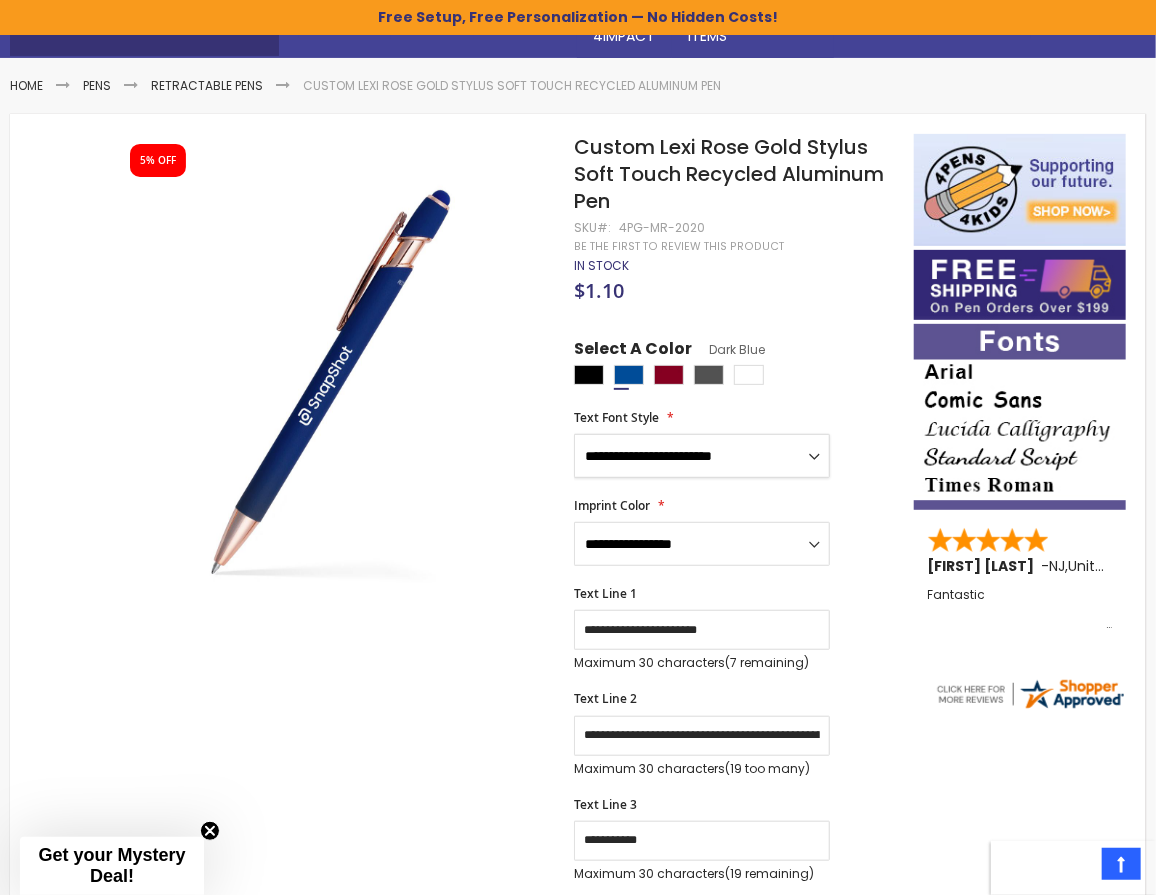 click on "**********" at bounding box center [702, 456] 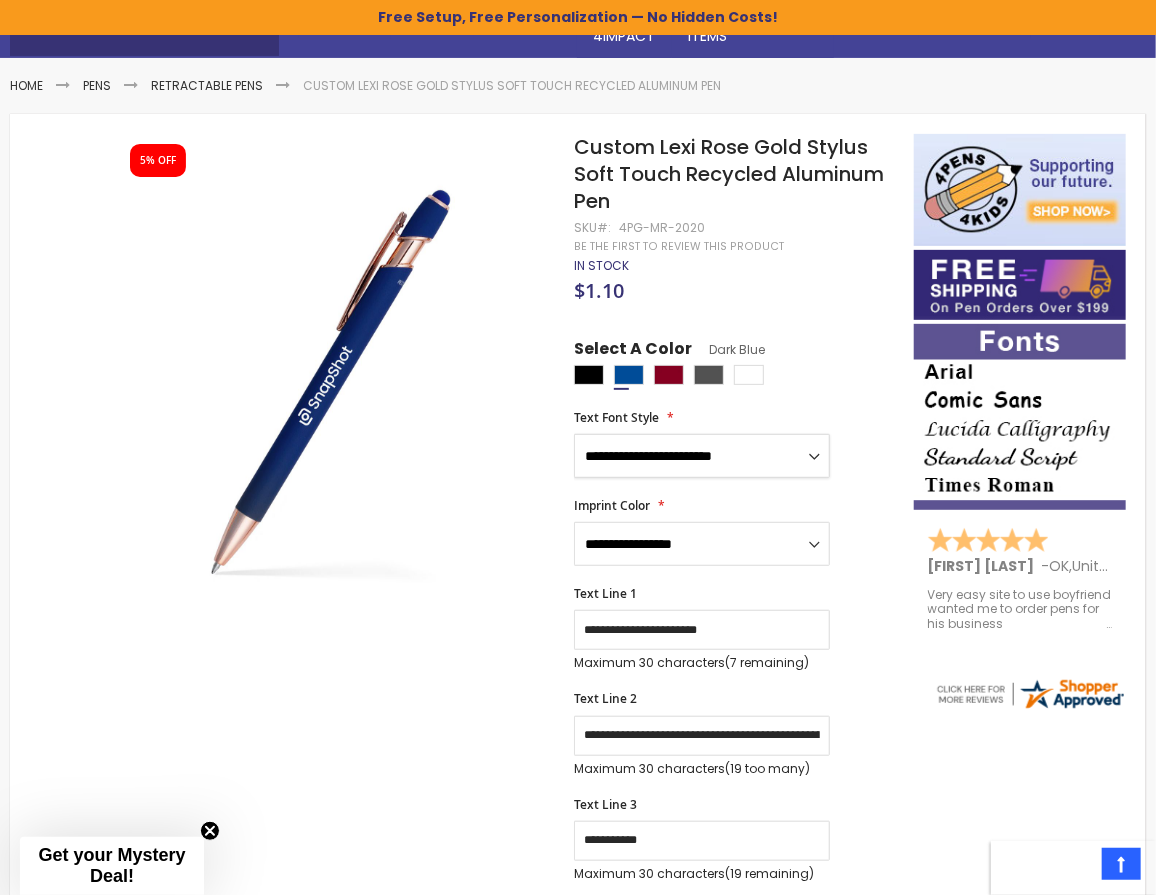 click on "**********" at bounding box center [702, 456] 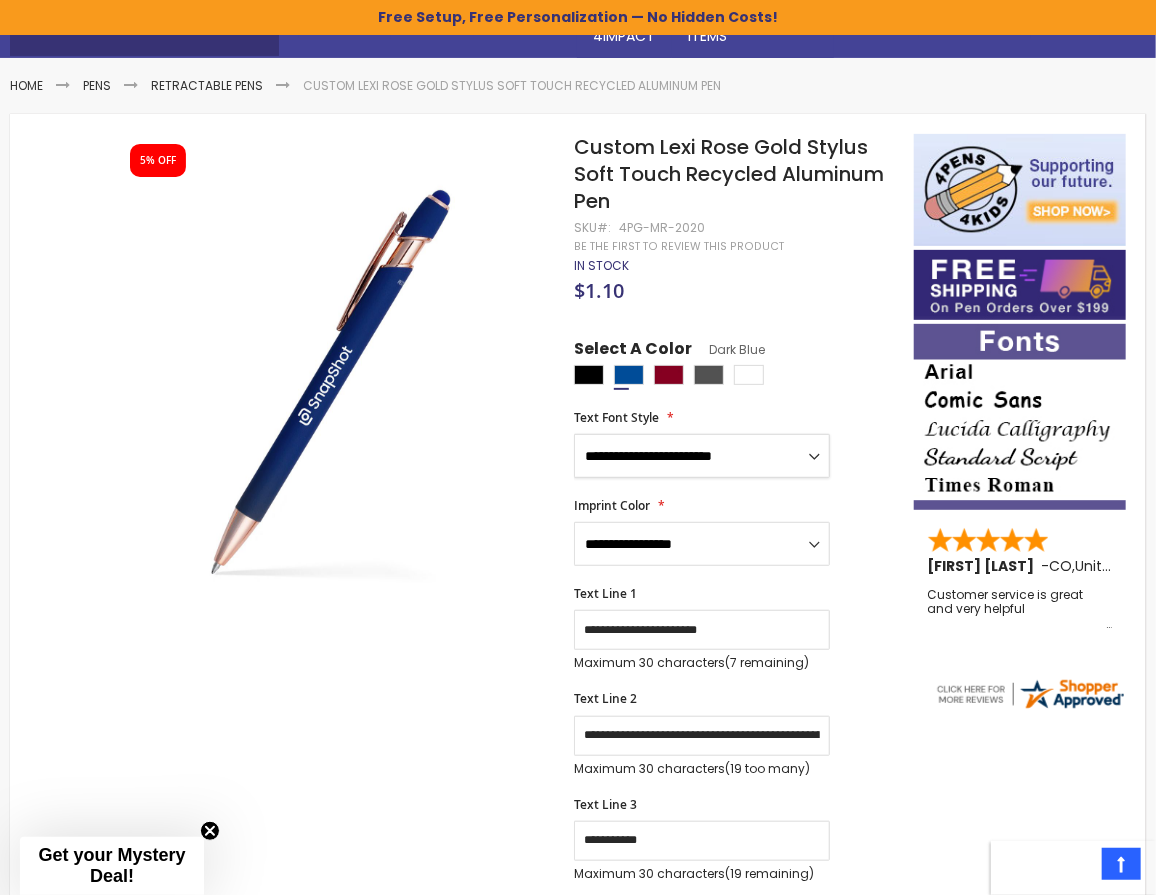 click on "**********" at bounding box center [702, 456] 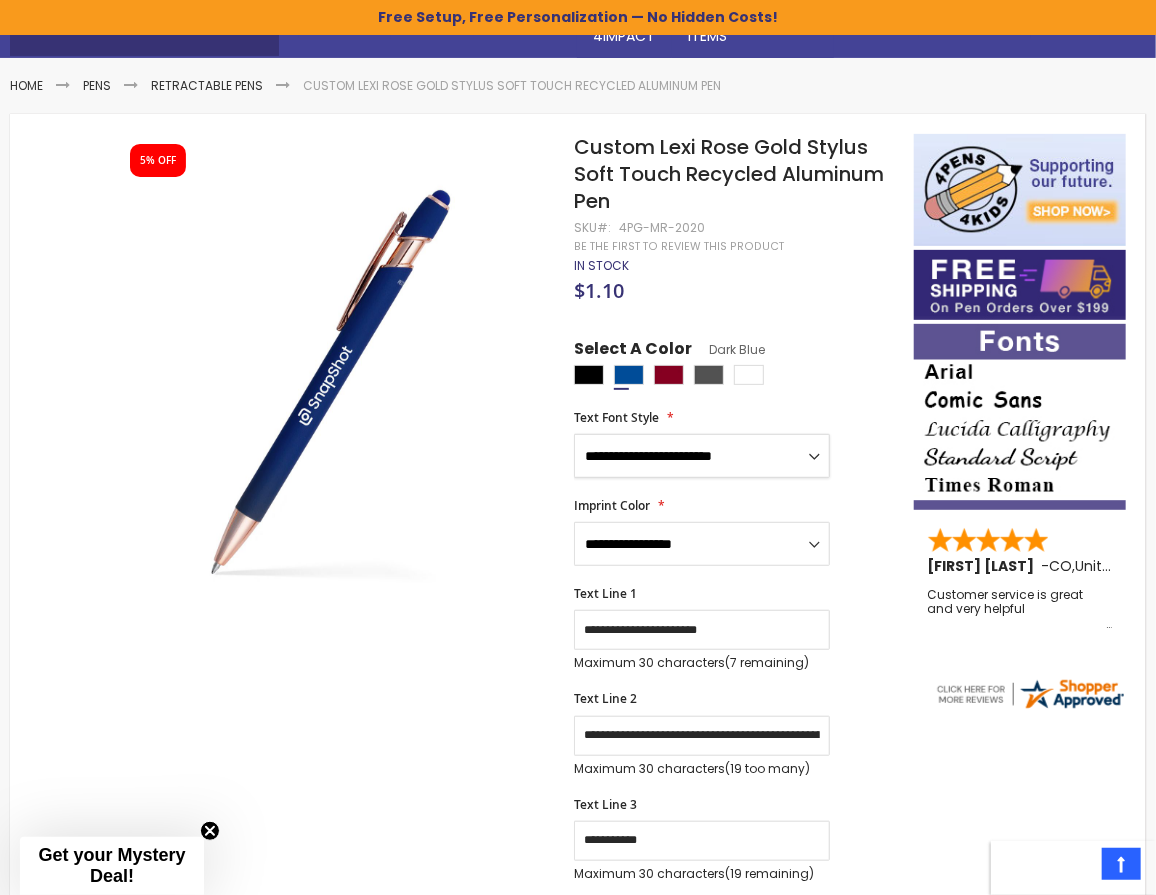 select on "*****" 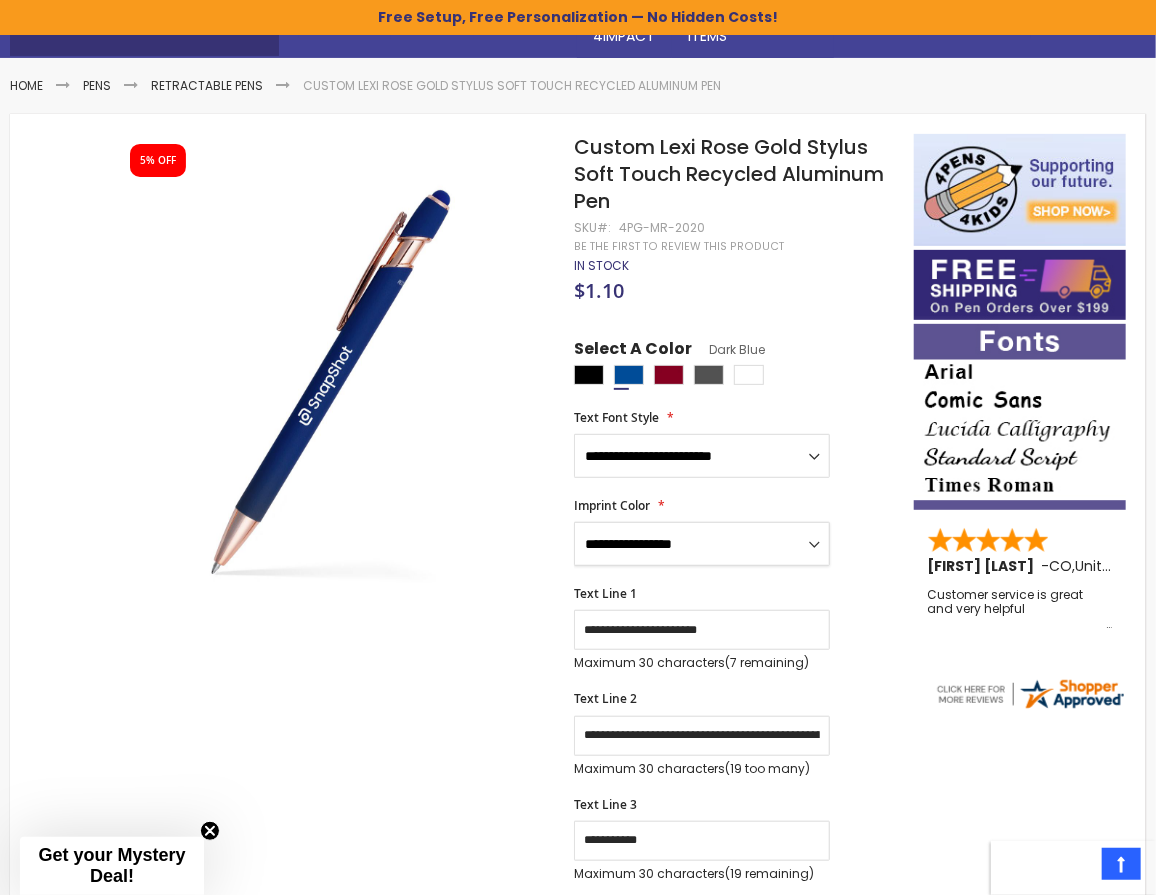 click on "**********" at bounding box center (702, 544) 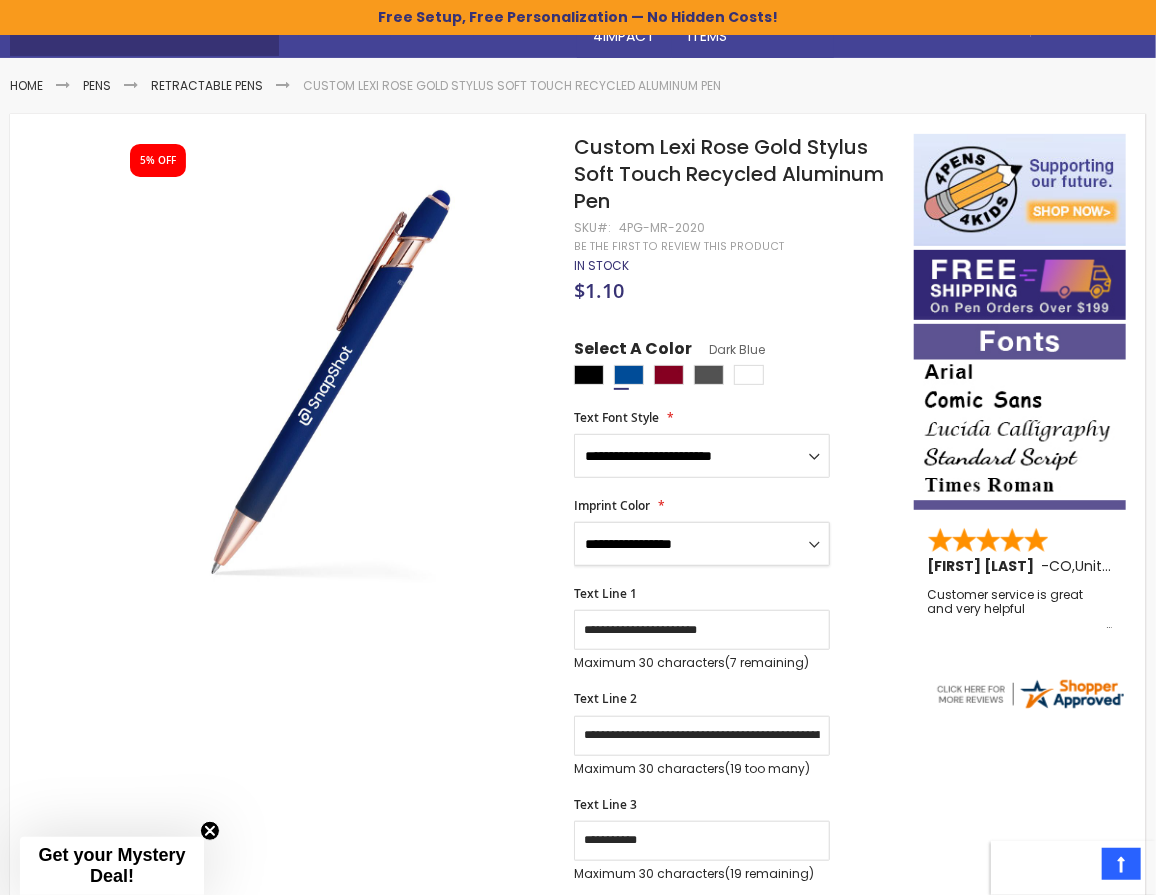click on "**********" at bounding box center (702, 544) 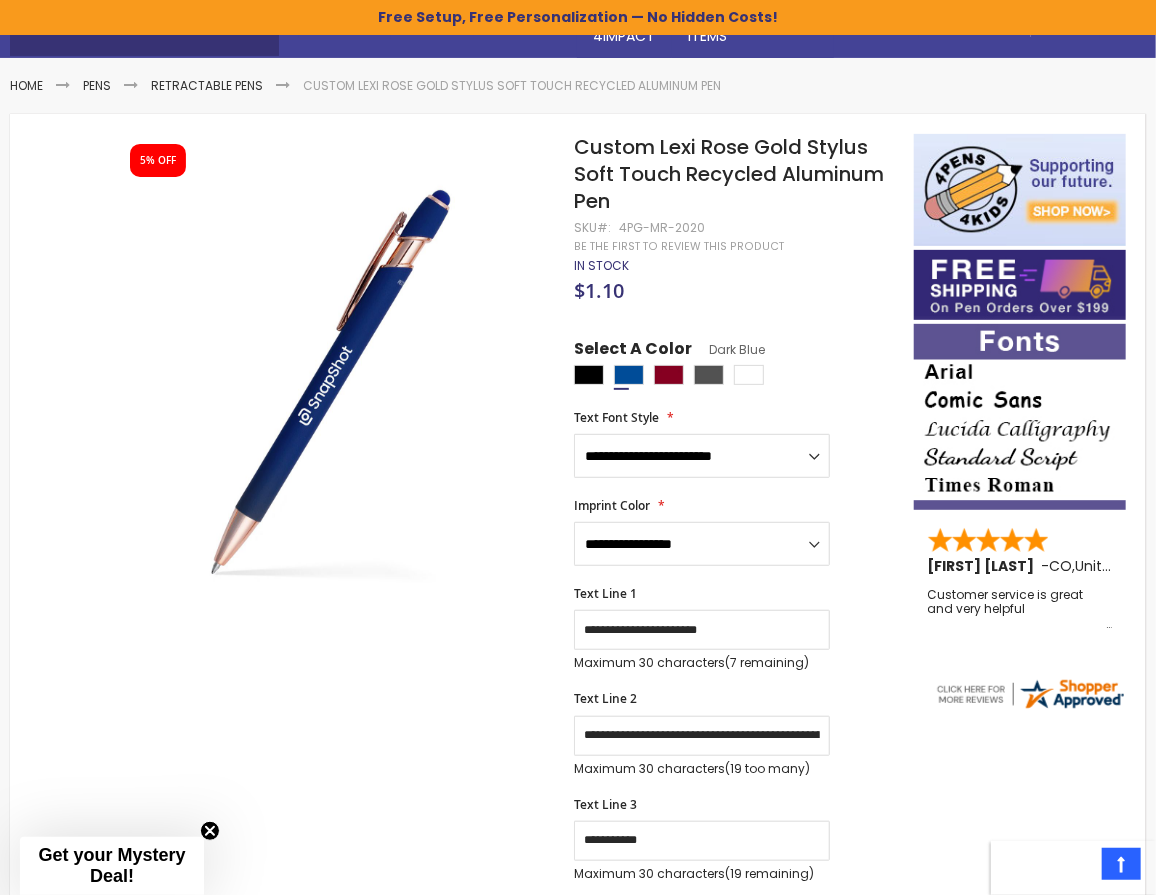 click on "Skip to the end of the images gallery
5% OFF
Skip to the beginning of the images gallery
Custom Lexi Rose Gold Stylus Soft Touch Recycled Aluminum Pen
SKU
4PG-MR-2020
Be the first to review this product
In stock
Only  %1  left" at bounding box center (462, 1026) 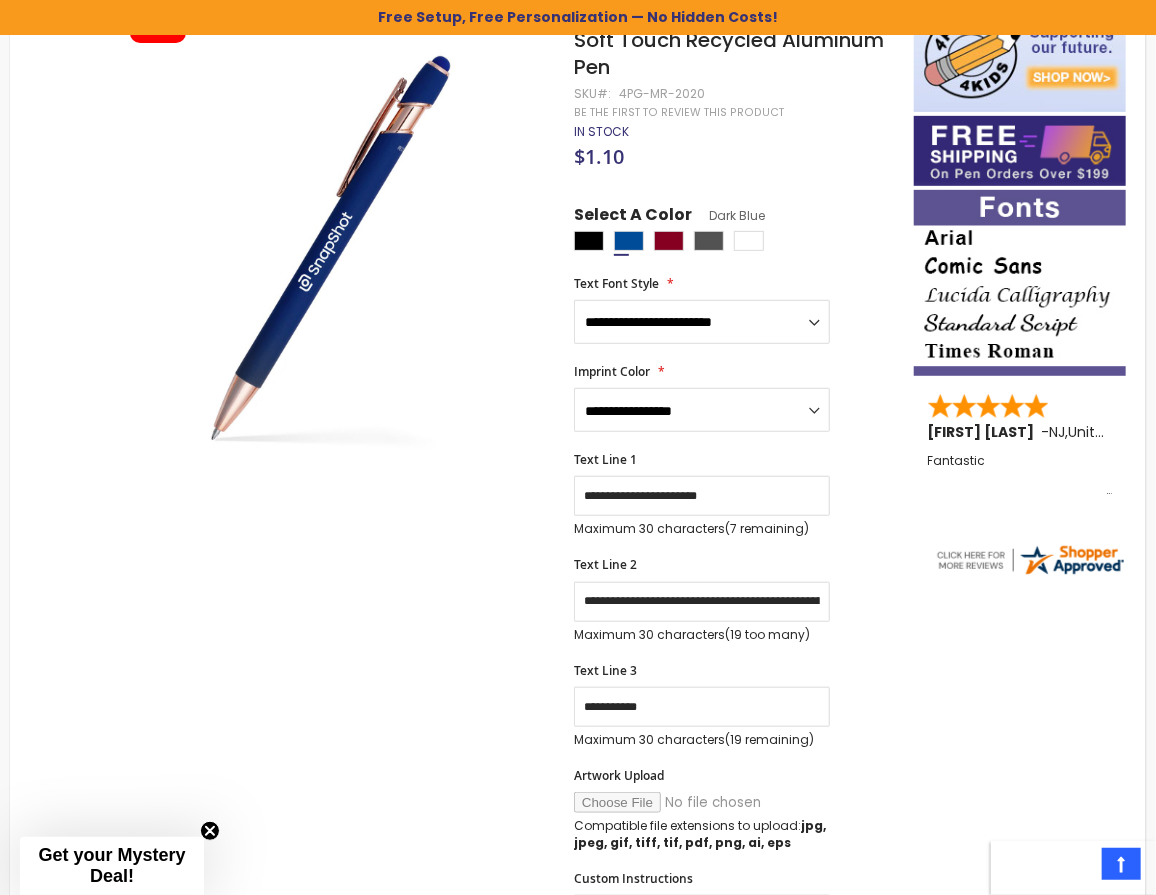 scroll, scrollTop: 200, scrollLeft: 0, axis: vertical 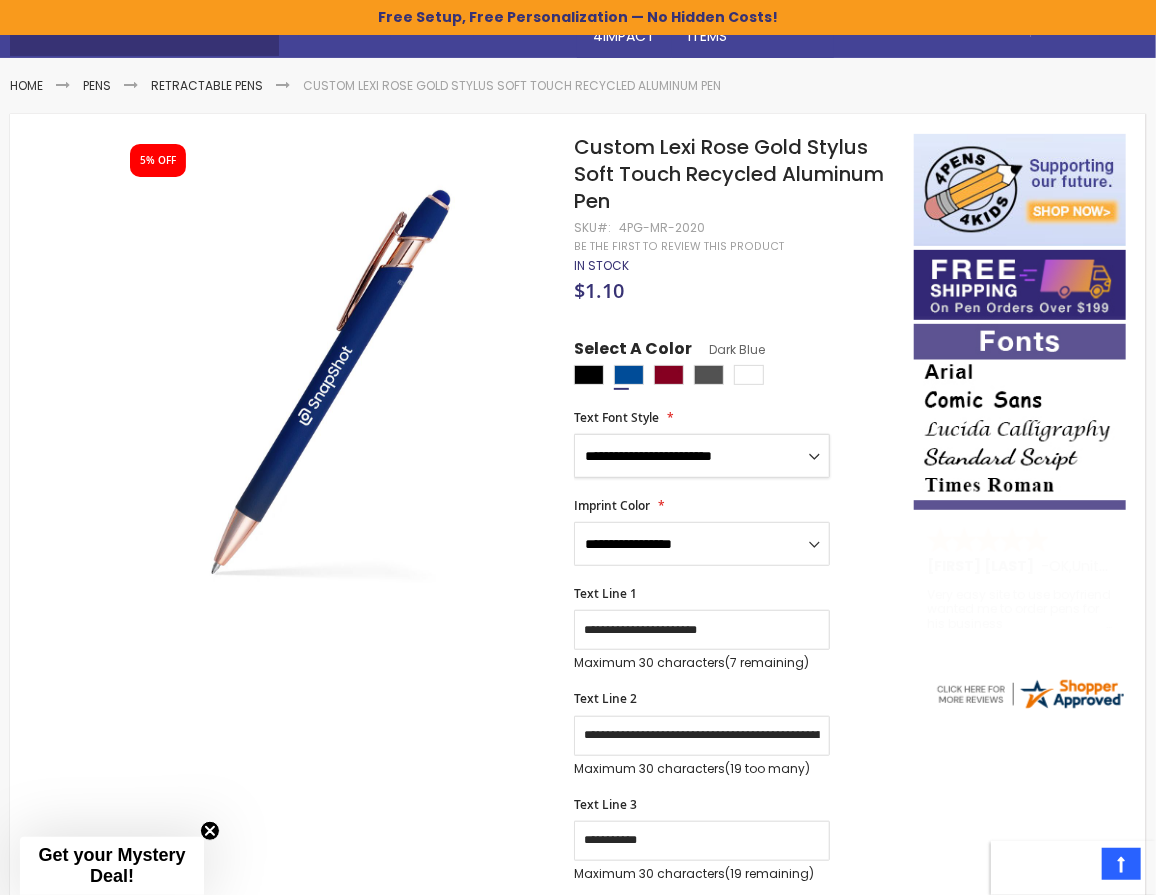 click on "**********" at bounding box center [702, 456] 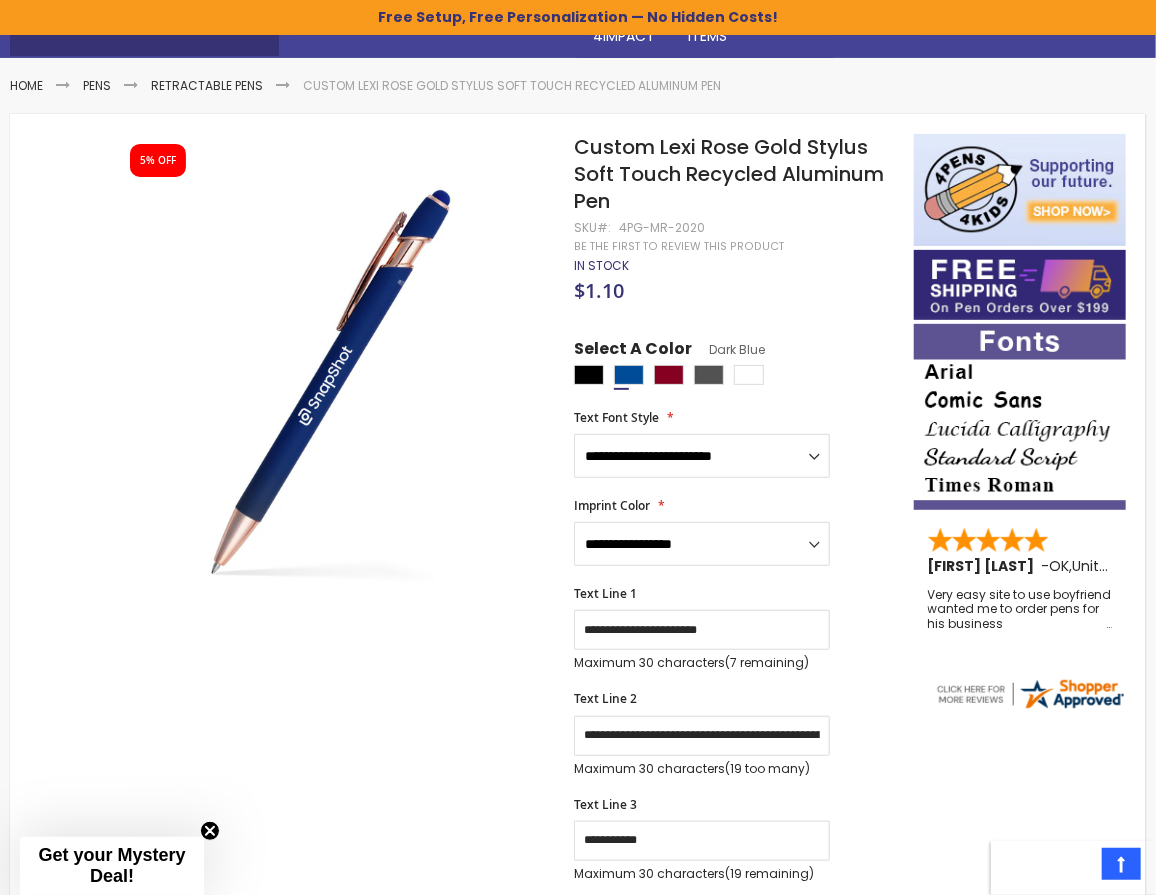 click on "**********" at bounding box center [733, 950] 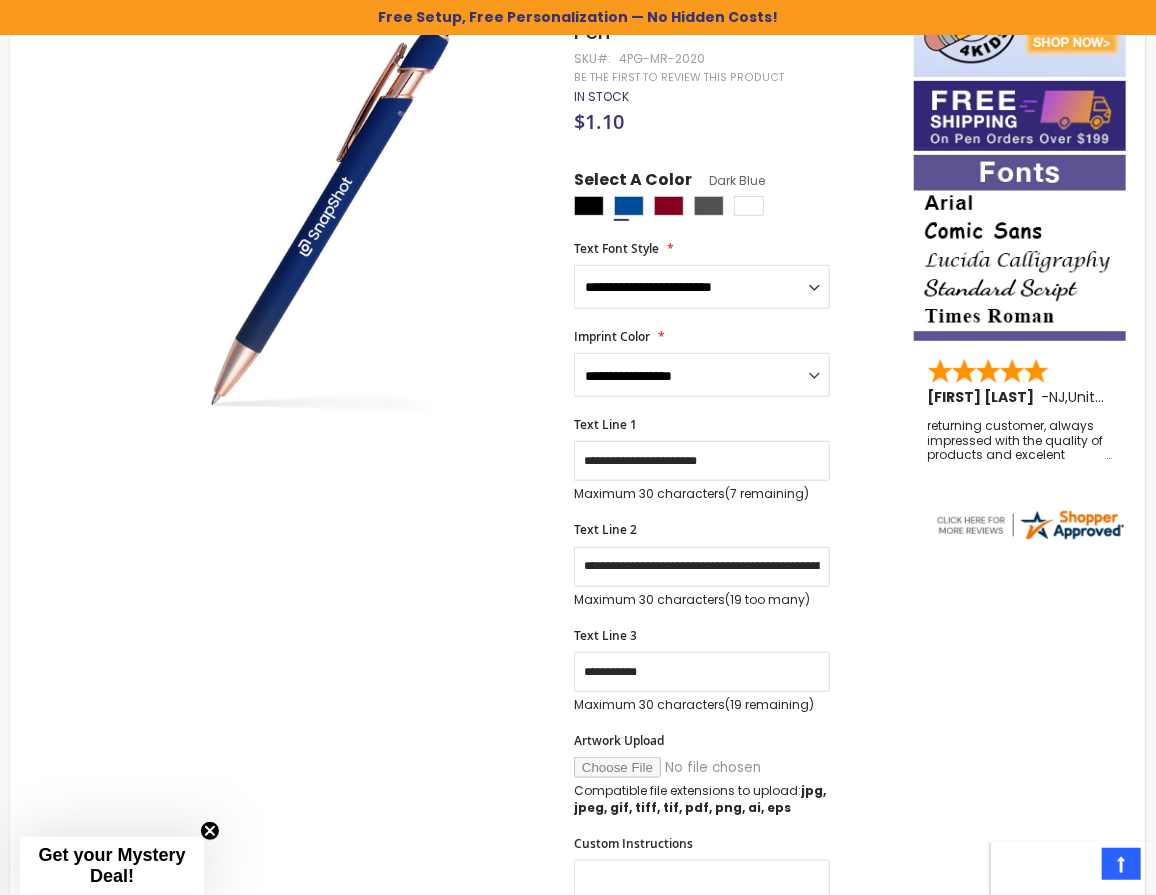 scroll, scrollTop: 400, scrollLeft: 0, axis: vertical 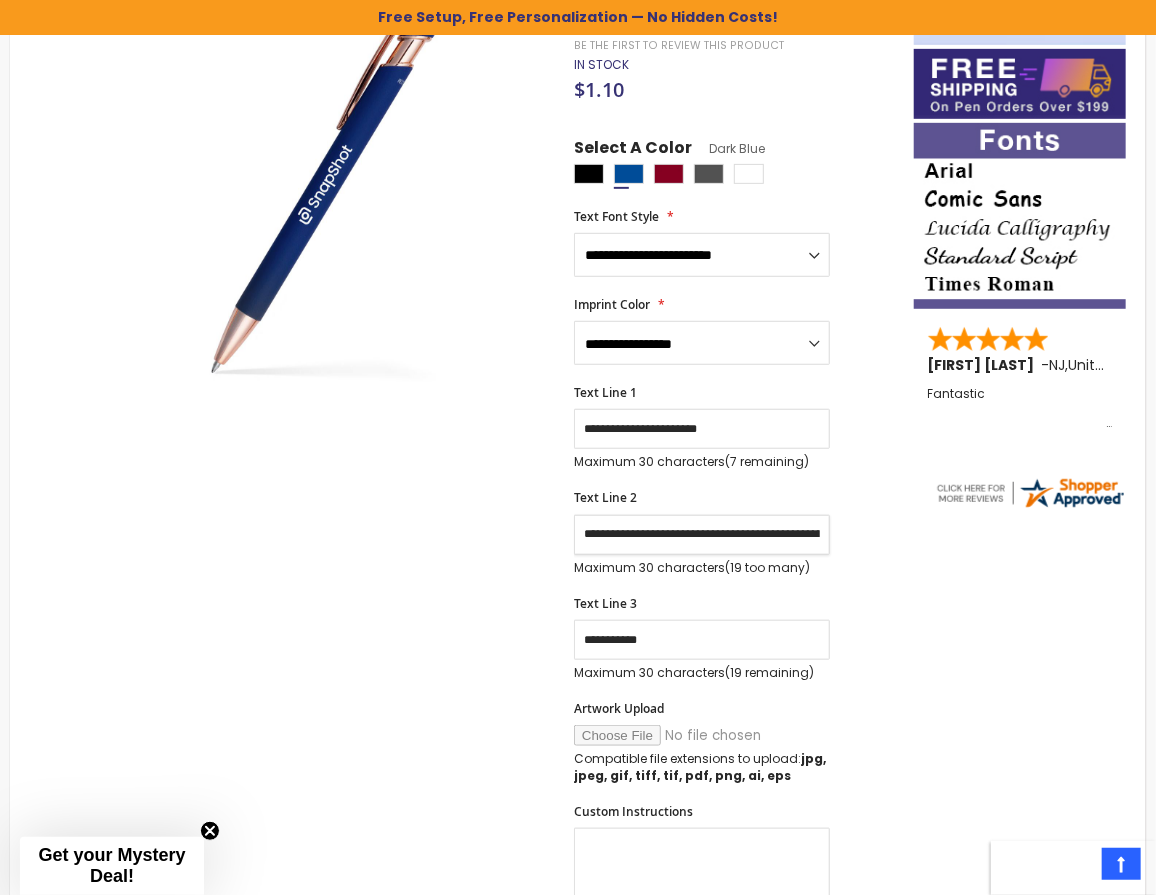 drag, startPoint x: 751, startPoint y: 539, endPoint x: 832, endPoint y: 520, distance: 83.198555 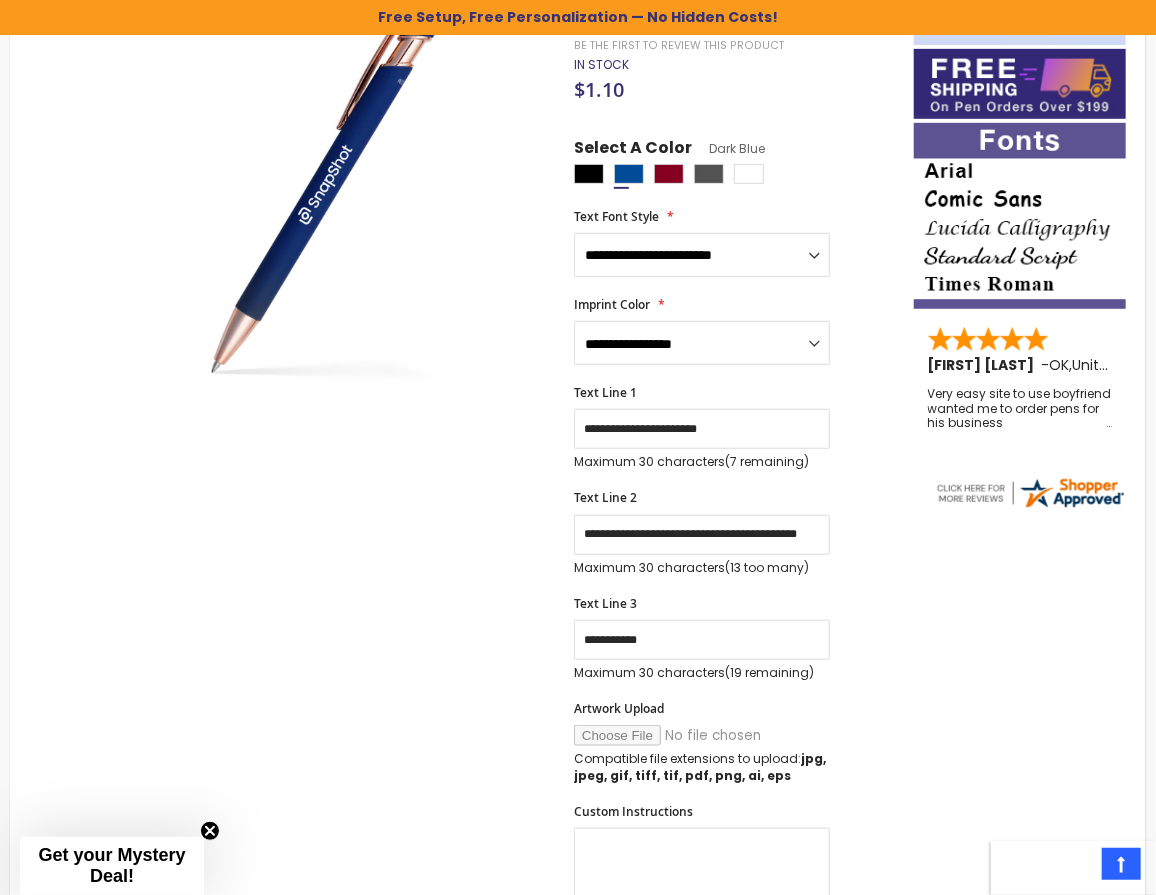 click on "Skip to the end of the images gallery
5% OFF
Skip to the beginning of the images gallery
Custom Lexi Rose Gold Stylus Soft Touch Recycled Aluminum Pen
SKU
4PG-MR-2020
Be the first to review this product
In stock
Only  %1  left" at bounding box center [578, 825] 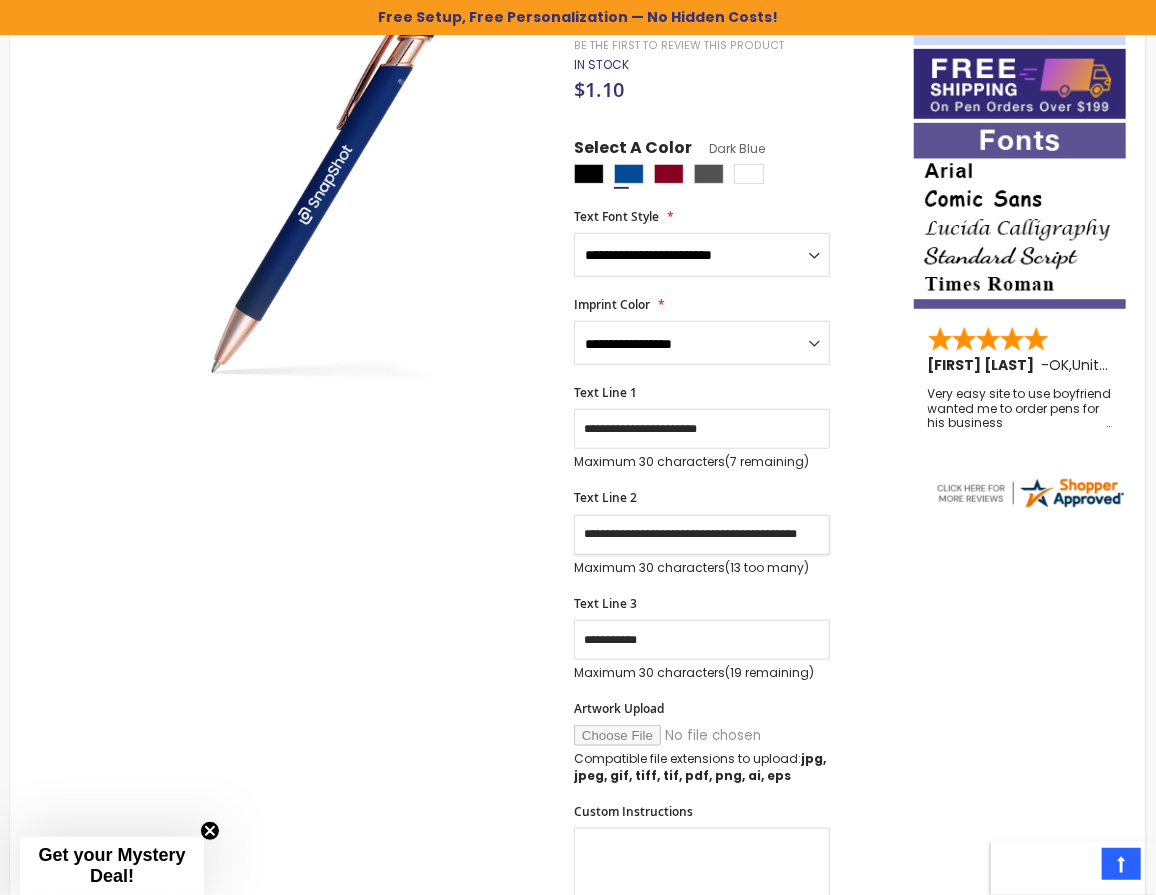 click on "**********" at bounding box center (702, 535) 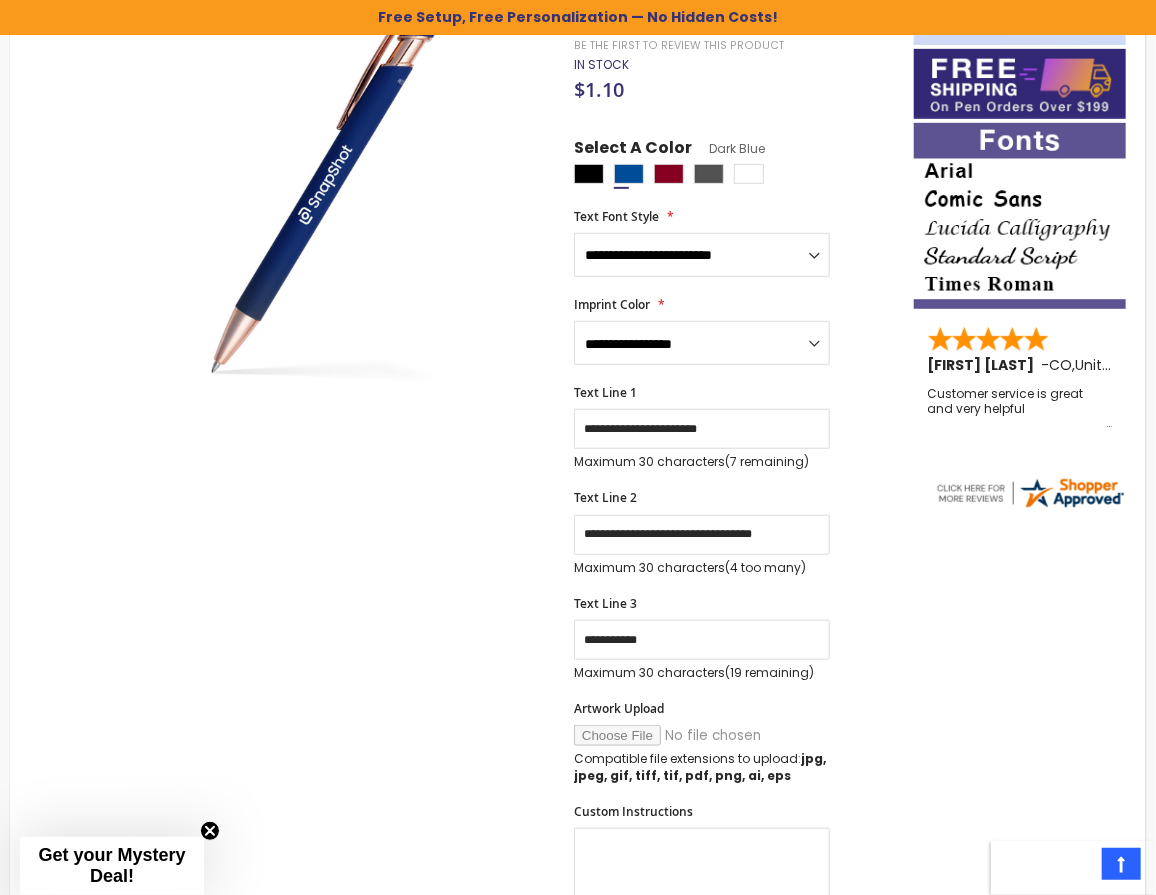 click on "Skip to the end of the images gallery
5% OFF
Skip to the beginning of the images gallery
Custom Lexi Rose Gold Stylus Soft Touch Recycled Aluminum Pen
SKU
4PG-MR-2020
Be the first to review this product
In stock
Only  %1  left" at bounding box center [578, 825] 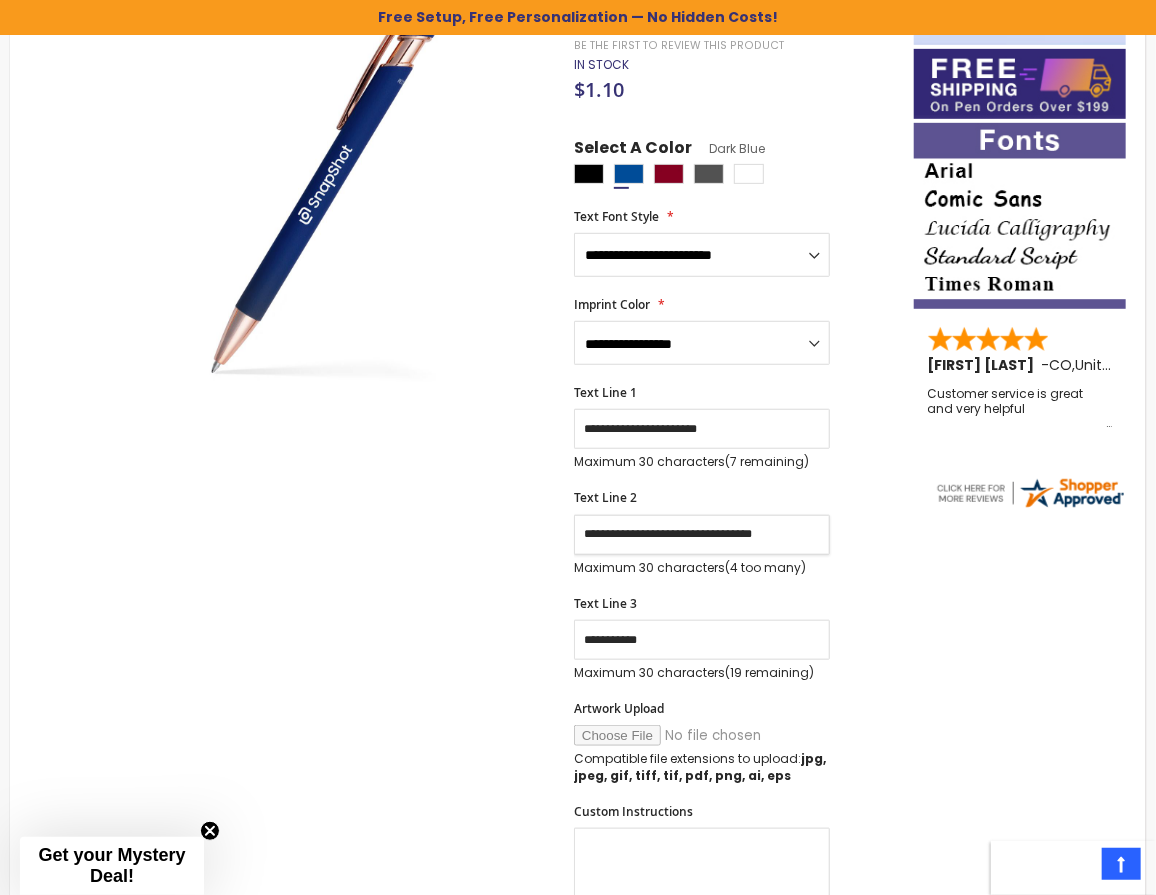 click on "**********" at bounding box center [702, 535] 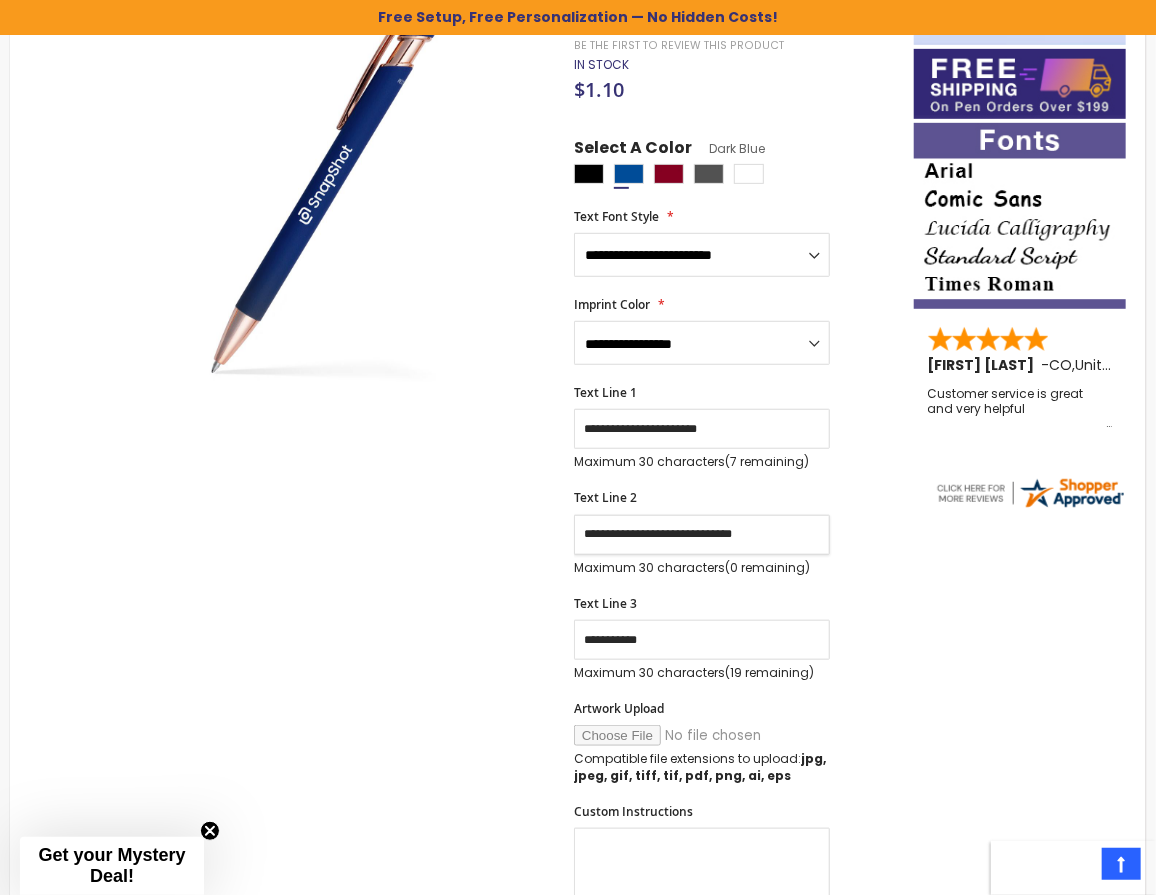type on "**********" 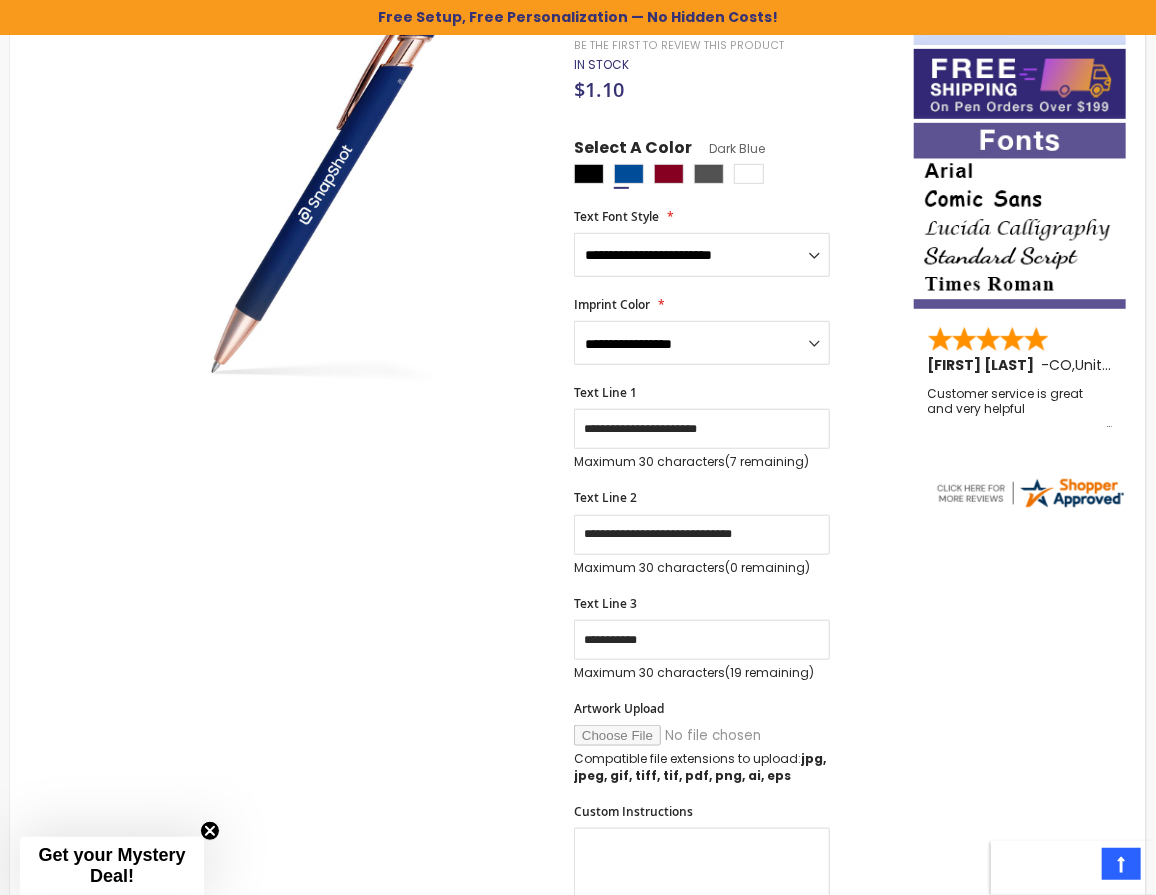click on "Skip to the end of the images gallery
5% OFF
Skip to the beginning of the images gallery
Custom Lexi Rose Gold Stylus Soft Touch Recycled Aluminum Pen
SKU
4PG-MR-2020
Be the first to review this product
In stock
Only  %1  left" at bounding box center [462, 825] 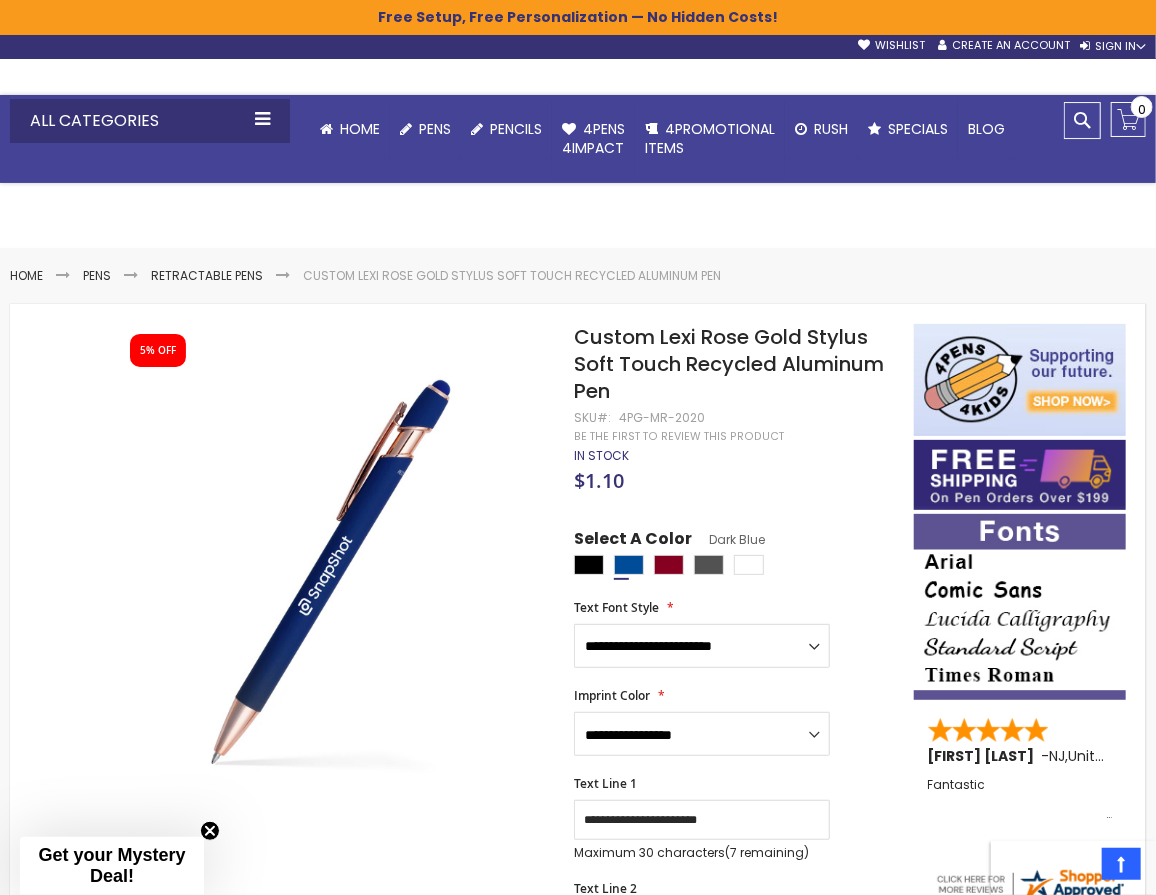 scroll, scrollTop: 0, scrollLeft: 0, axis: both 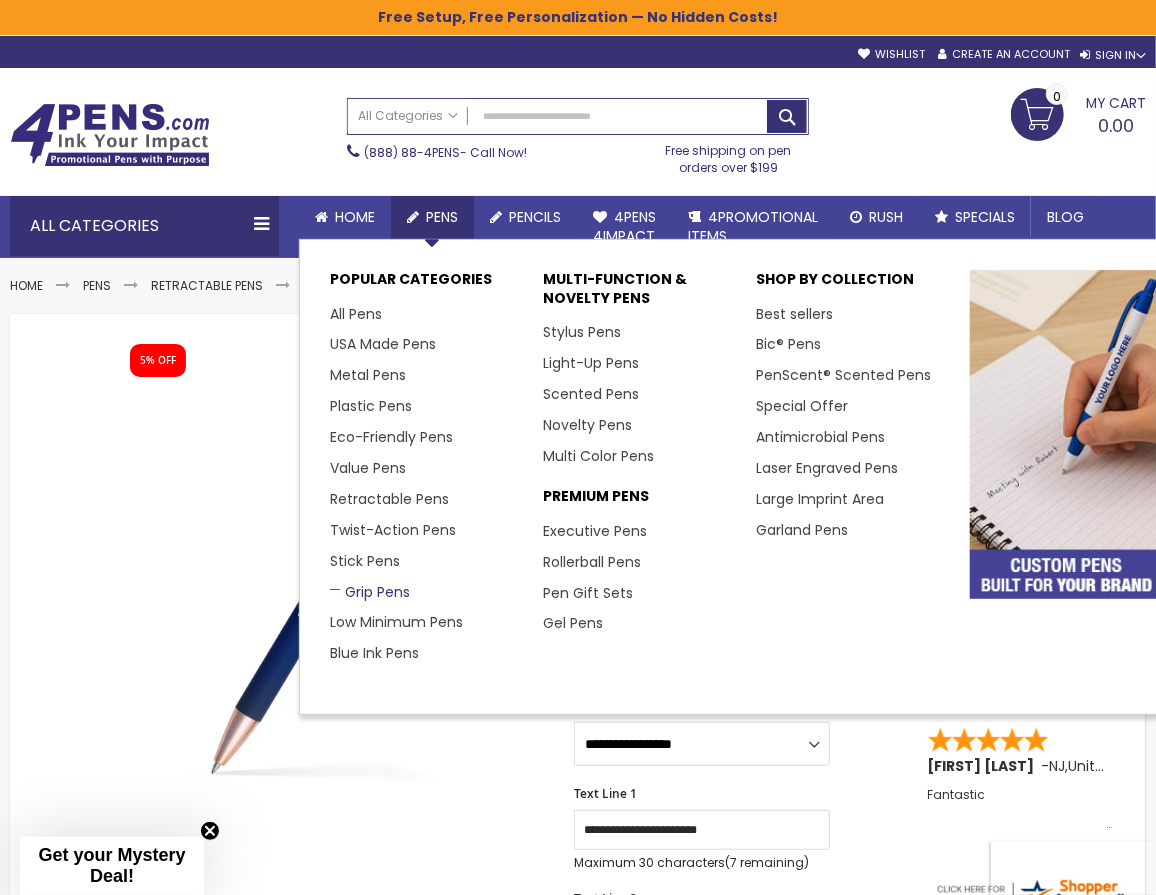 click on "Grip Pens" at bounding box center (370, 592) 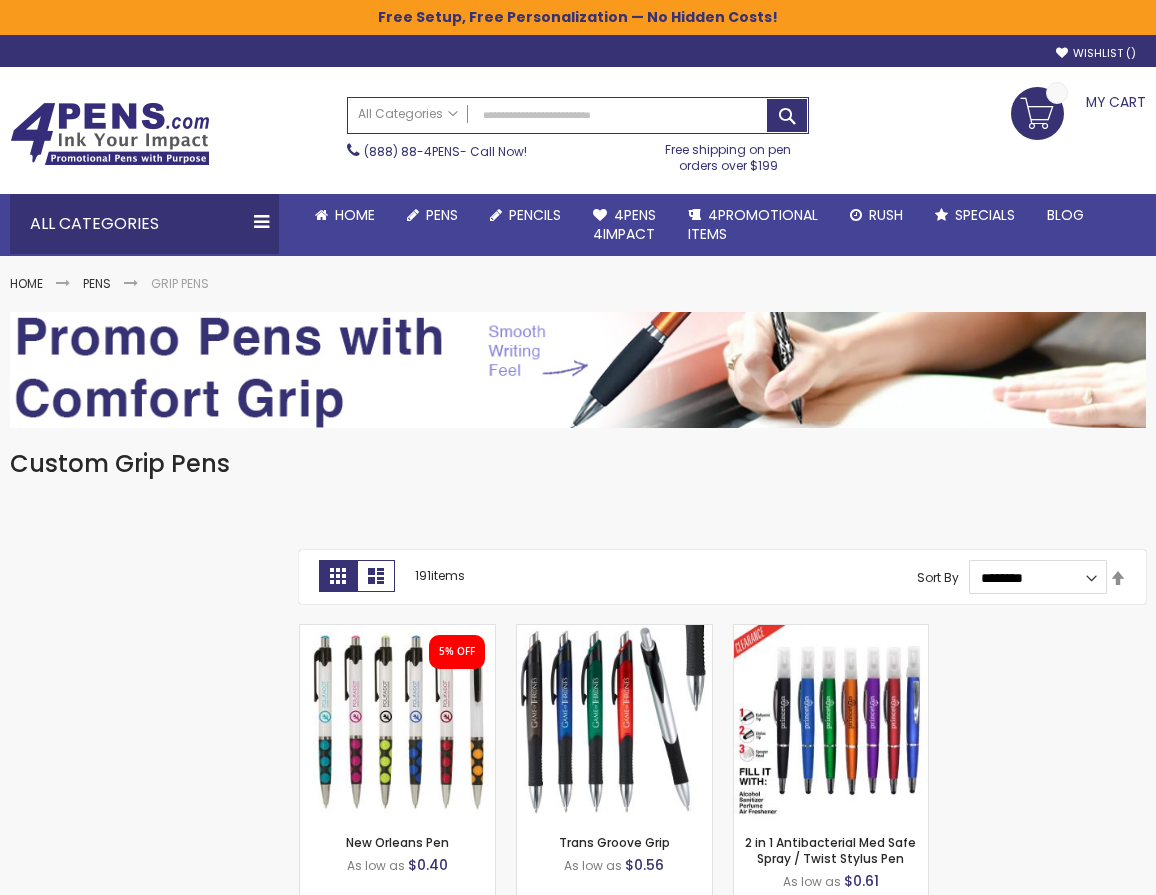 scroll, scrollTop: 0, scrollLeft: 0, axis: both 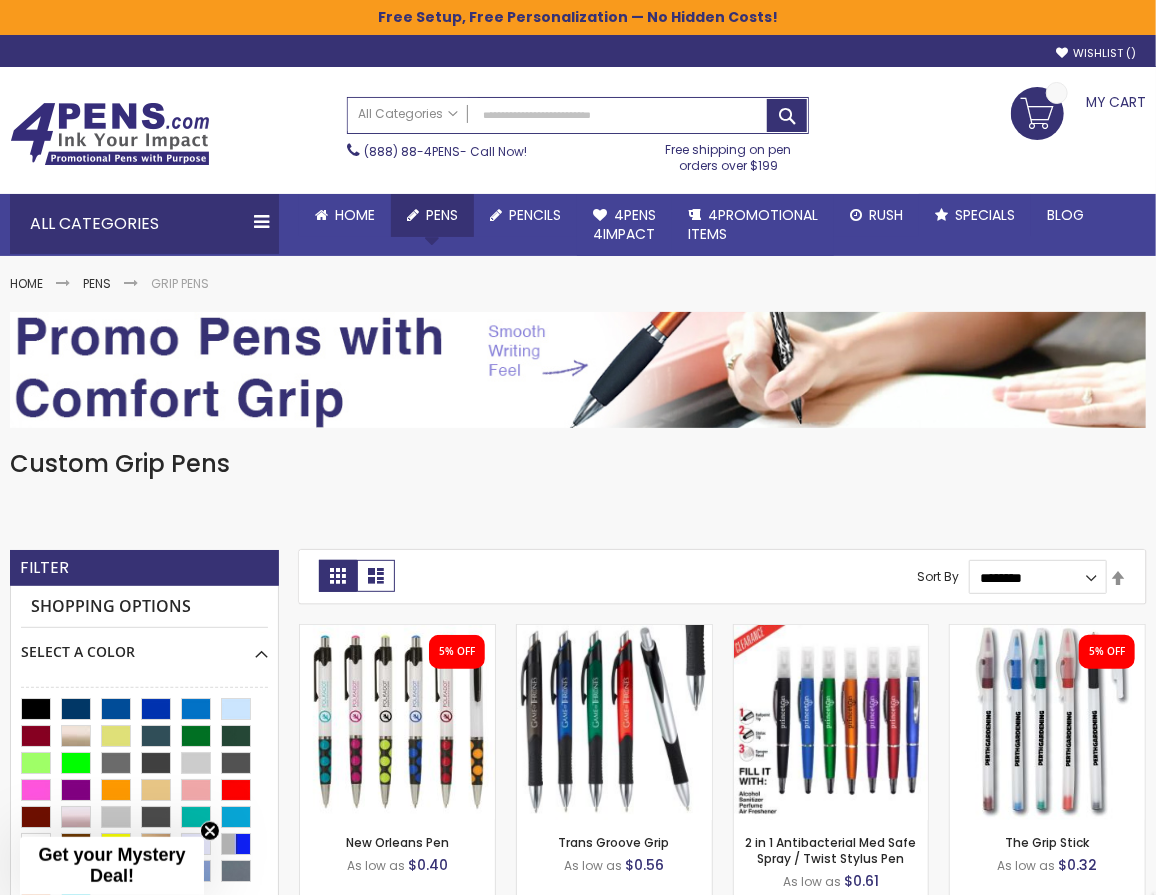 click on "Pens" at bounding box center (442, 215) 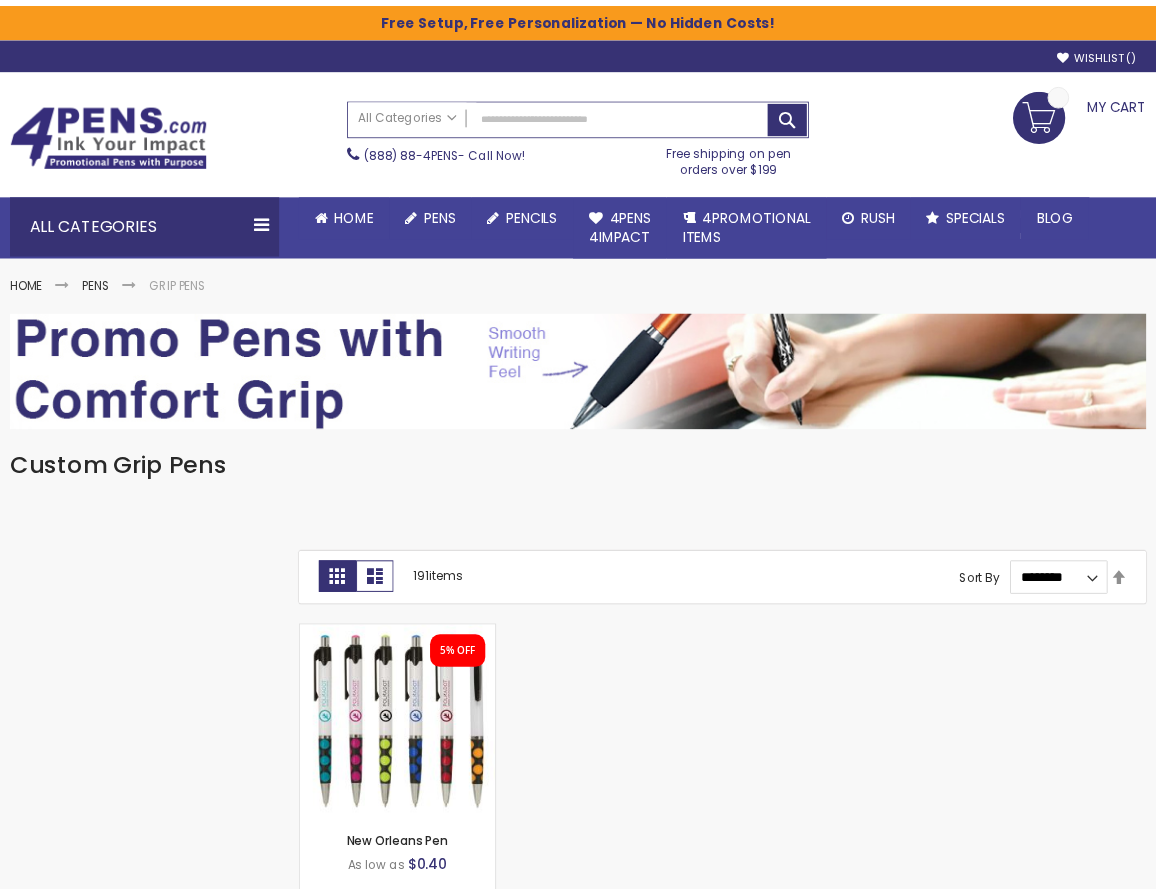 scroll, scrollTop: 0, scrollLeft: 0, axis: both 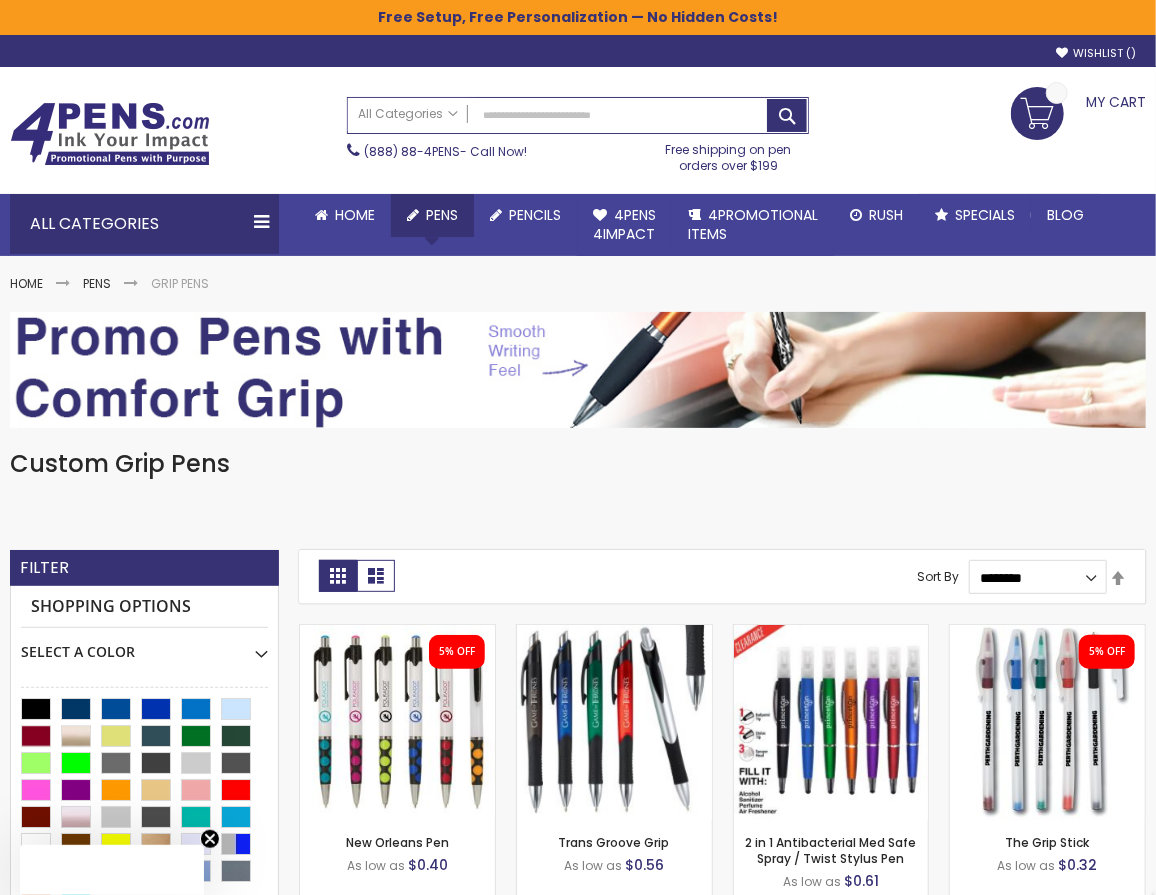 click on "Pens" at bounding box center [442, 215] 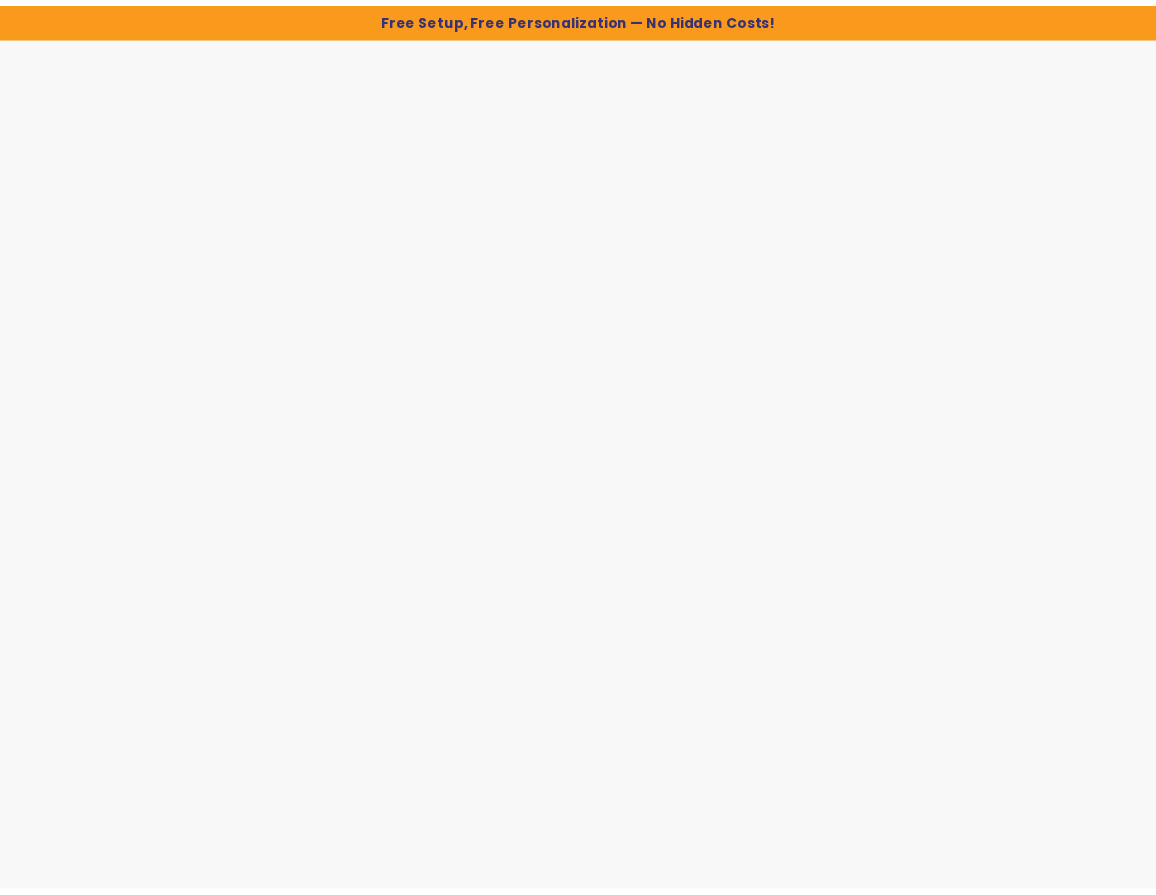 scroll, scrollTop: 0, scrollLeft: 0, axis: both 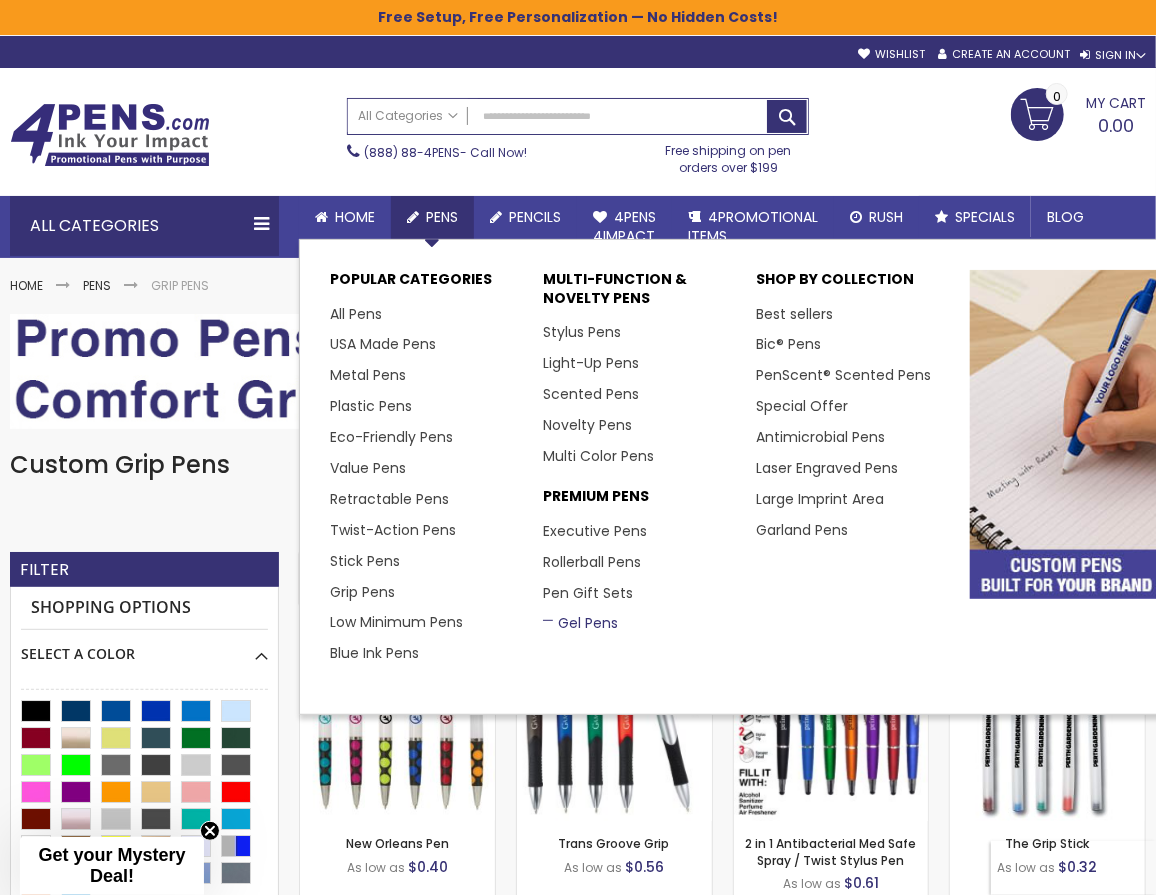 click on "Gel Pens" at bounding box center [580, 623] 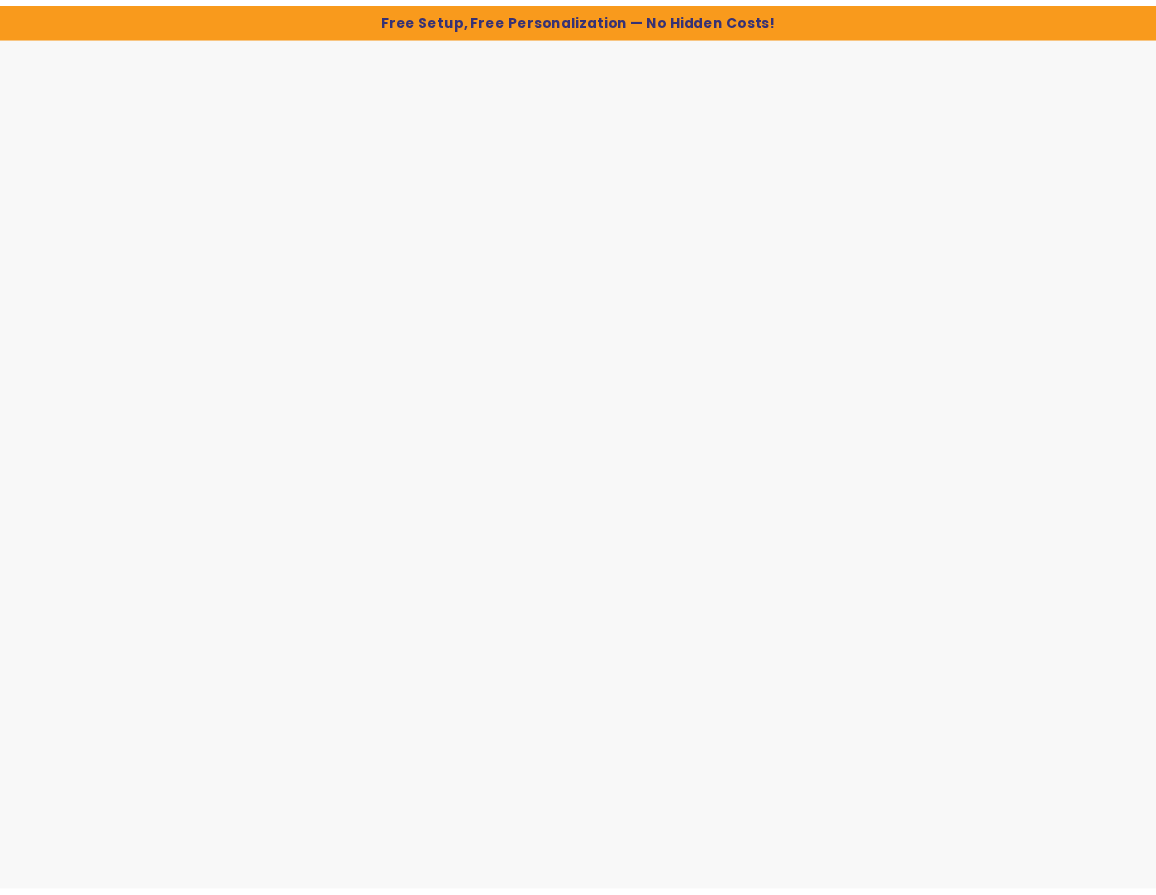 scroll, scrollTop: 0, scrollLeft: 0, axis: both 